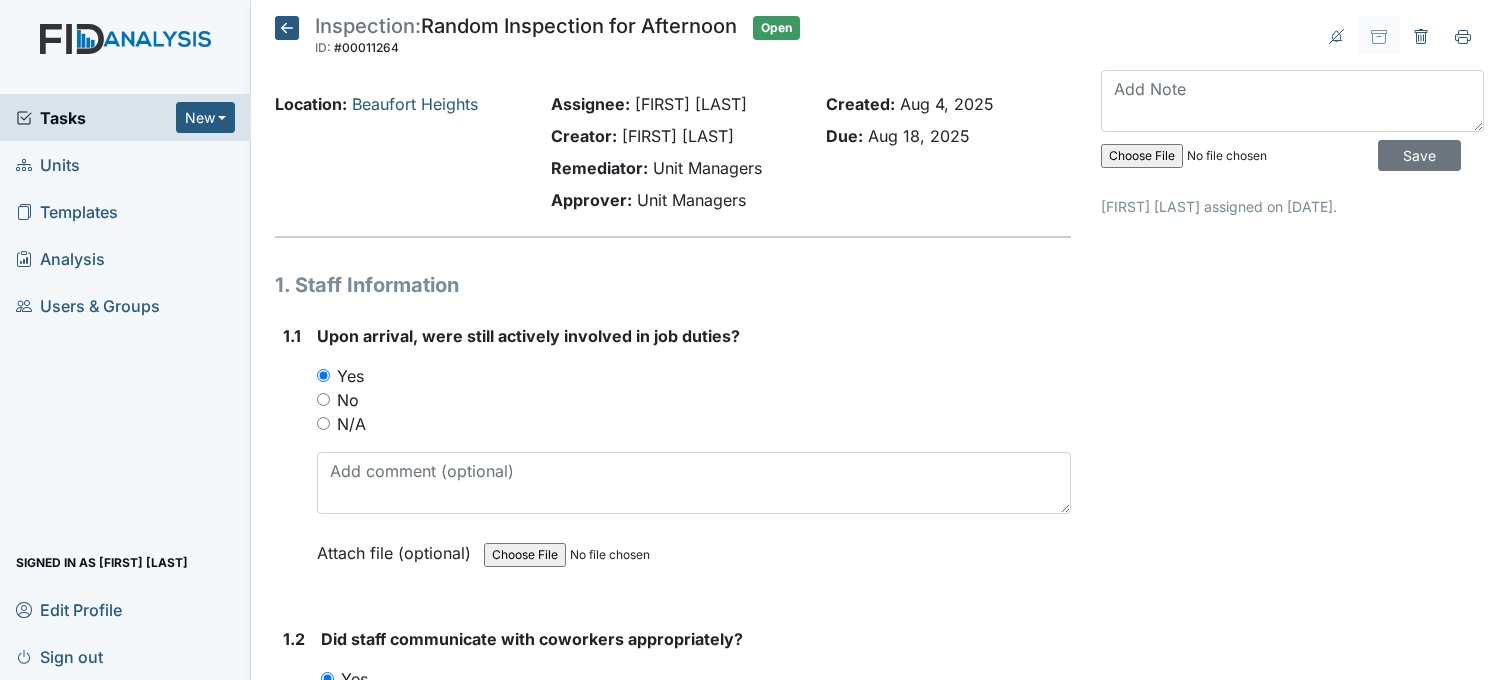scroll, scrollTop: 0, scrollLeft: 0, axis: both 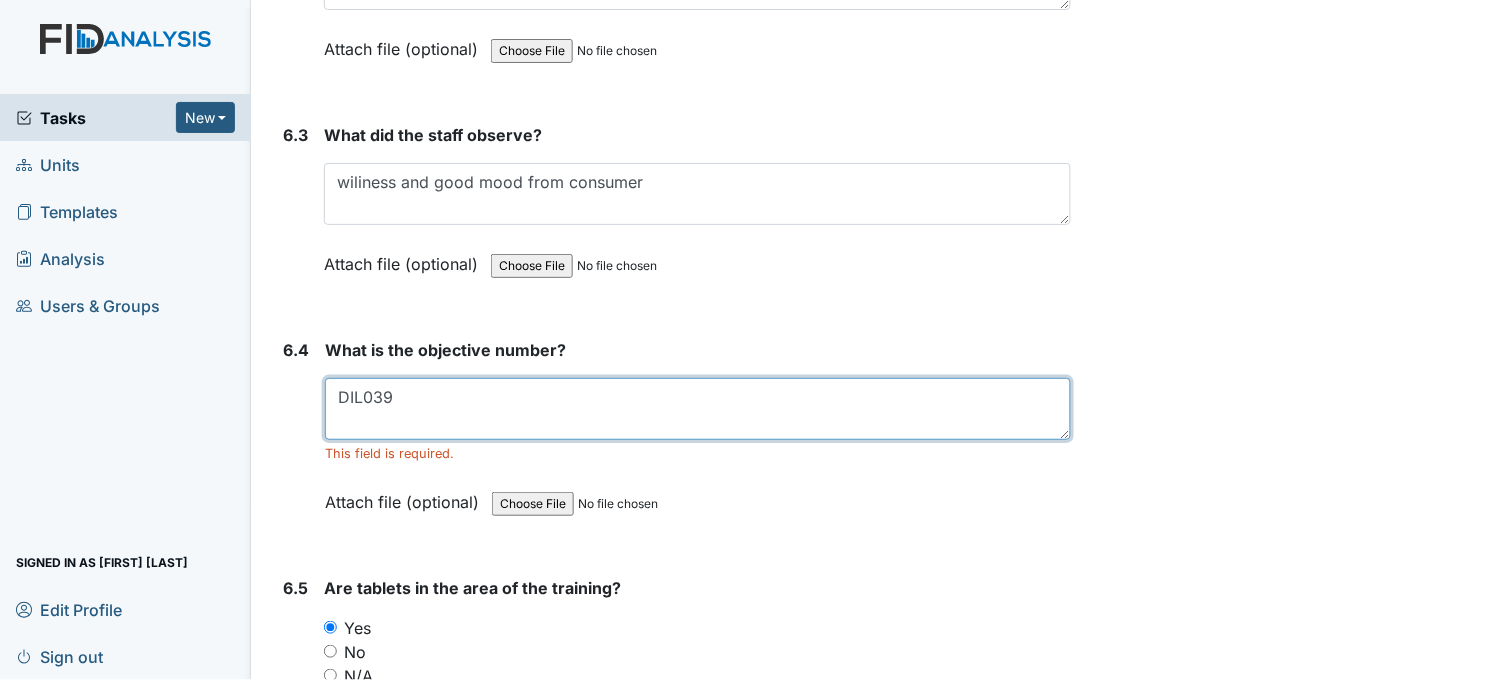 click on "DIL039" at bounding box center (698, 409) 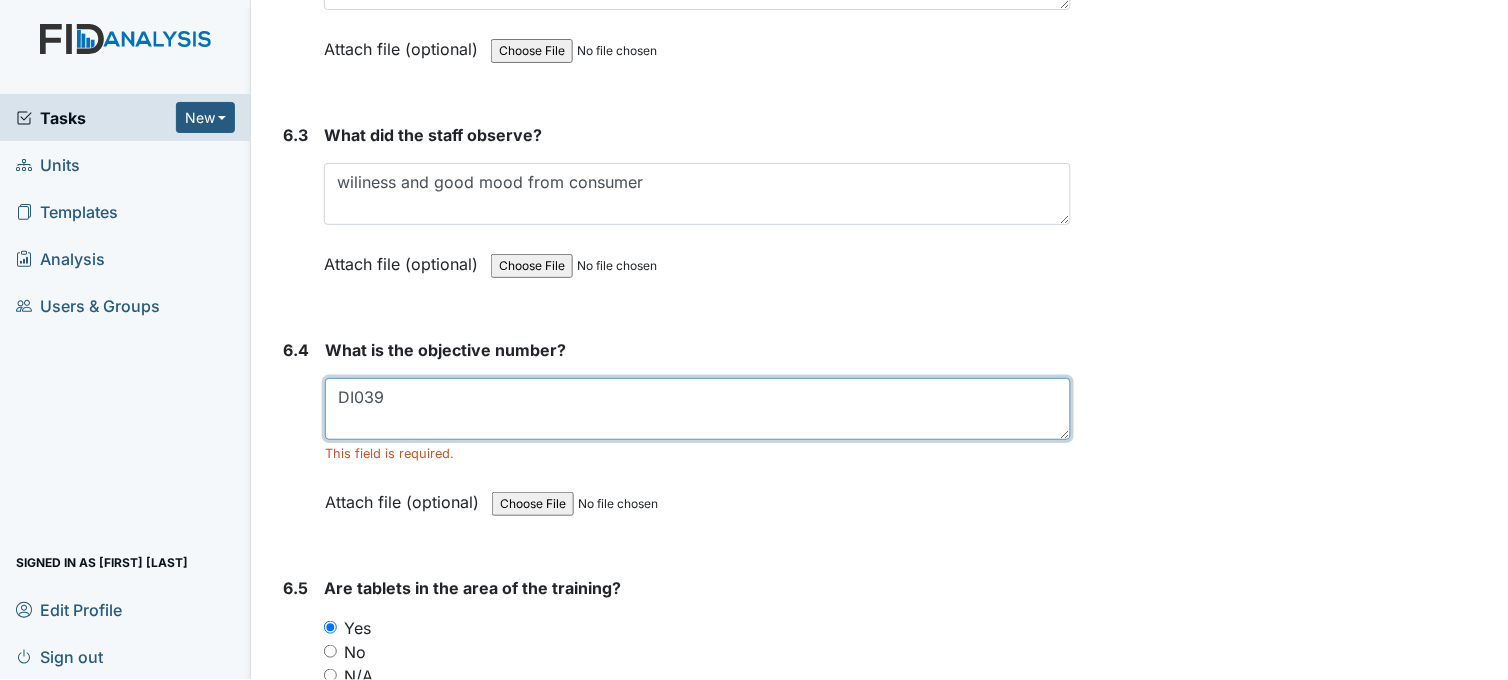 type on "DIL039" 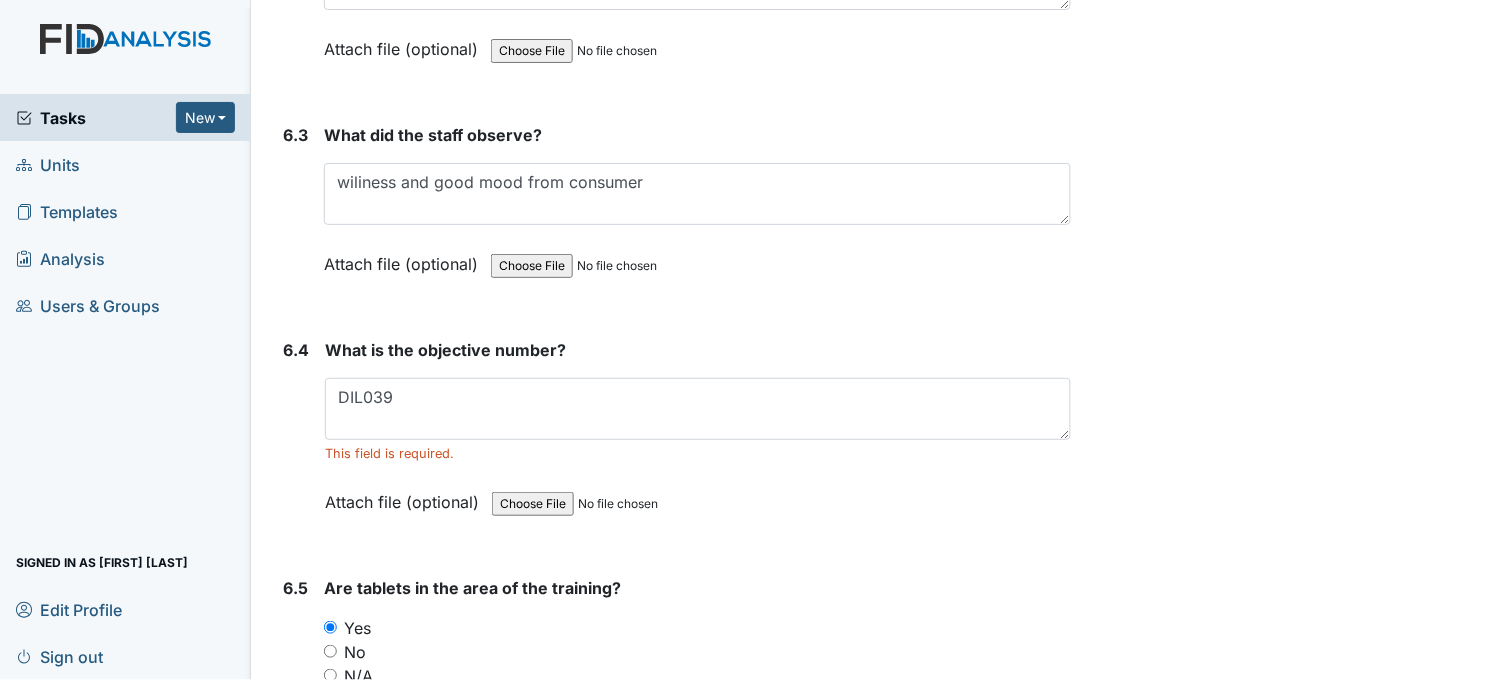 click on "DIL039
This field is required." at bounding box center [698, 420] 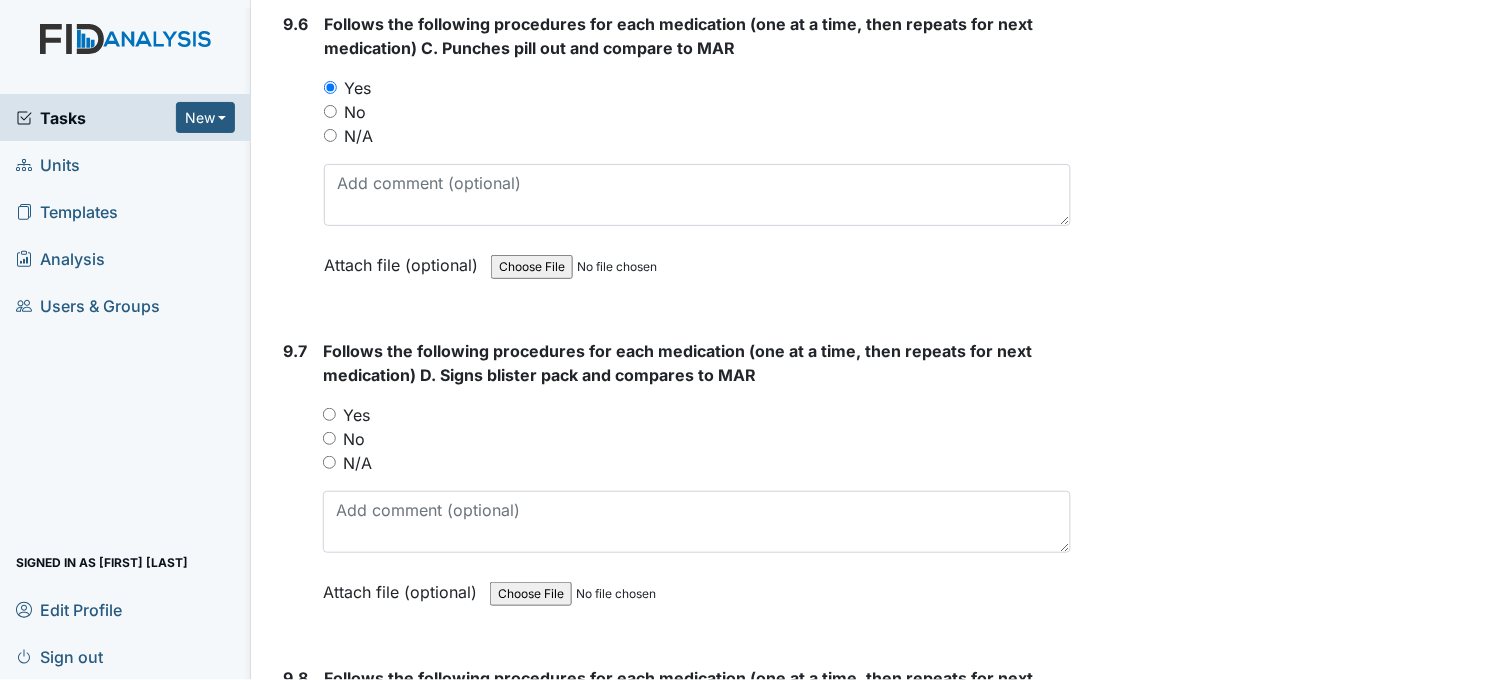 scroll, scrollTop: 23777, scrollLeft: 0, axis: vertical 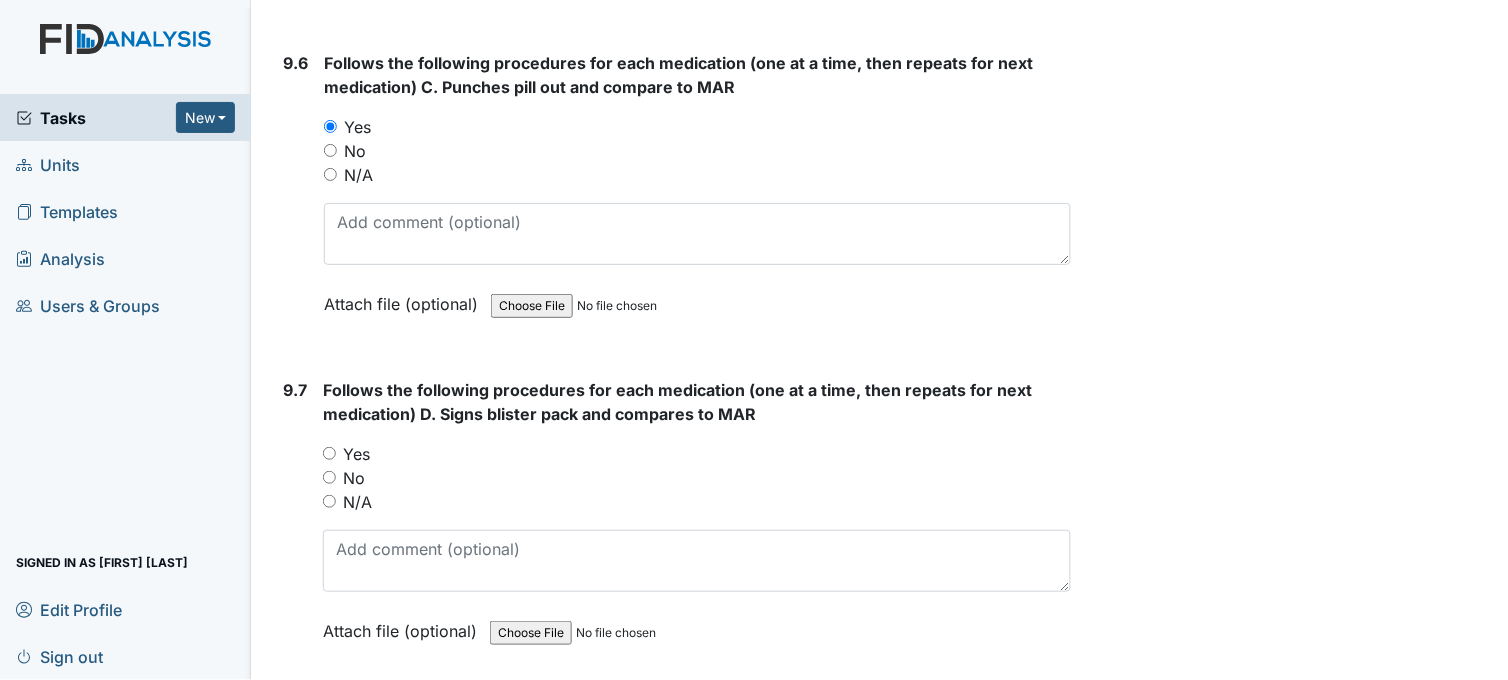 click on "Yes" at bounding box center (329, 453) 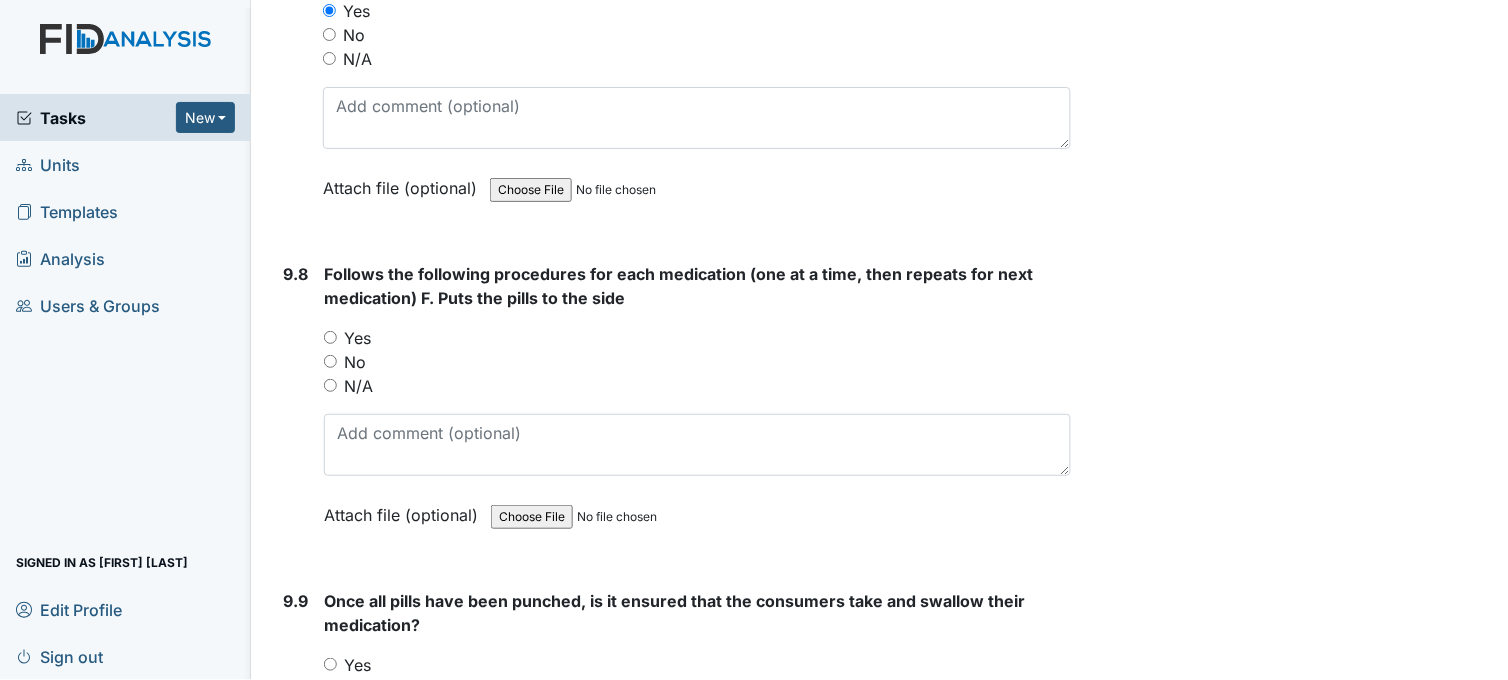 scroll, scrollTop: 24222, scrollLeft: 0, axis: vertical 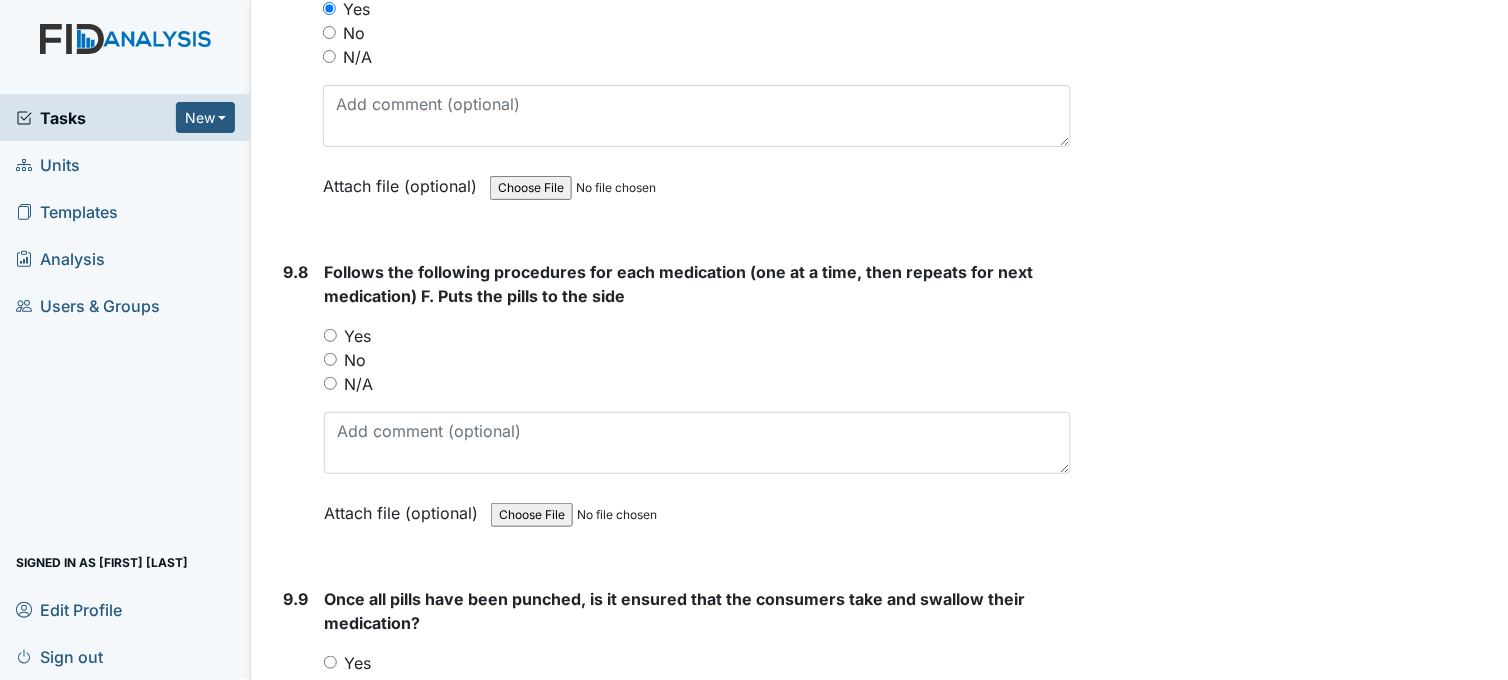 click on "Yes" at bounding box center (330, 335) 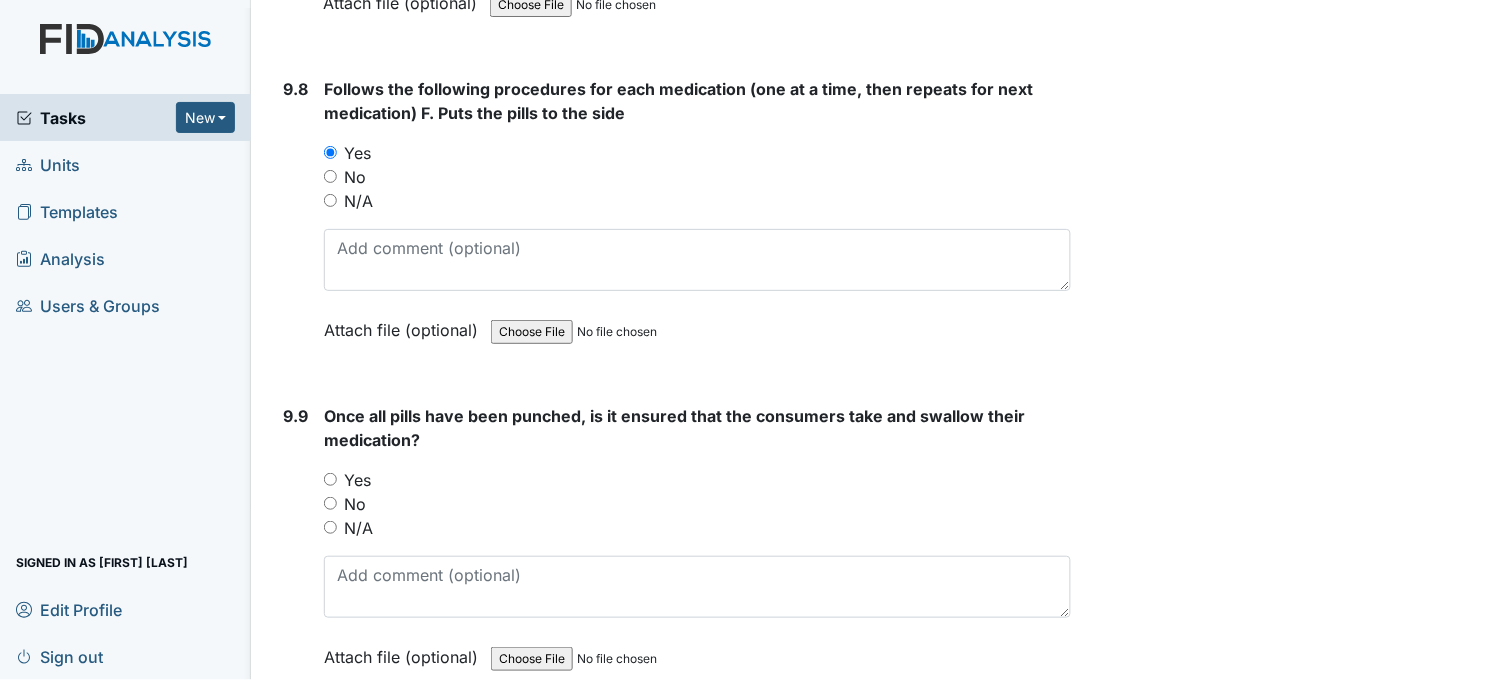 scroll, scrollTop: 24444, scrollLeft: 0, axis: vertical 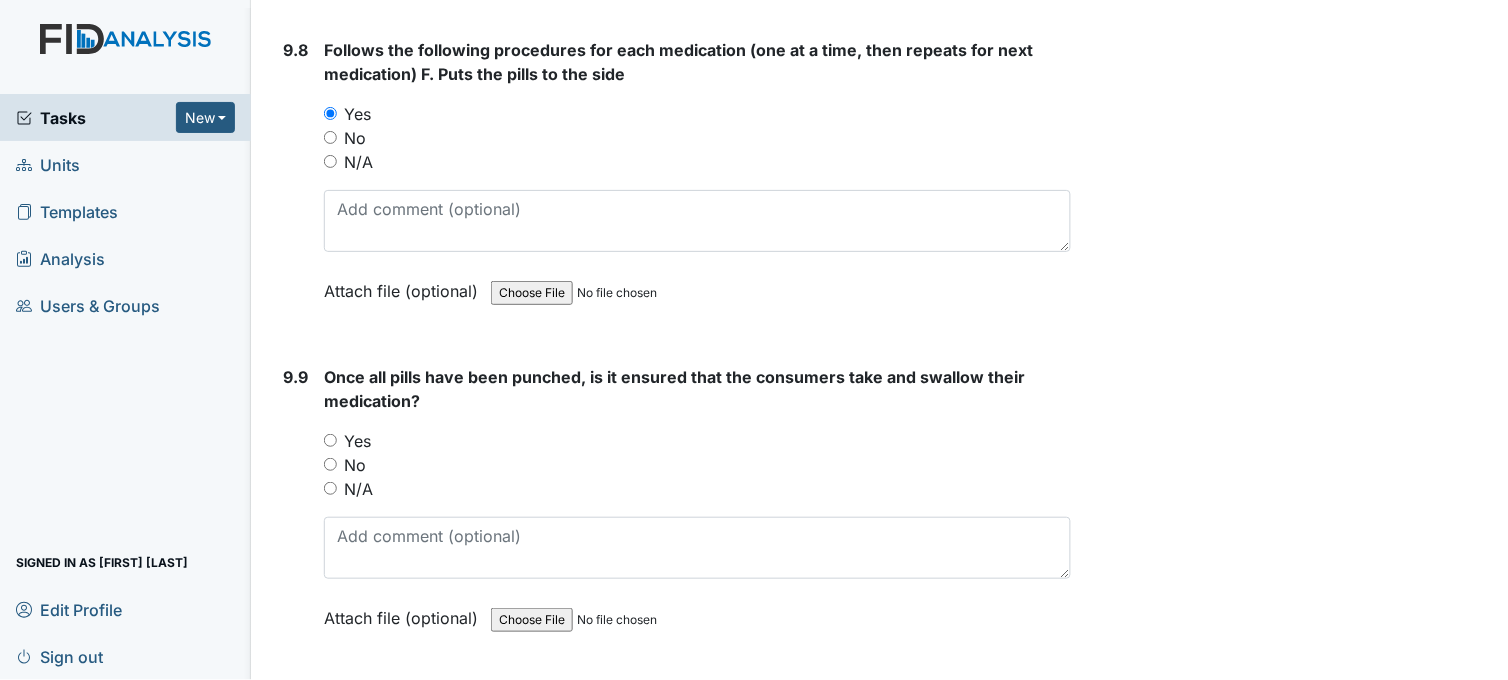 click on "Yes" at bounding box center [330, 440] 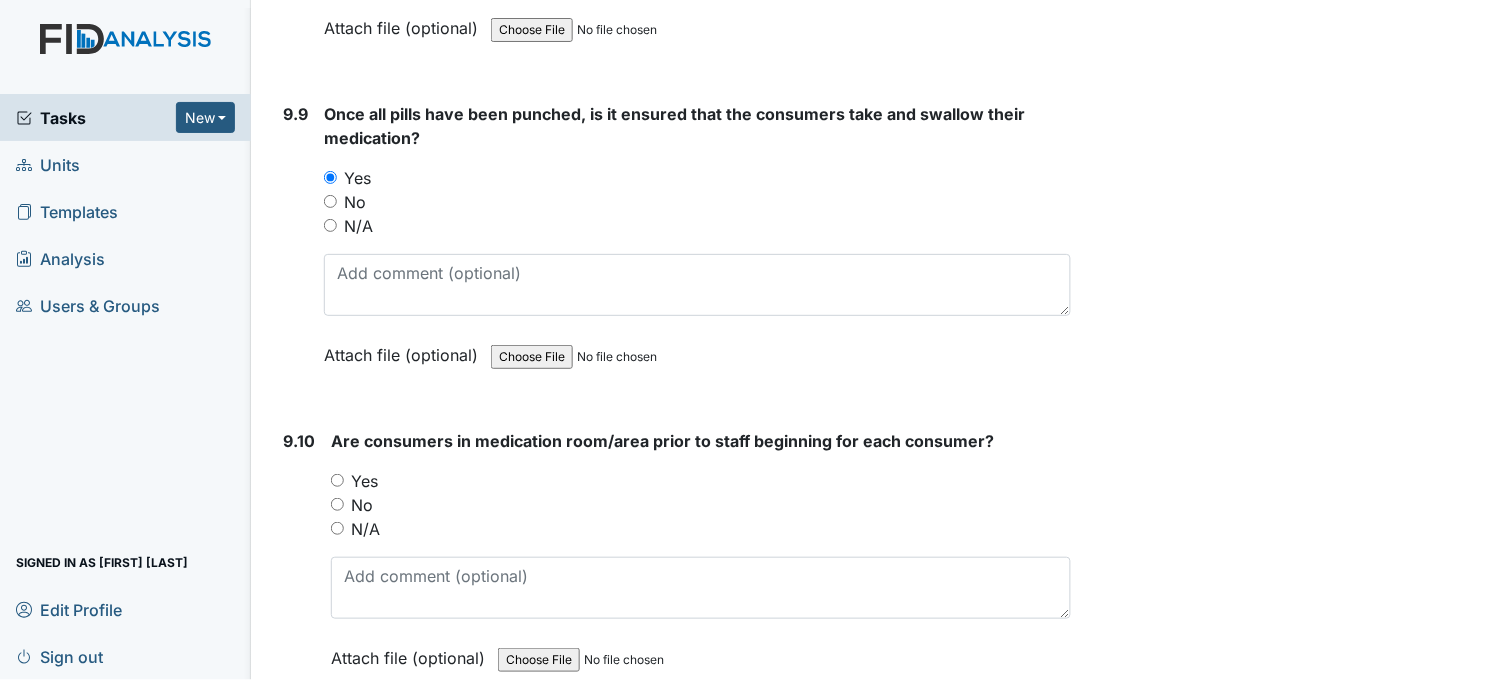 scroll, scrollTop: 24777, scrollLeft: 0, axis: vertical 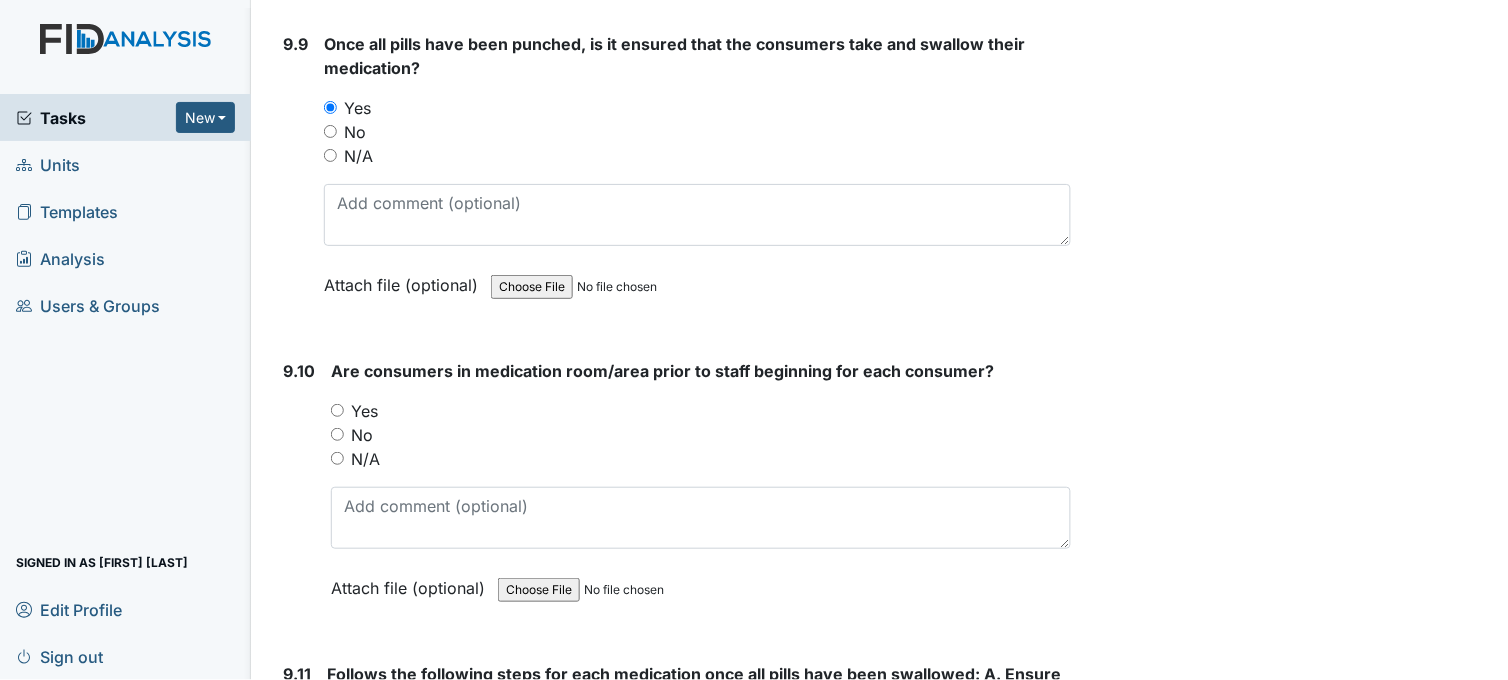 click on "Yes" at bounding box center (337, 410) 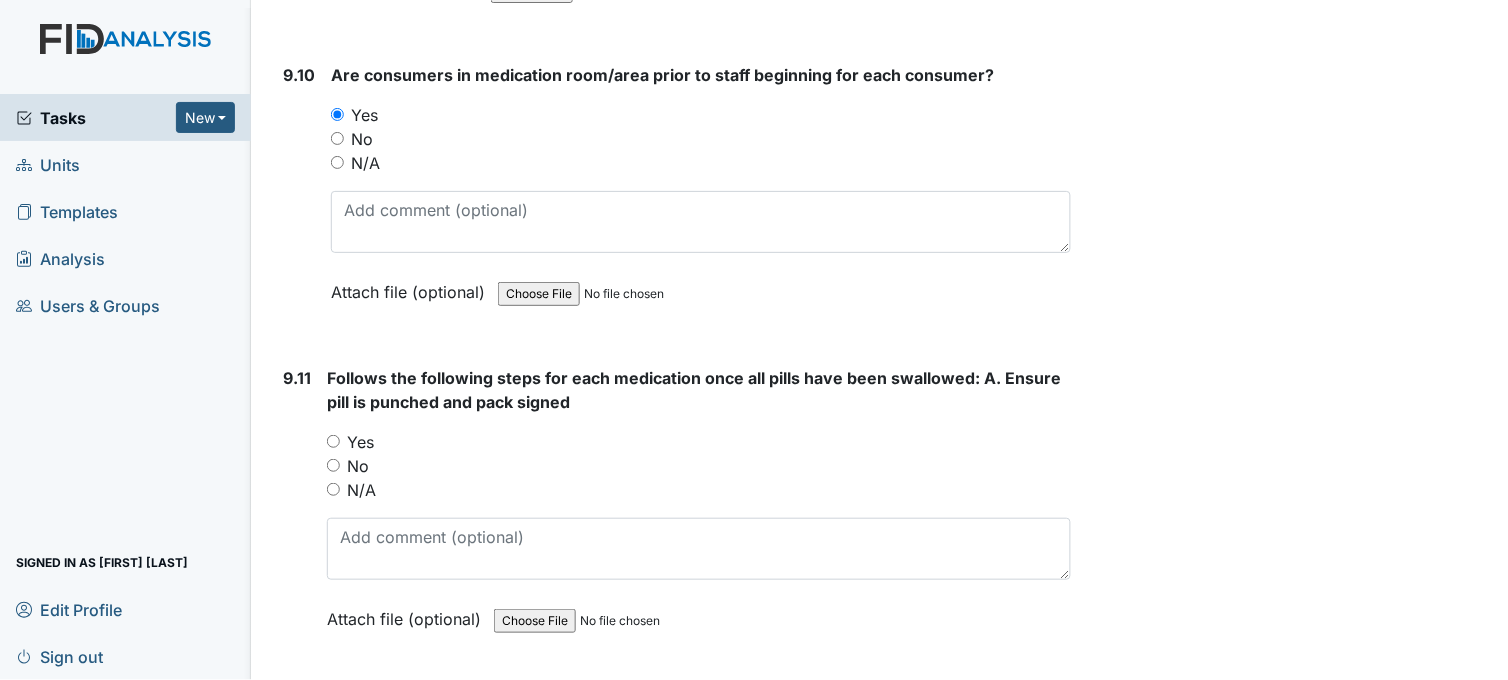scroll, scrollTop: 25111, scrollLeft: 0, axis: vertical 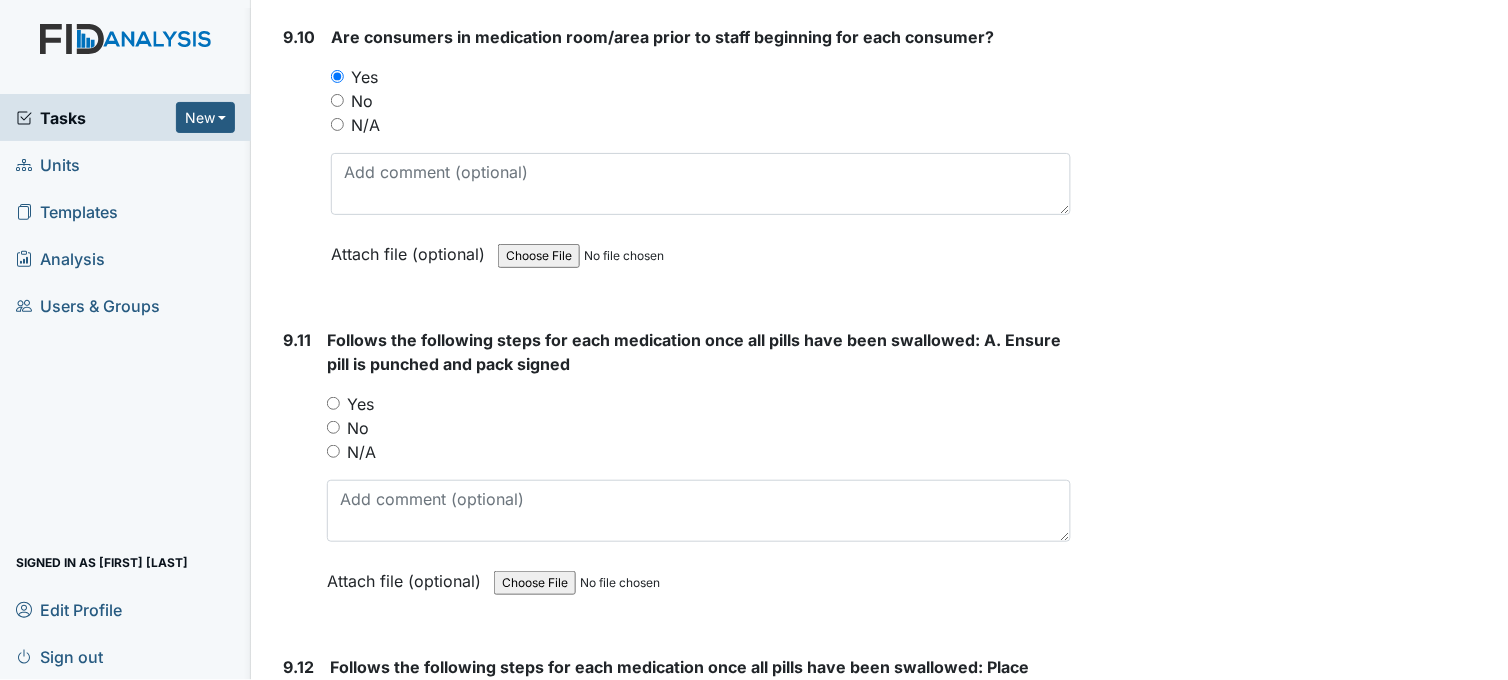 click on "Yes" at bounding box center [333, 403] 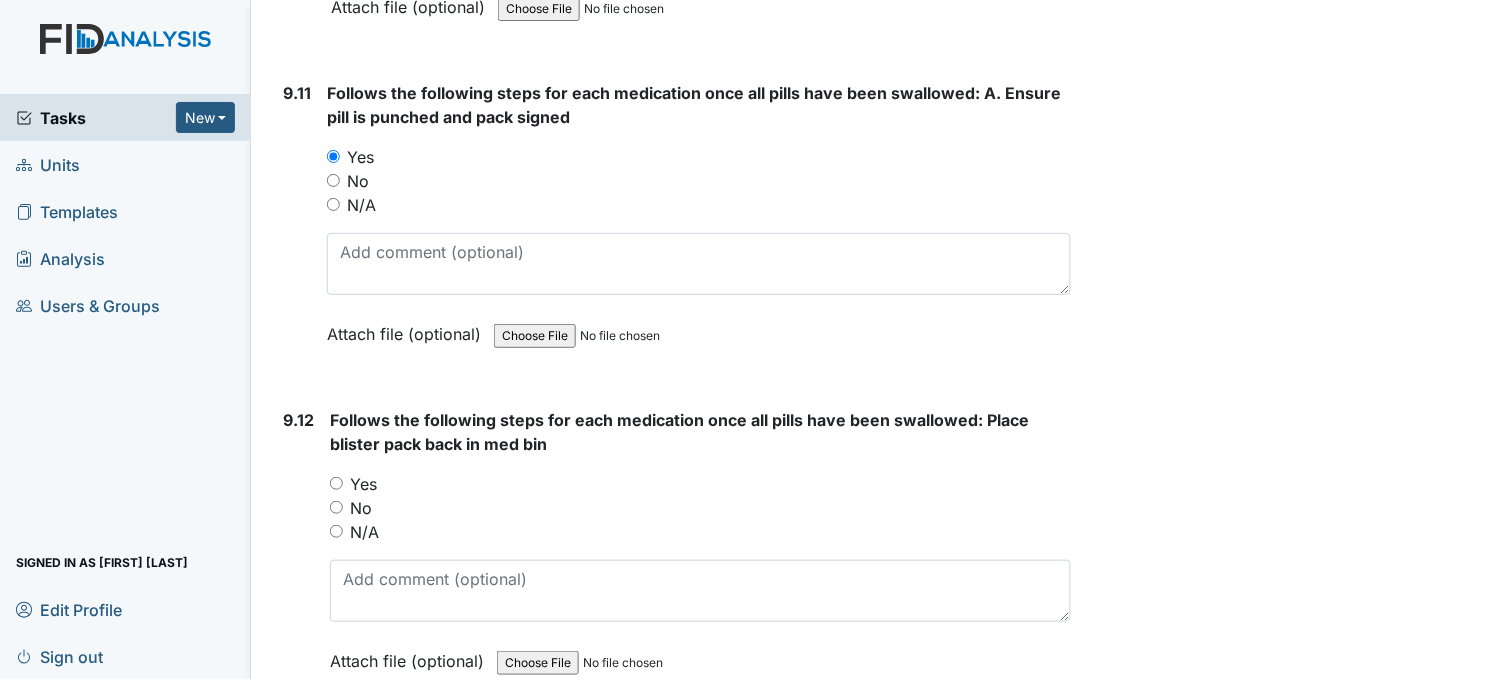 scroll, scrollTop: 25444, scrollLeft: 0, axis: vertical 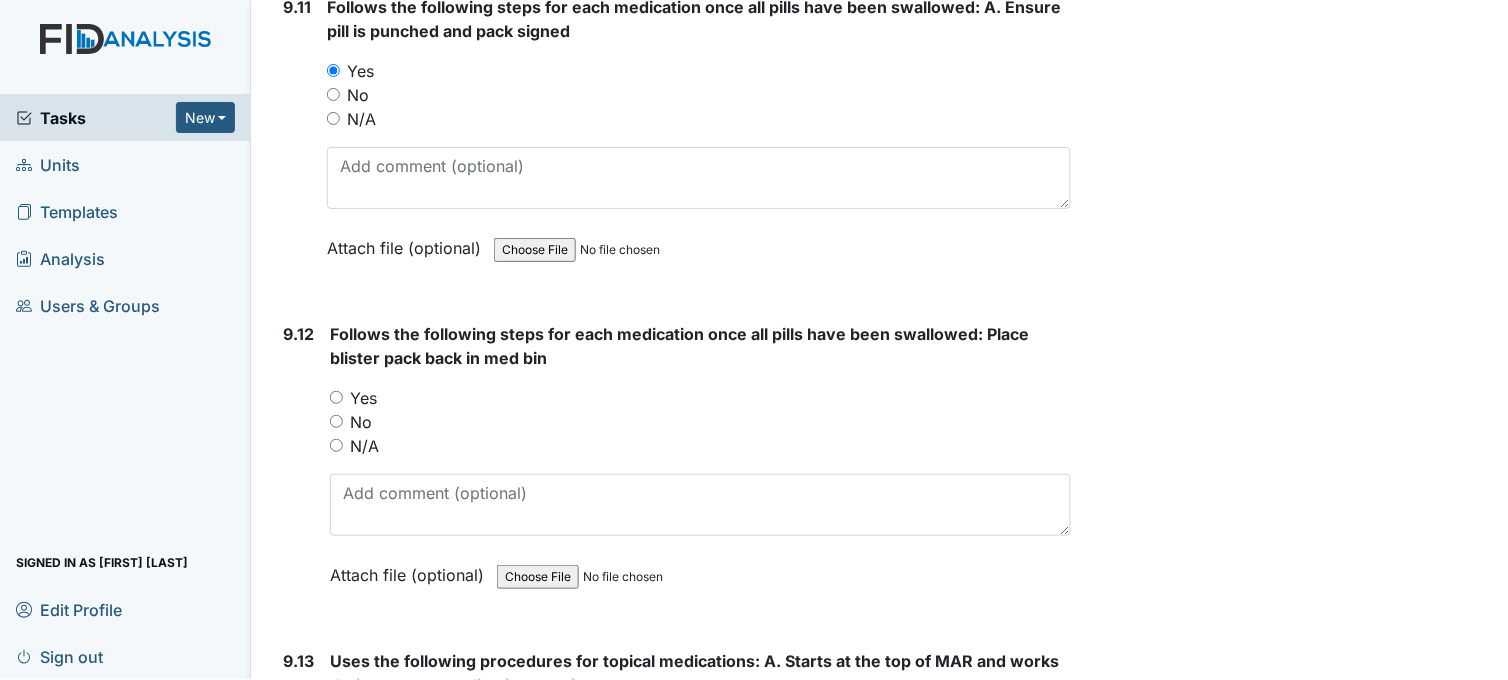 click on "Yes" at bounding box center (336, 397) 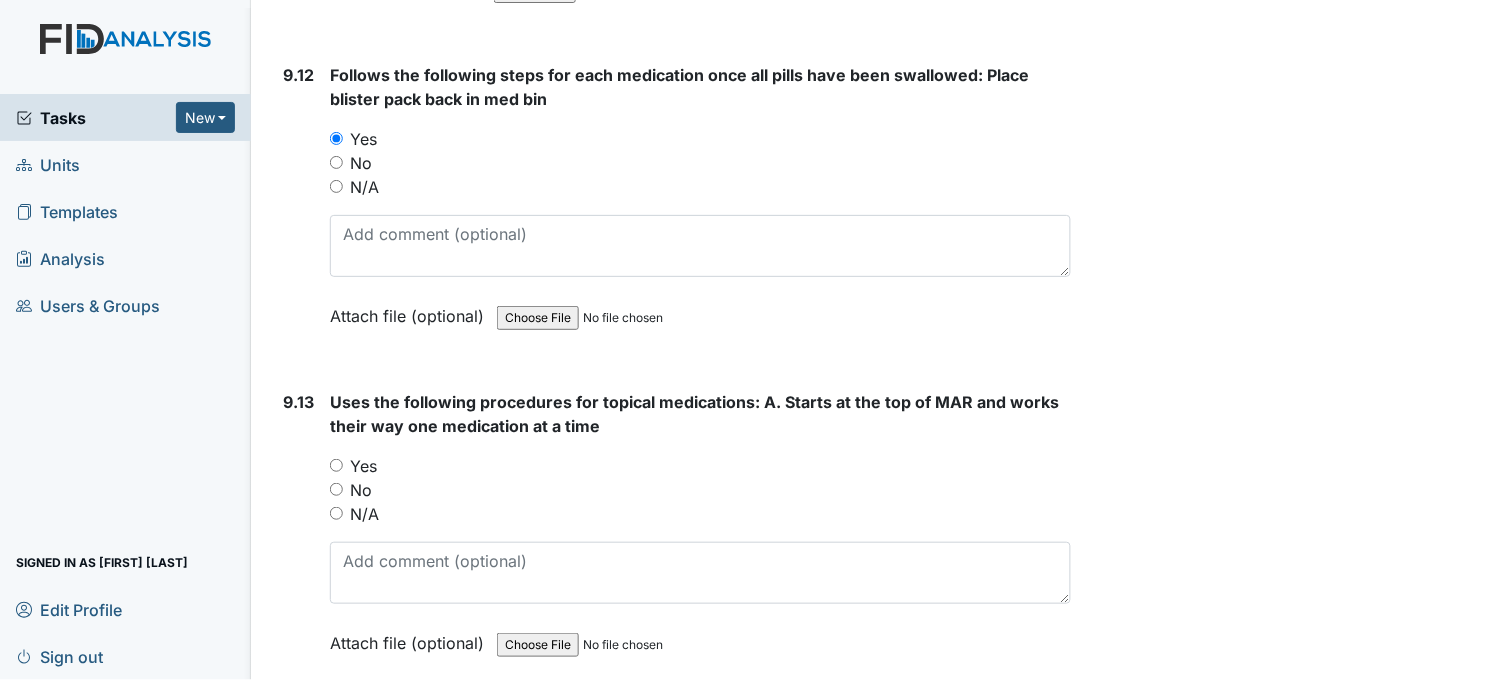 scroll, scrollTop: 25777, scrollLeft: 0, axis: vertical 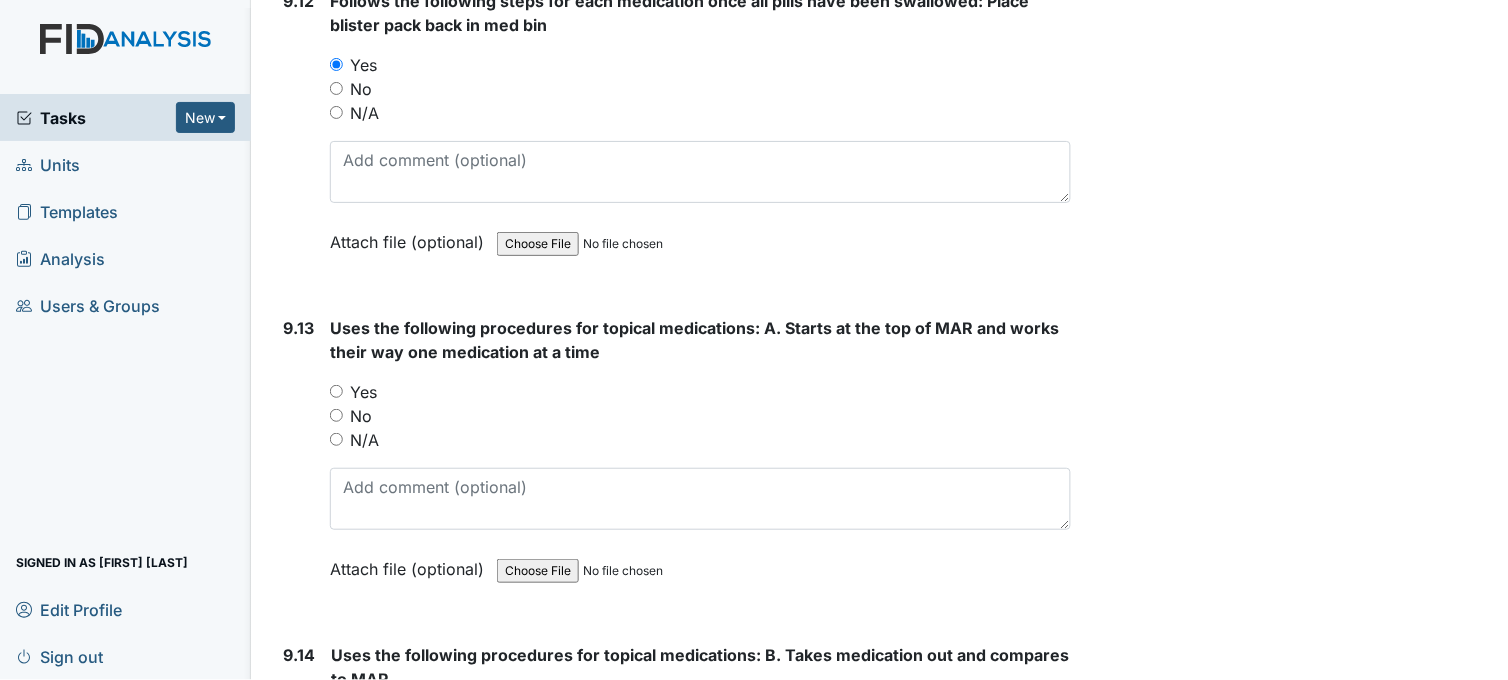 click on "Yes" at bounding box center (336, 391) 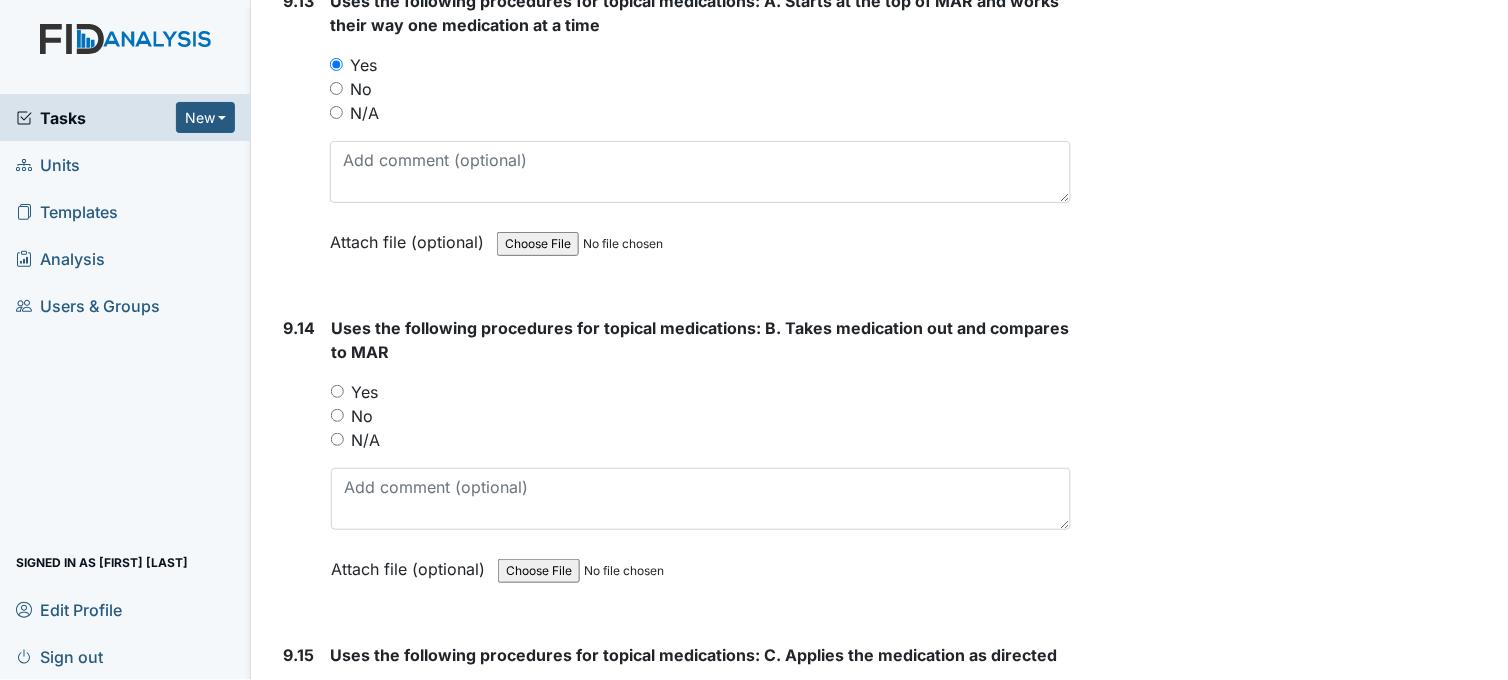 scroll, scrollTop: 26111, scrollLeft: 0, axis: vertical 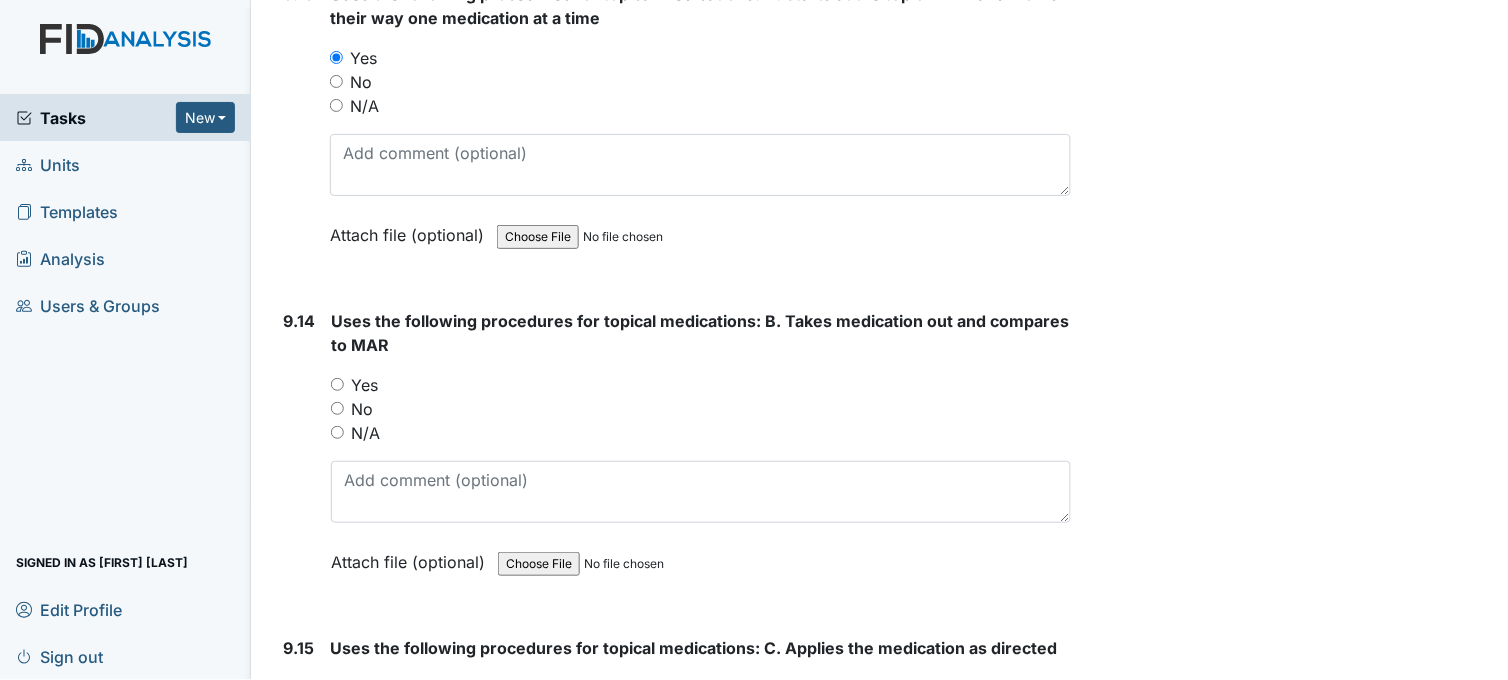 click on "Yes" at bounding box center [337, 384] 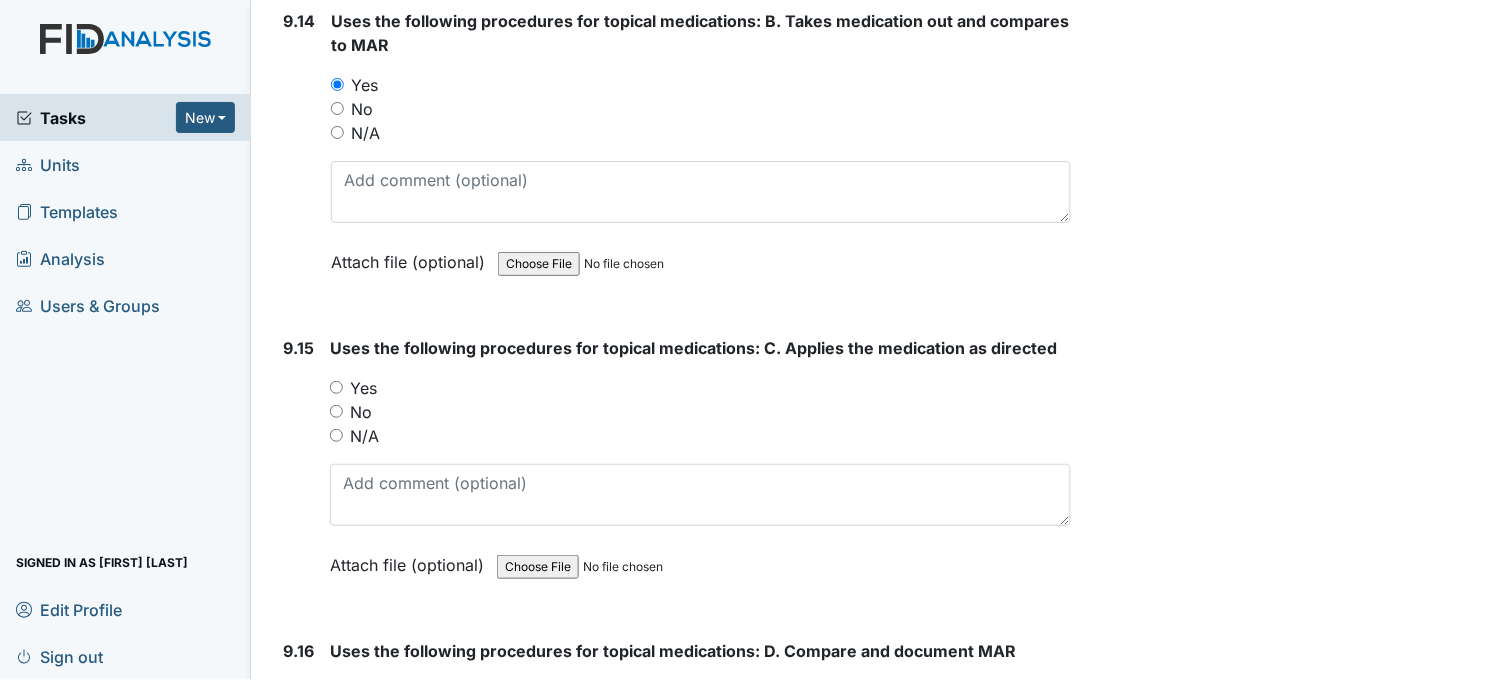 scroll, scrollTop: 26444, scrollLeft: 0, axis: vertical 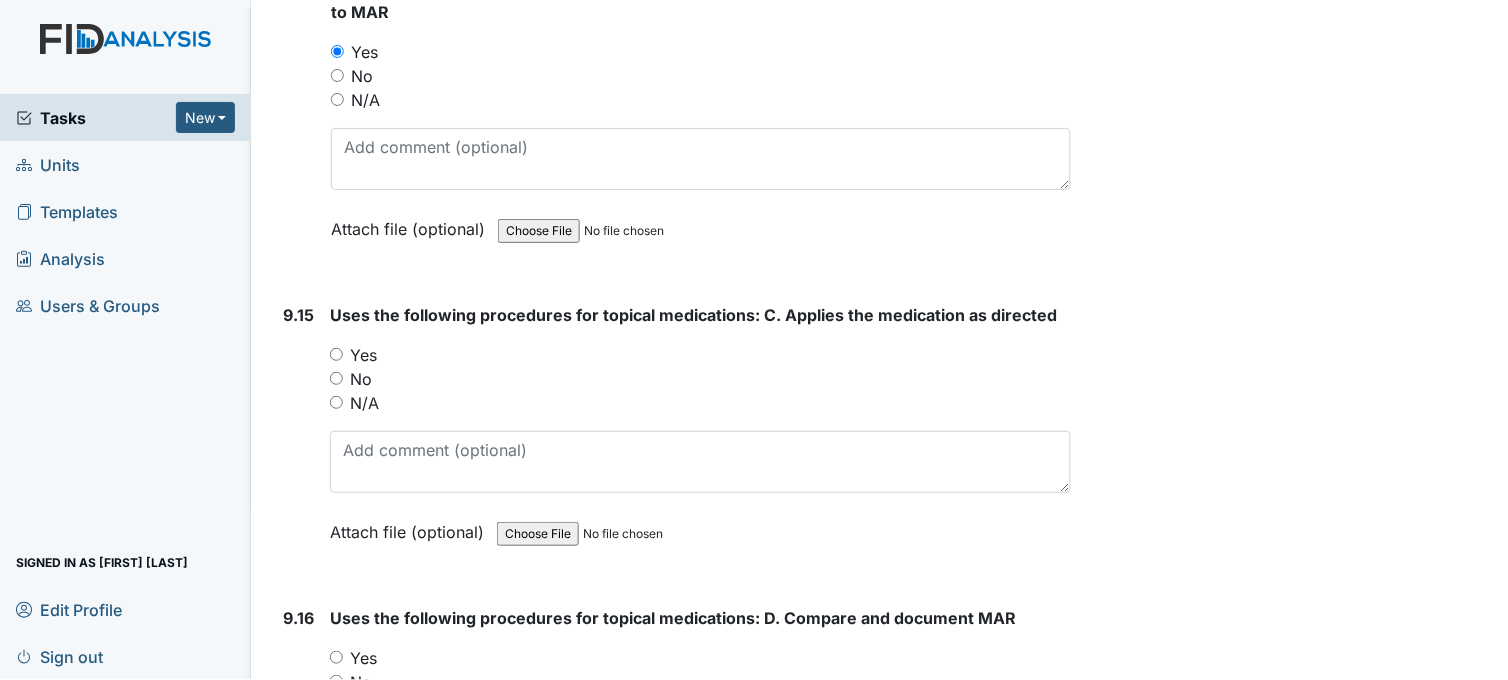click on "Yes" at bounding box center [700, 355] 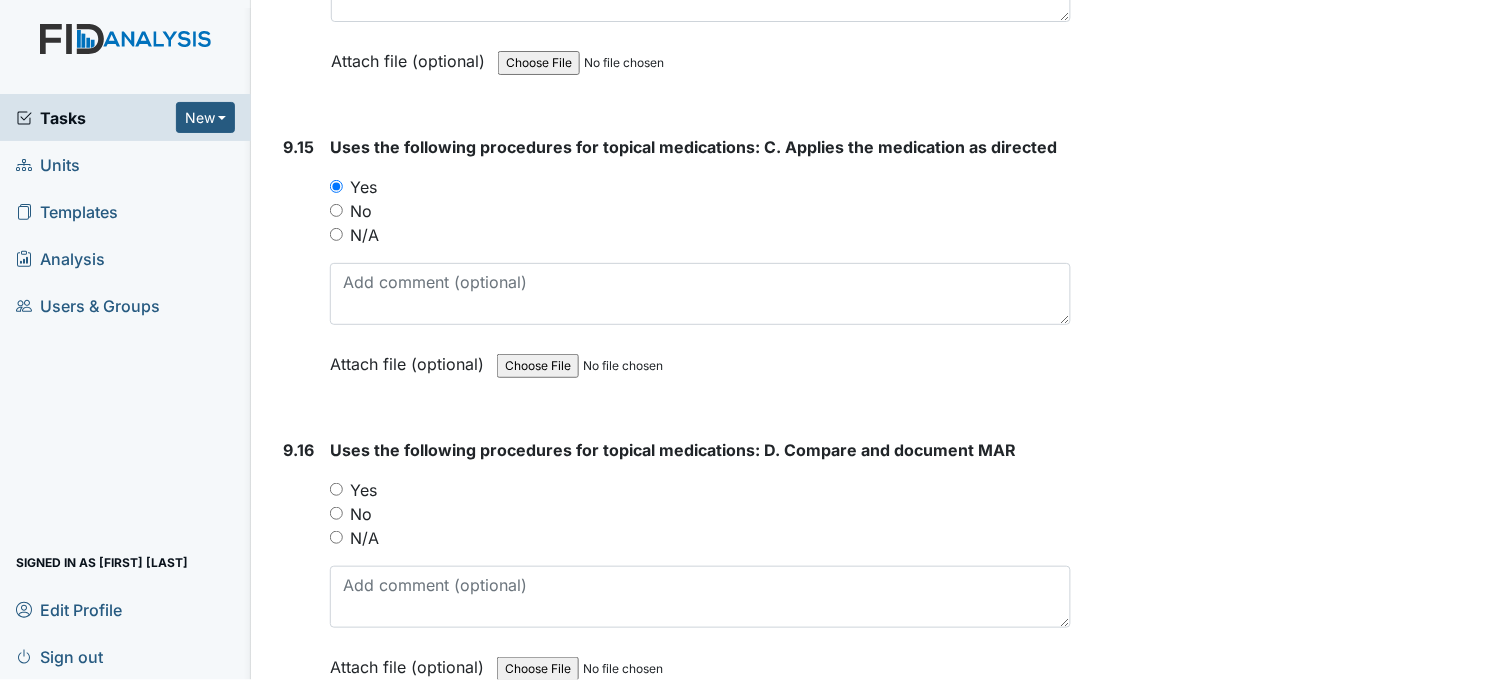 scroll, scrollTop: 26666, scrollLeft: 0, axis: vertical 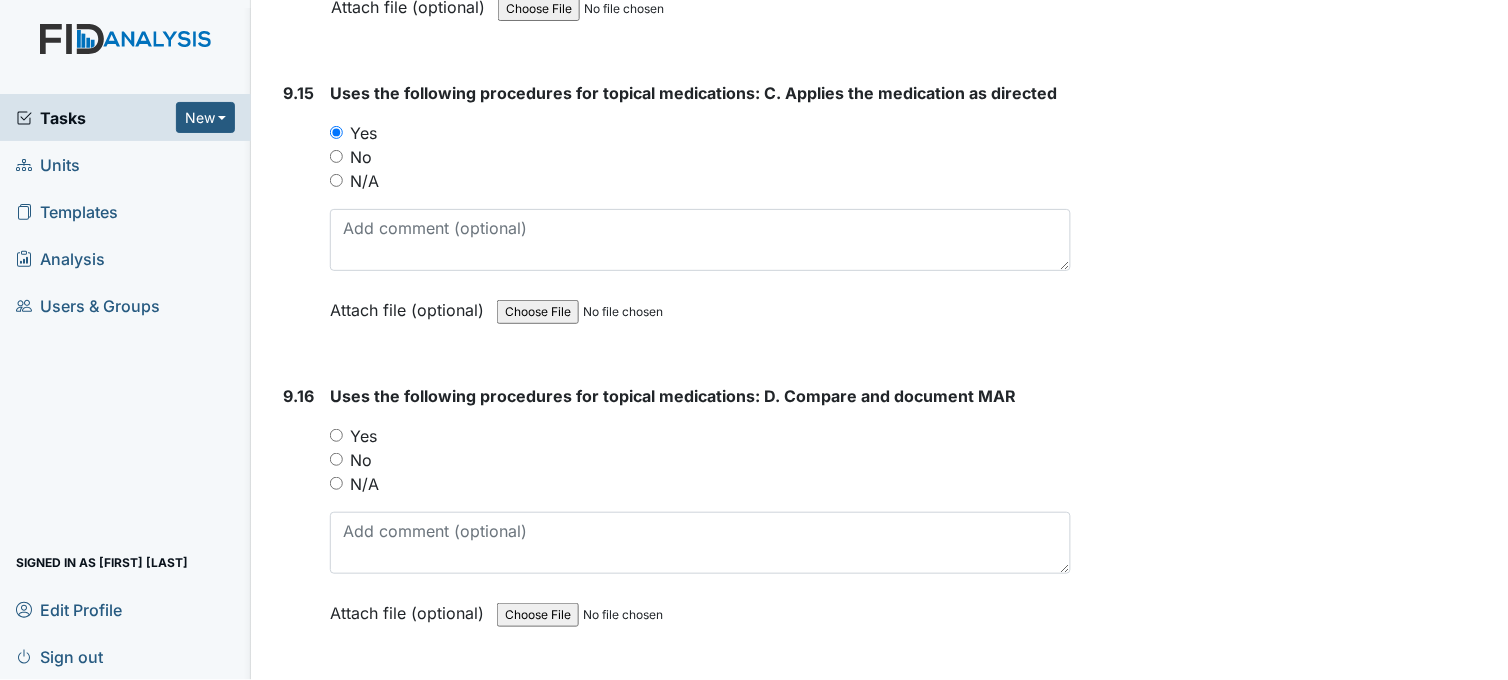 click on "Yes" at bounding box center [336, 435] 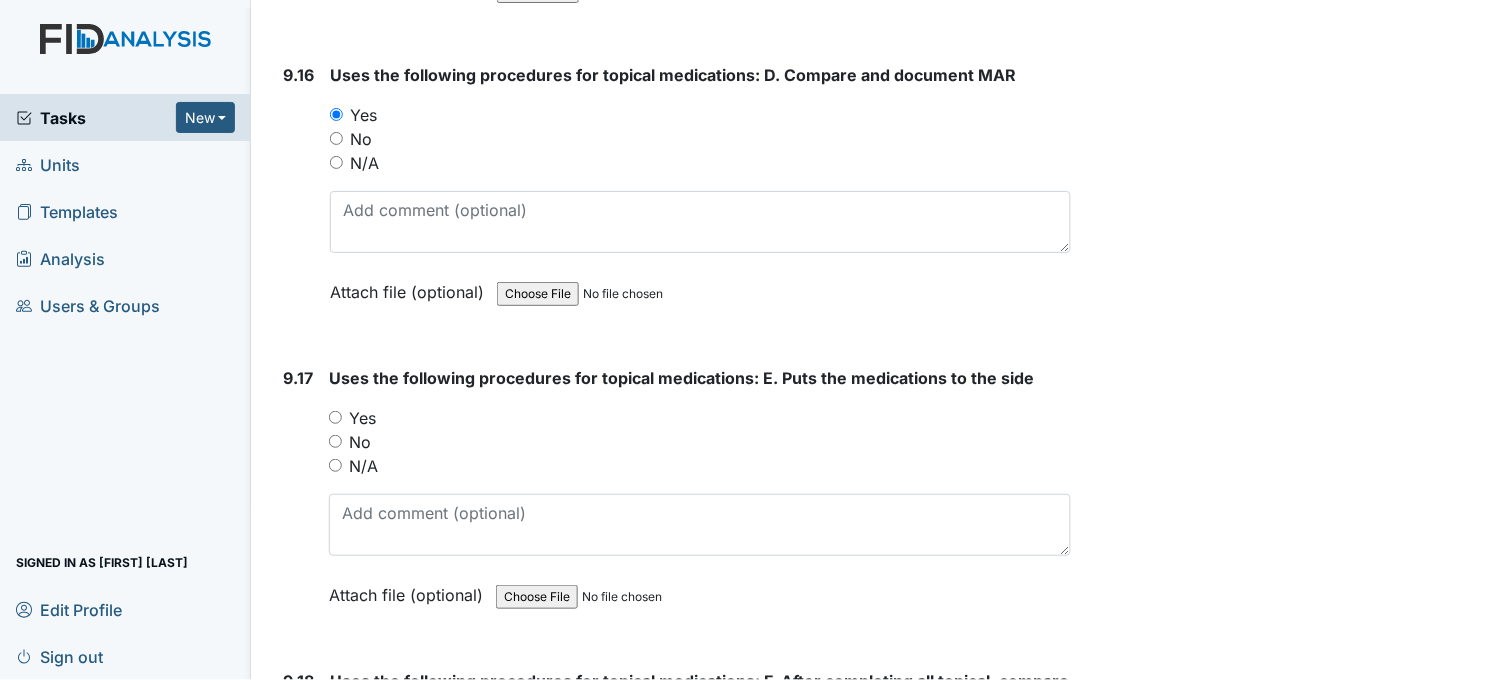 scroll, scrollTop: 27000, scrollLeft: 0, axis: vertical 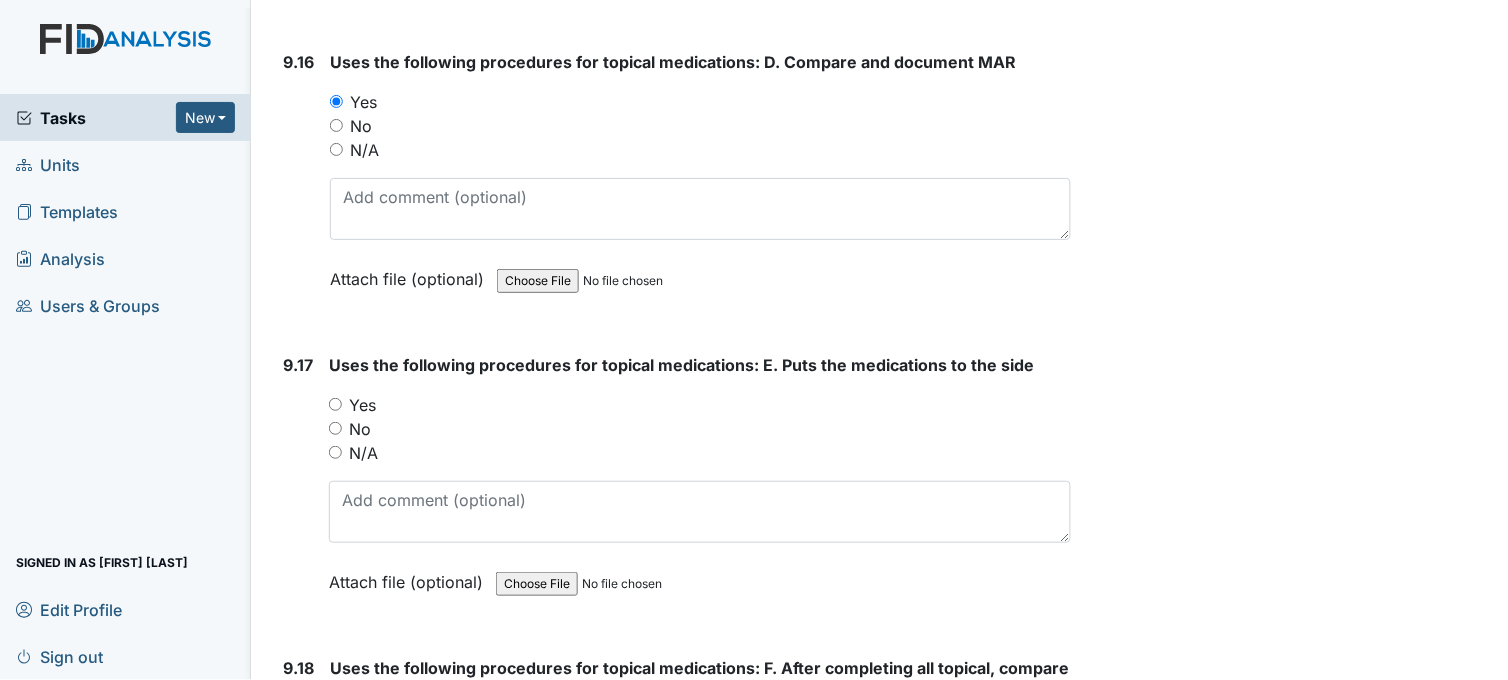 click on "Yes" at bounding box center [335, 404] 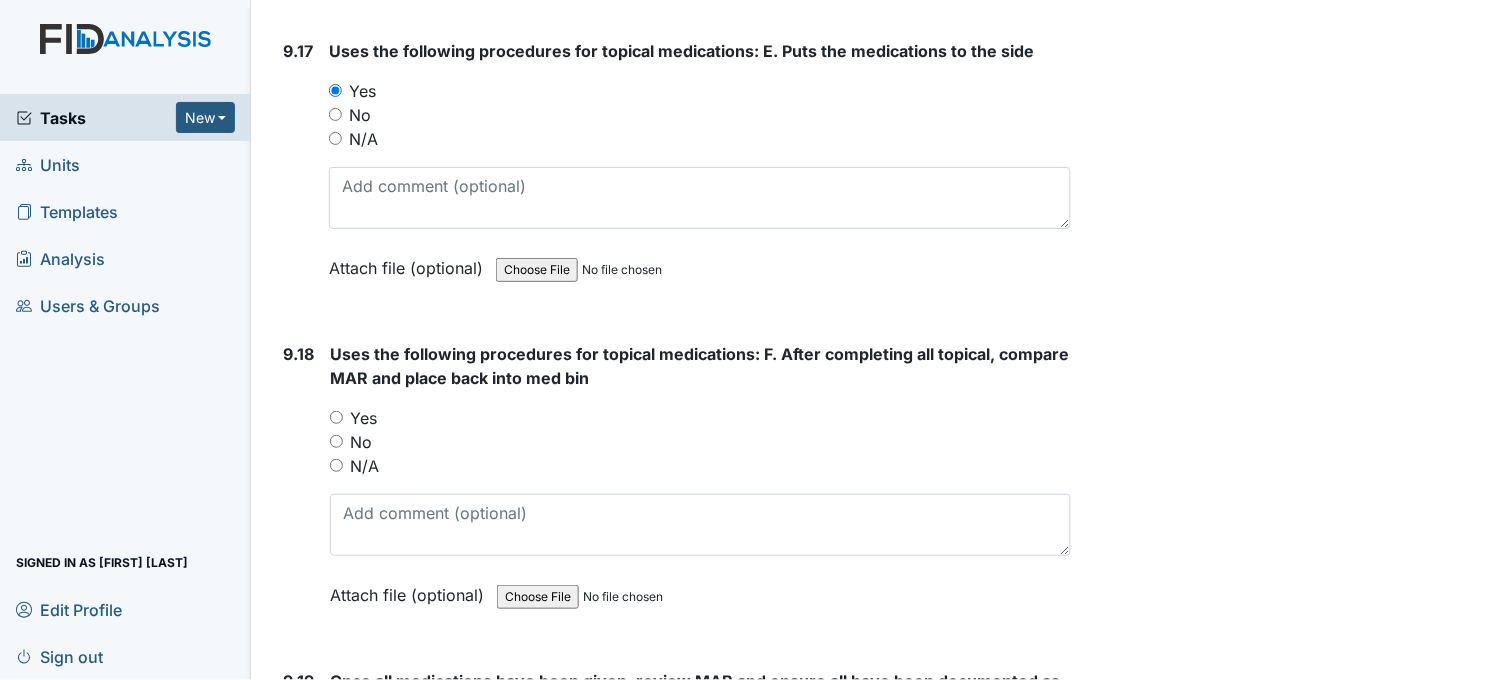 scroll, scrollTop: 27444, scrollLeft: 0, axis: vertical 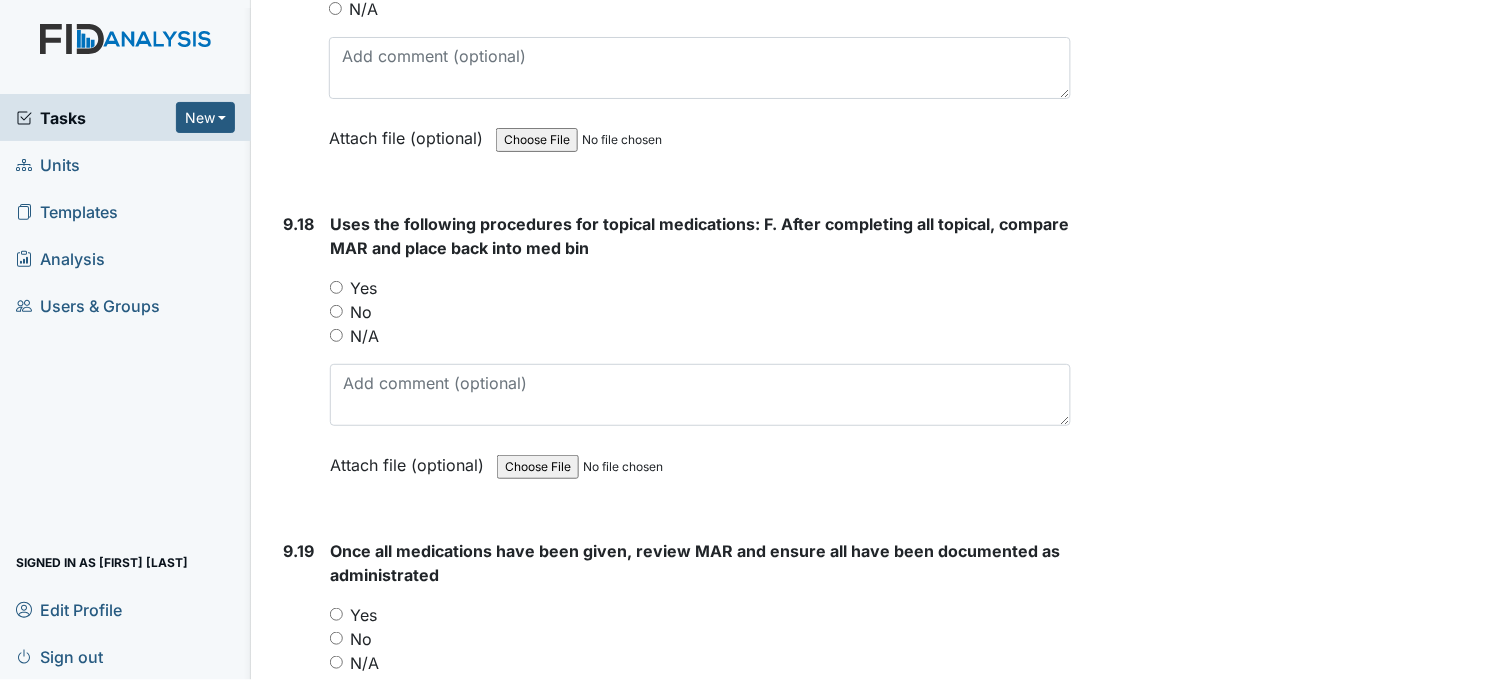 click on "Yes" at bounding box center [336, 287] 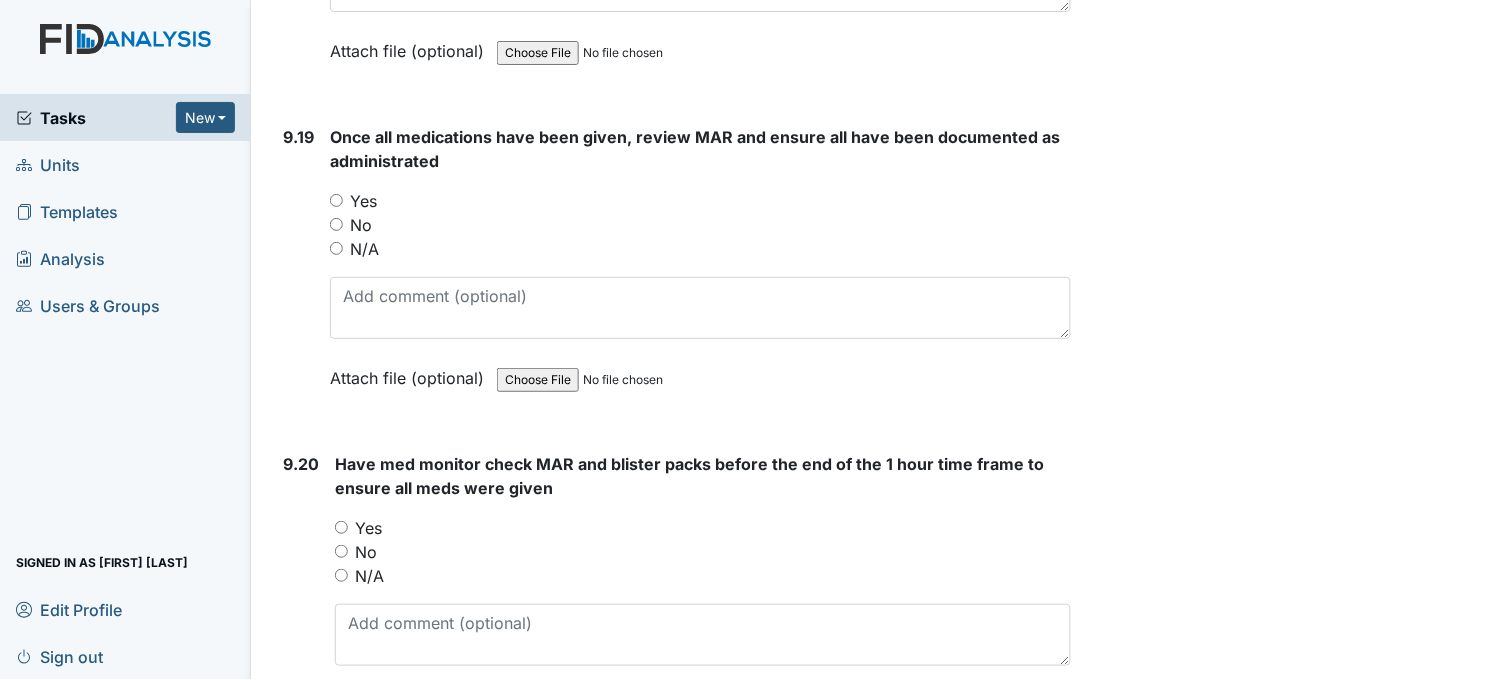 scroll, scrollTop: 27888, scrollLeft: 0, axis: vertical 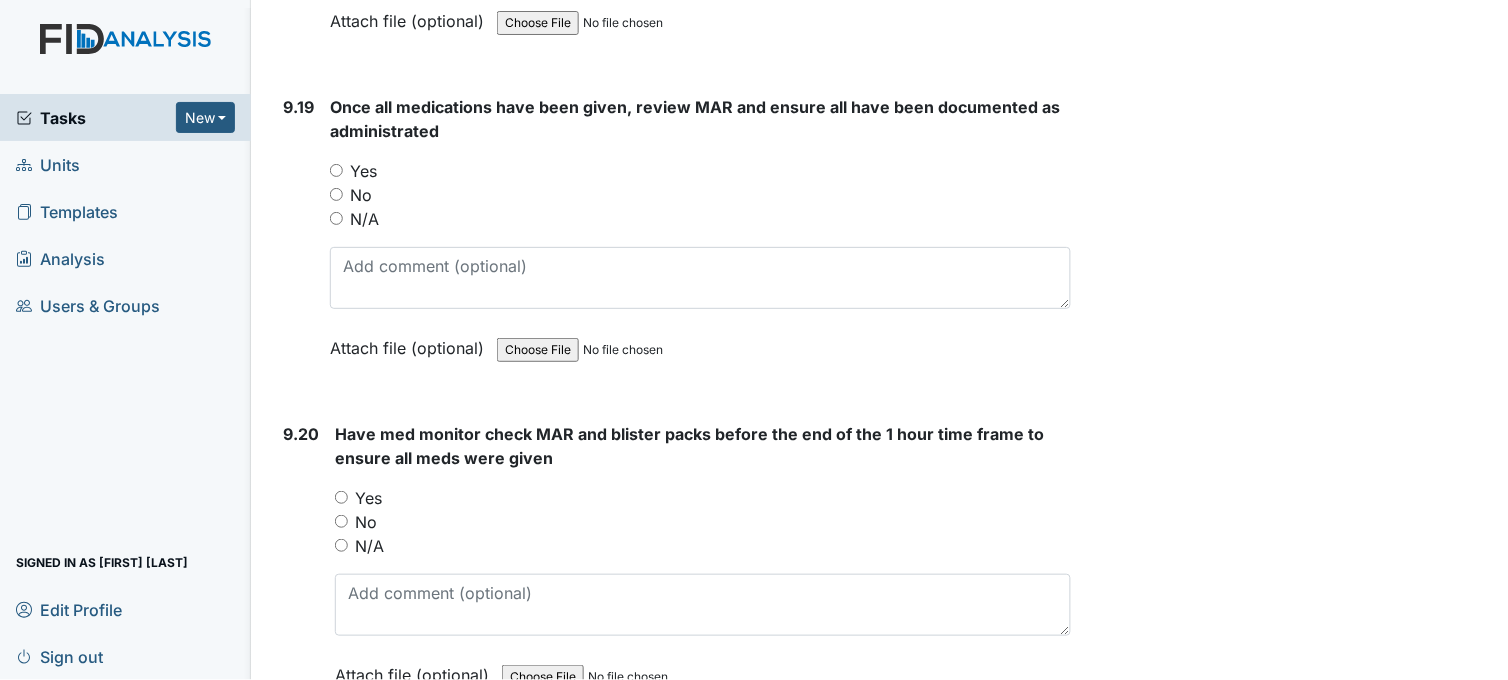 click on "Yes" at bounding box center (336, 170) 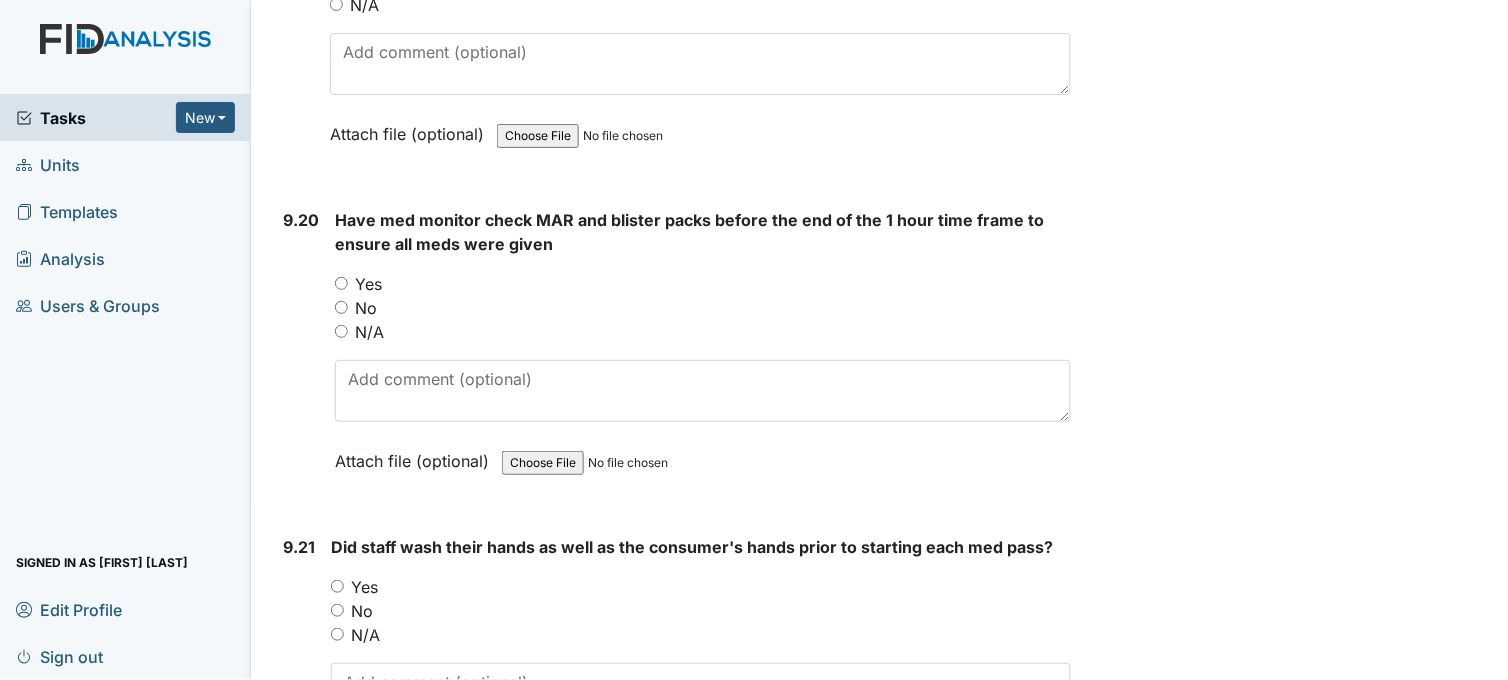 scroll, scrollTop: 28111, scrollLeft: 0, axis: vertical 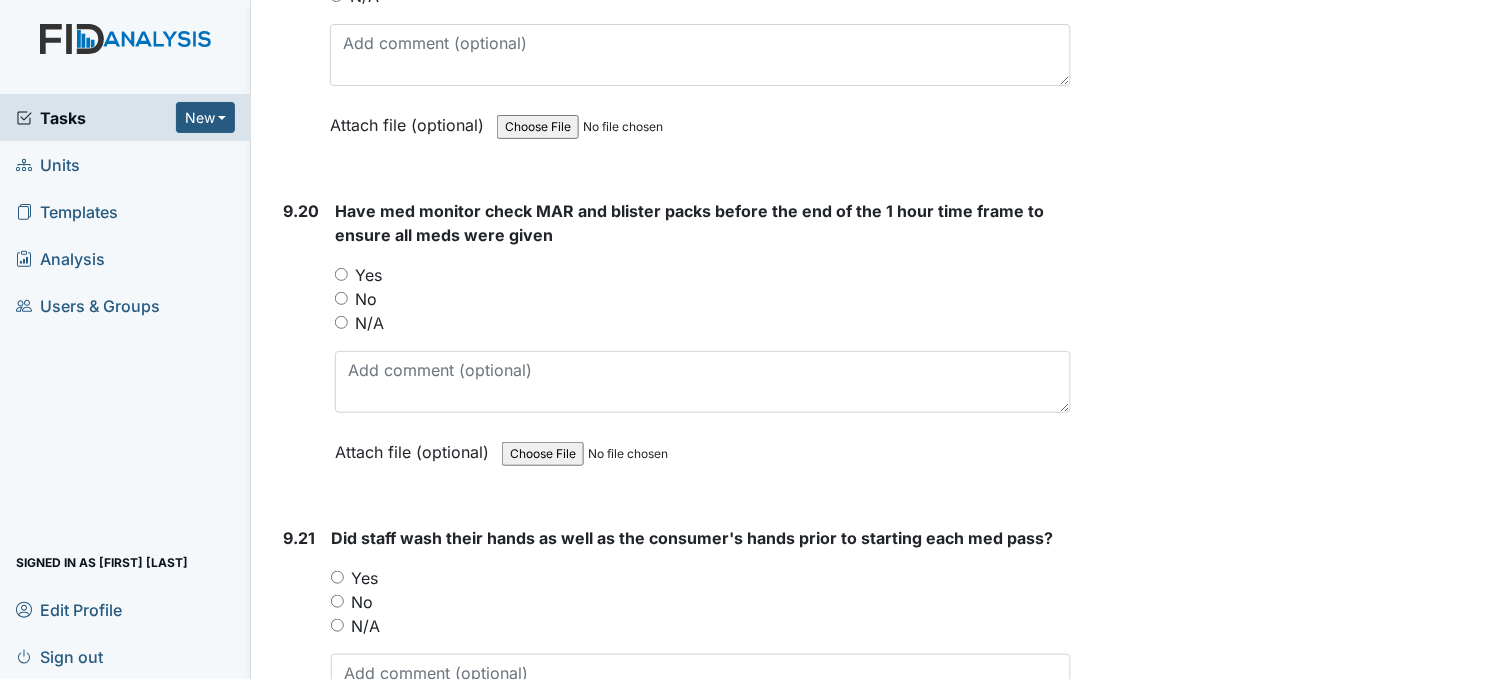 click on "Yes" at bounding box center (341, 274) 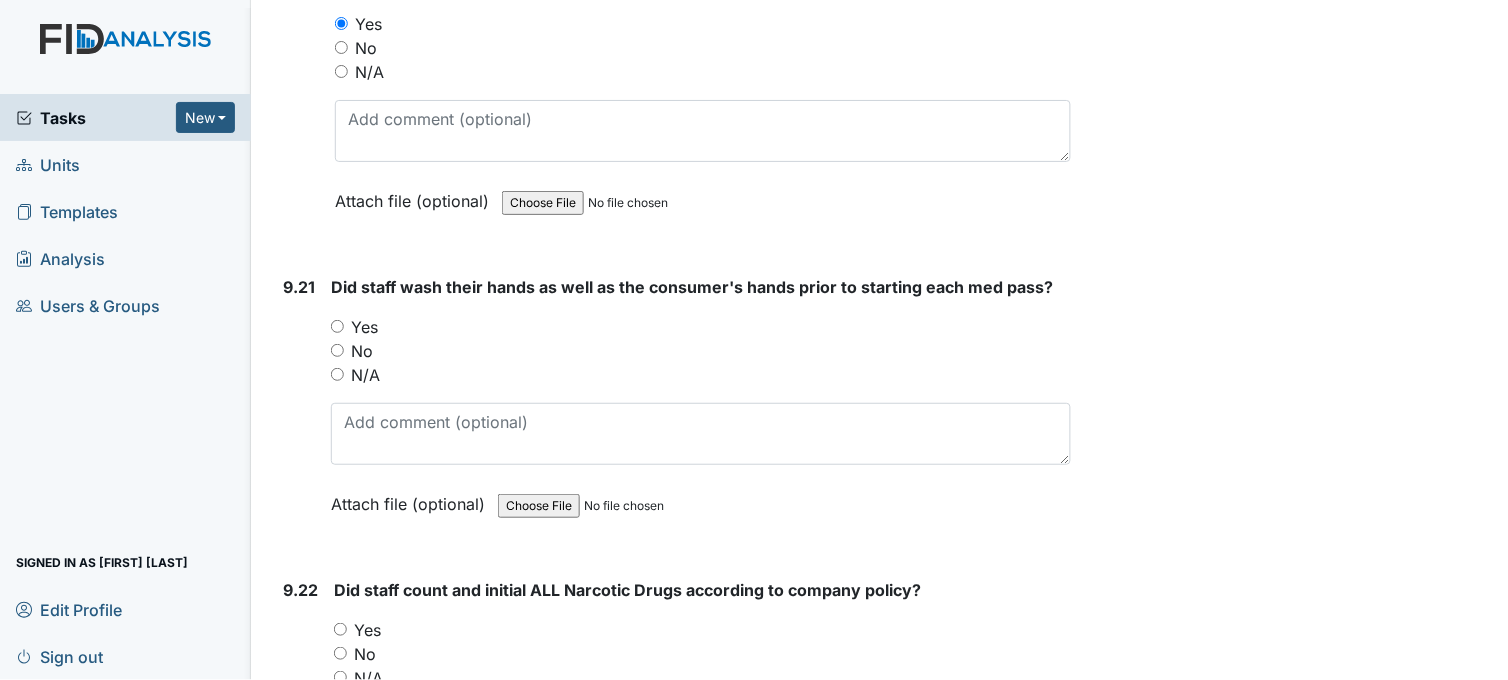 scroll, scrollTop: 28444, scrollLeft: 0, axis: vertical 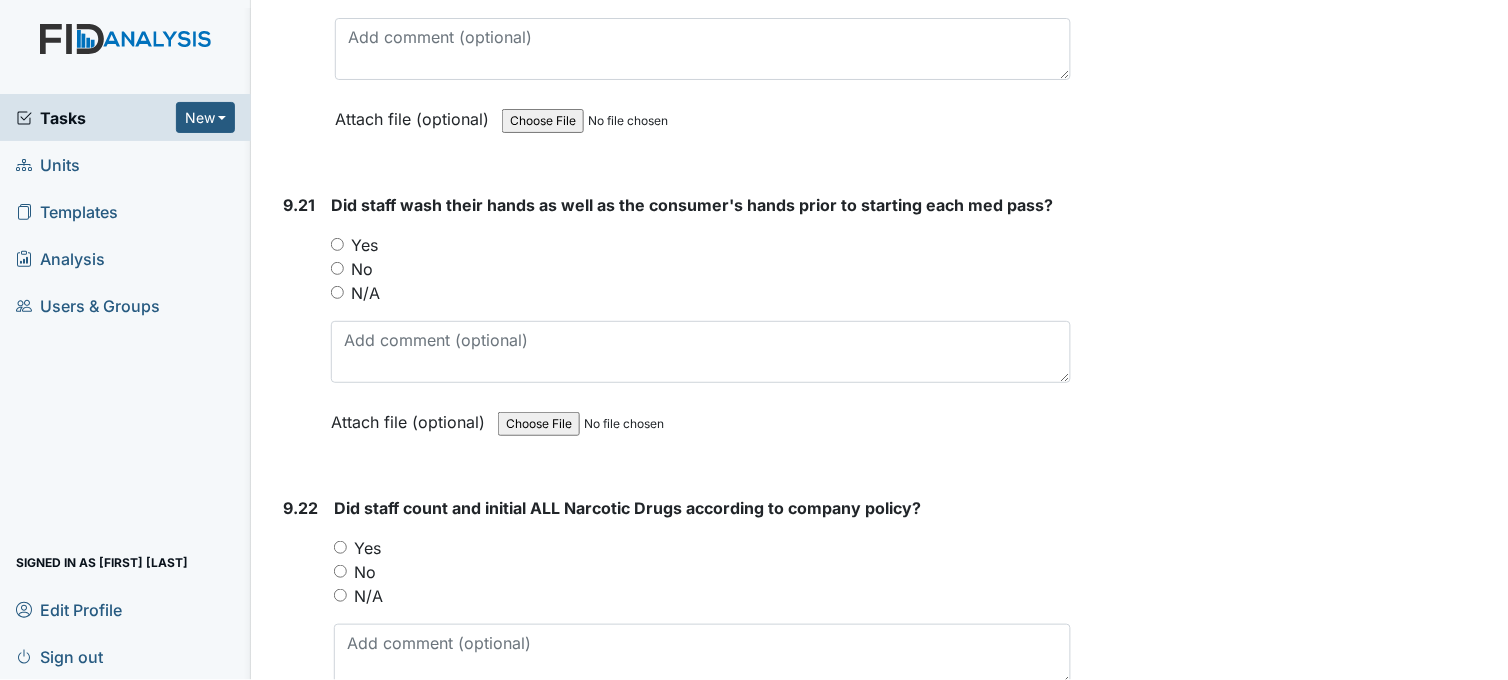 click on "Yes" at bounding box center [337, 244] 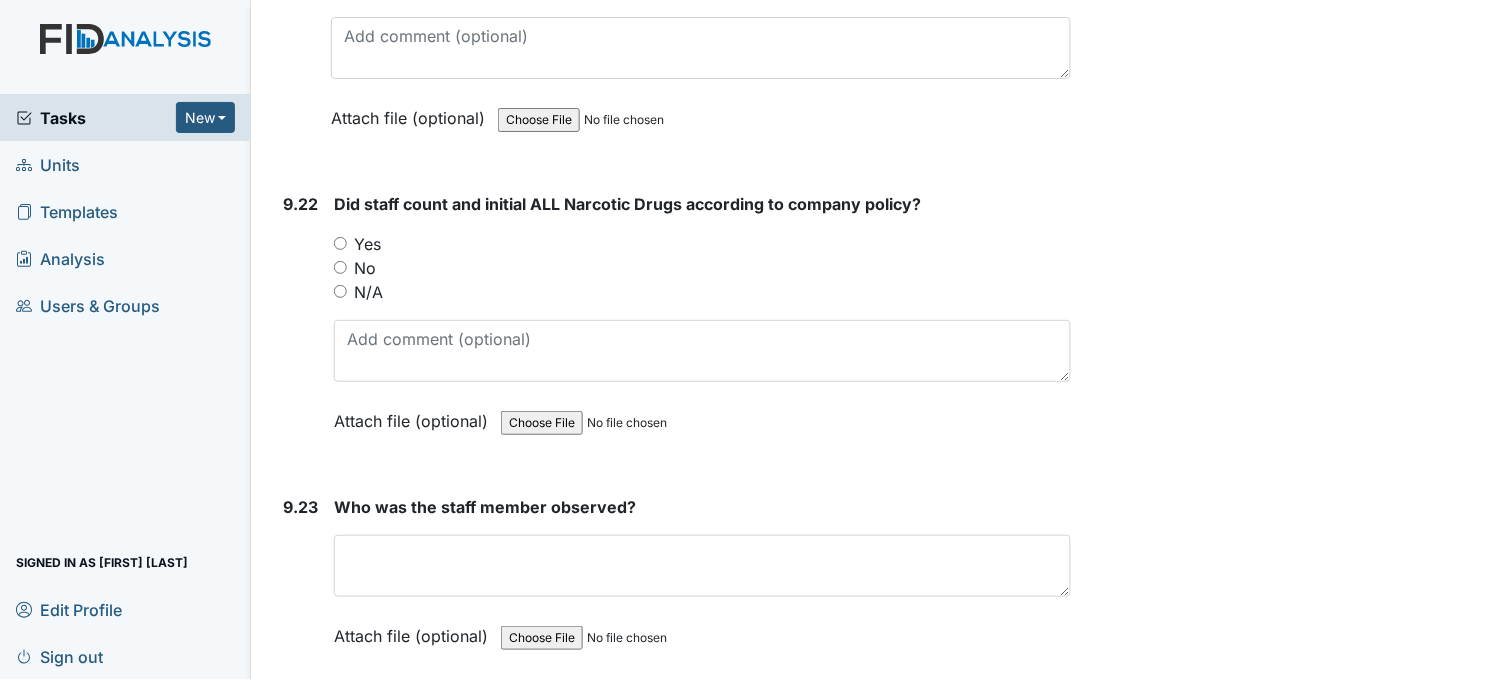 scroll, scrollTop: 28777, scrollLeft: 0, axis: vertical 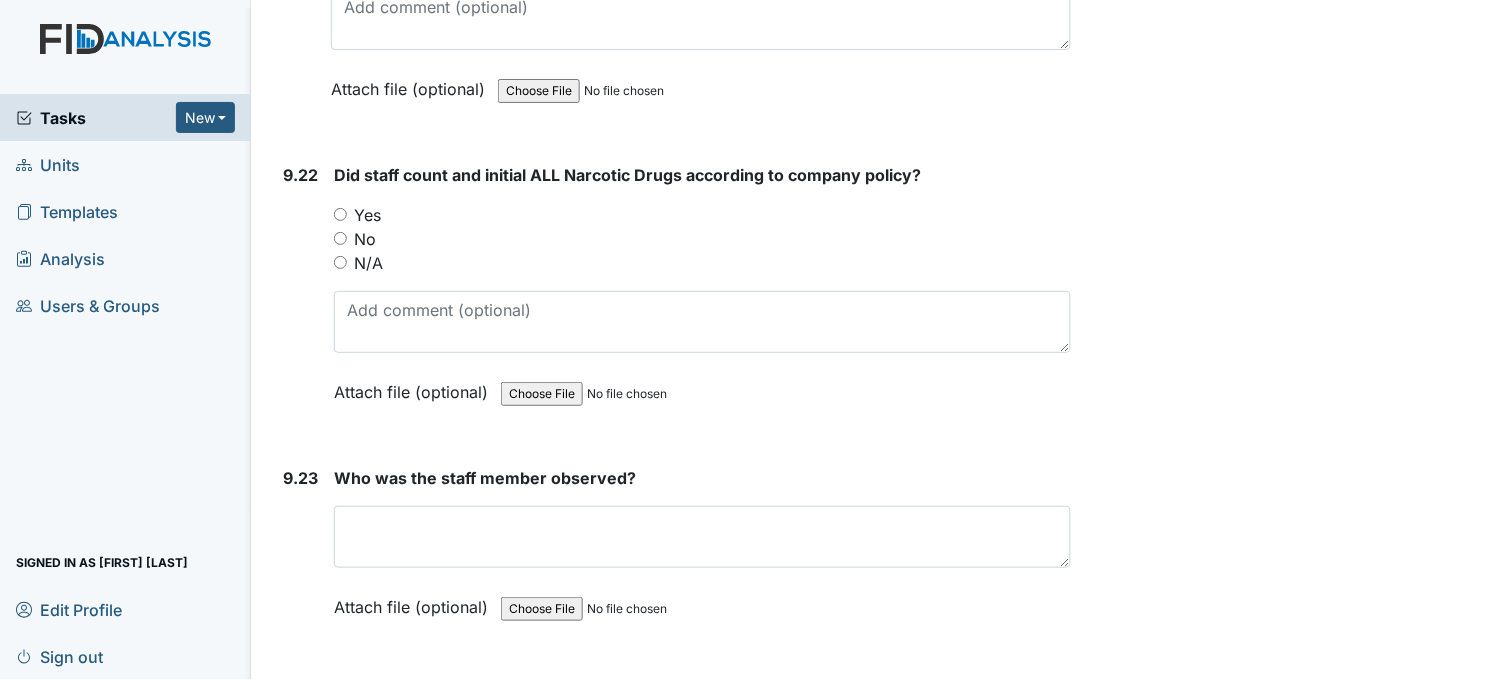 click on "Yes" at bounding box center (340, 214) 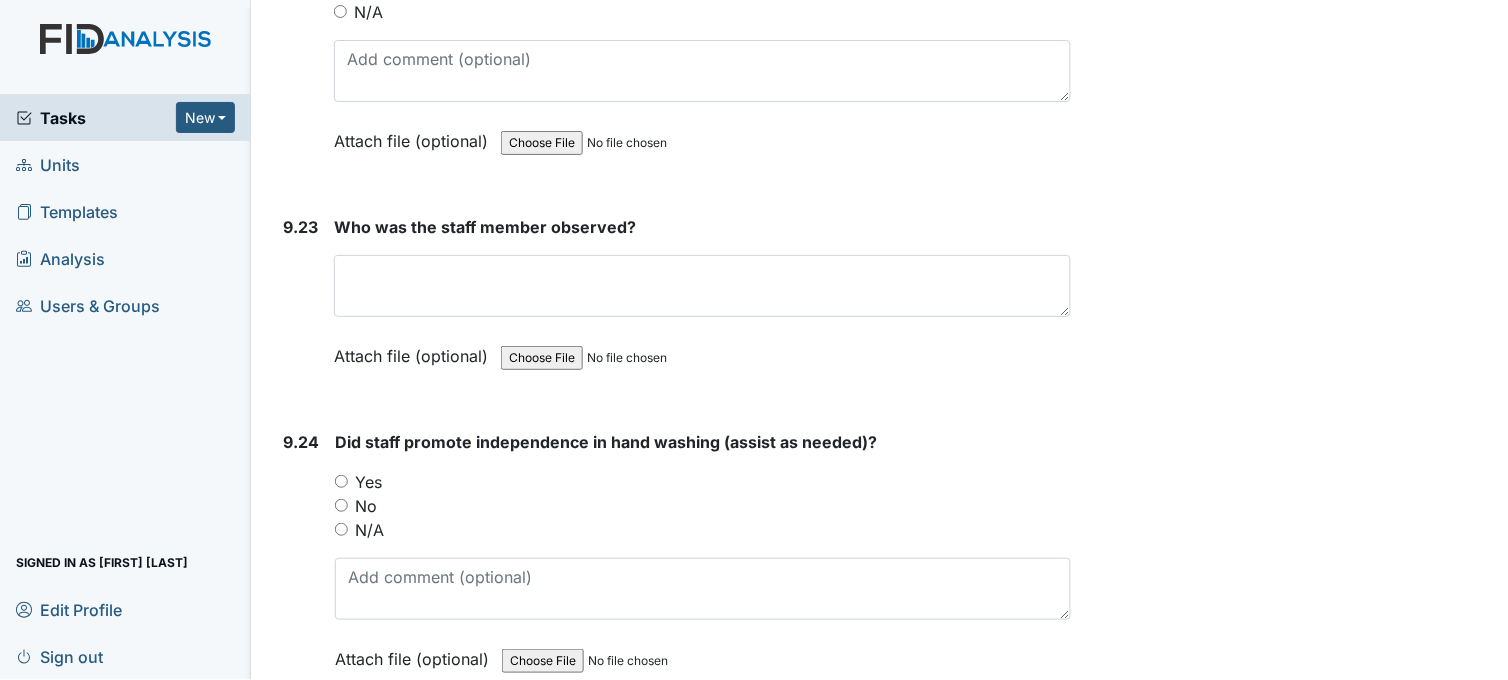 scroll, scrollTop: 29111, scrollLeft: 0, axis: vertical 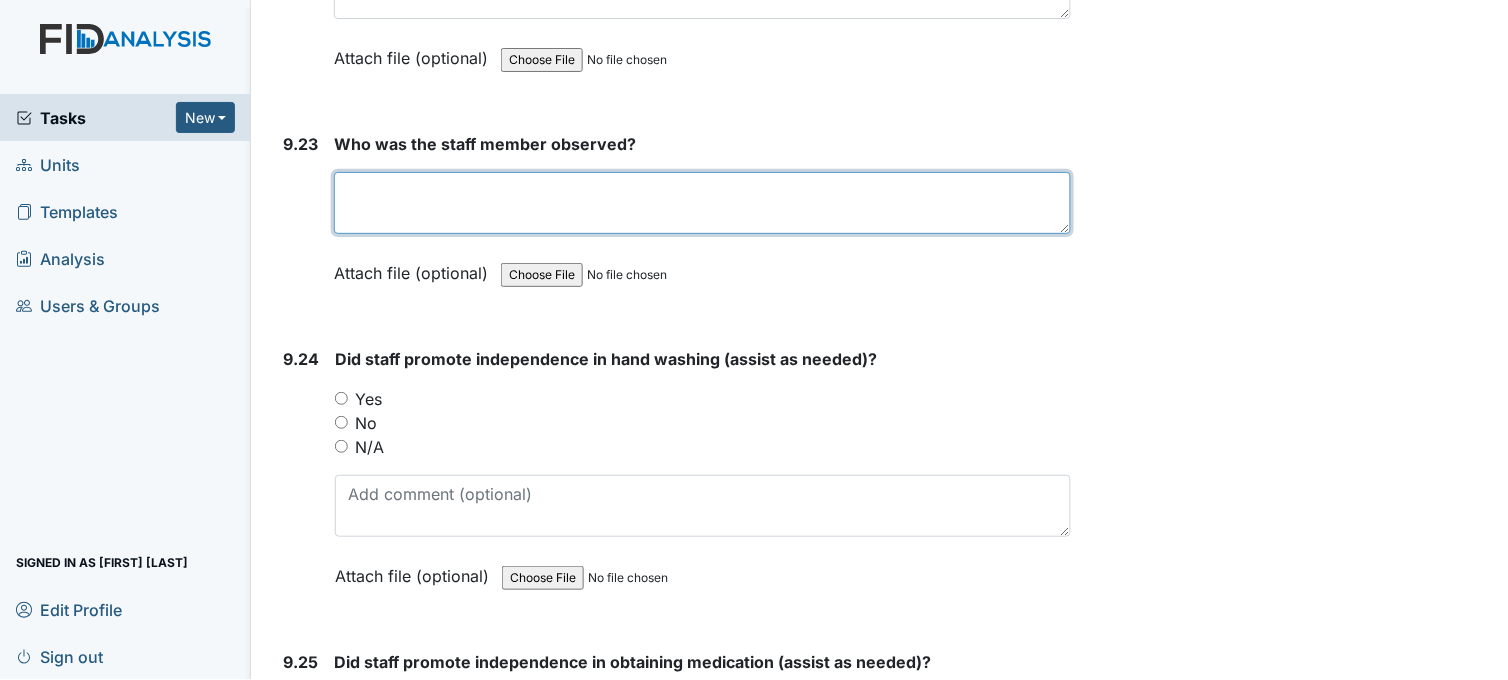 click at bounding box center (702, 203) 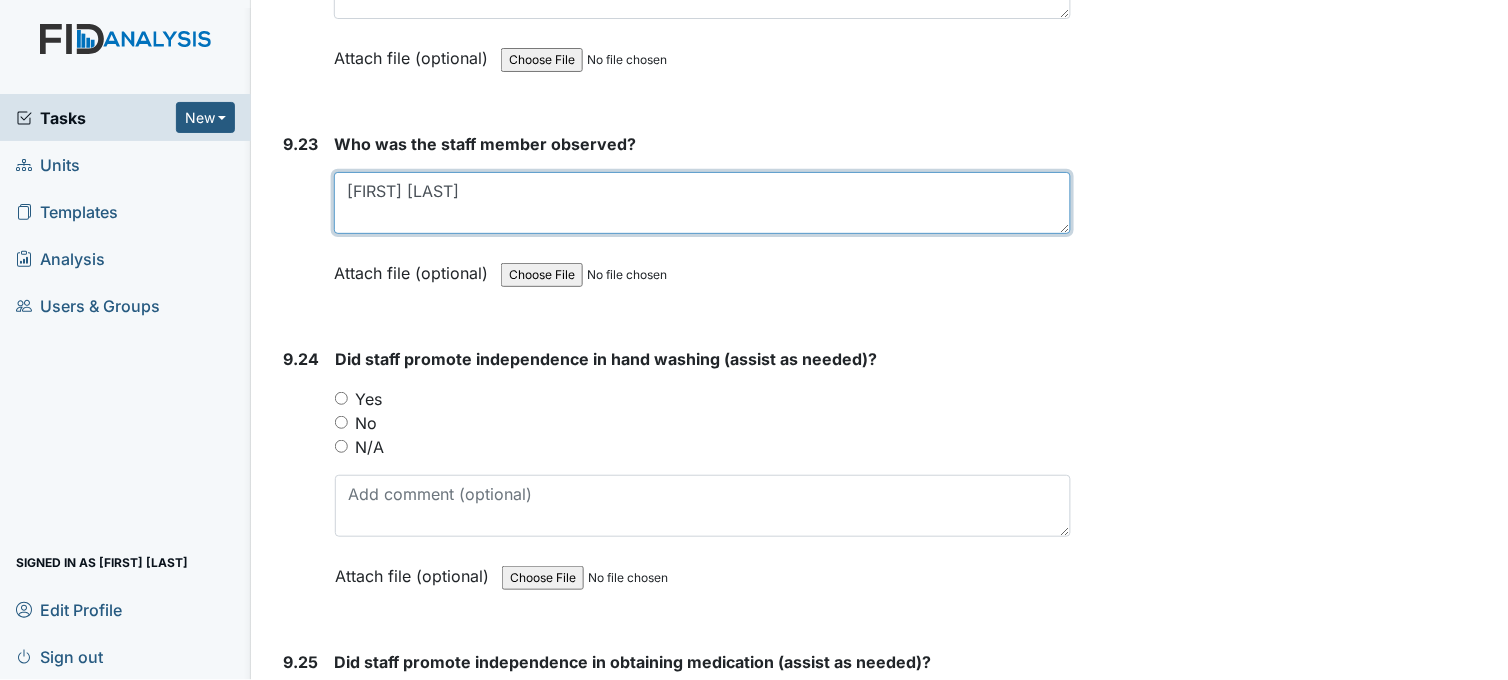 type on "Keenia Alexia" 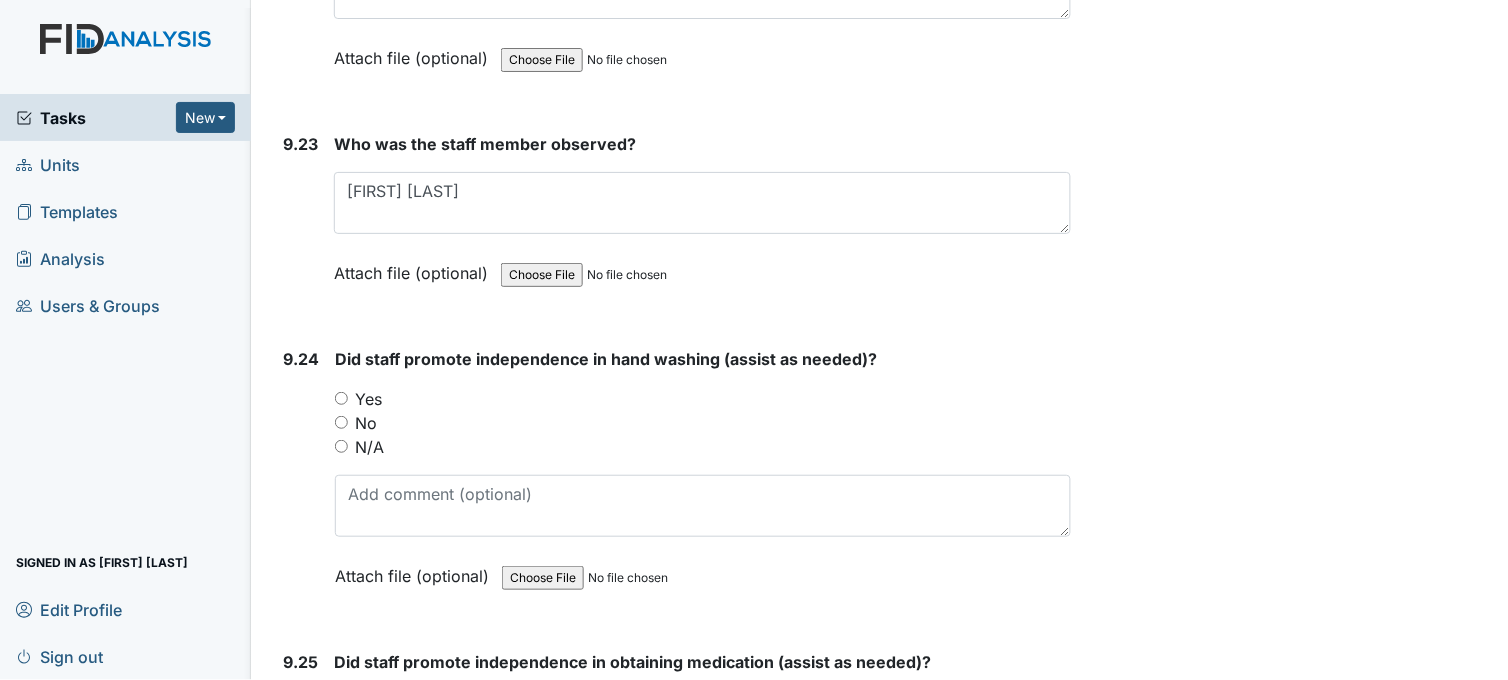 click on "Yes" at bounding box center (341, 398) 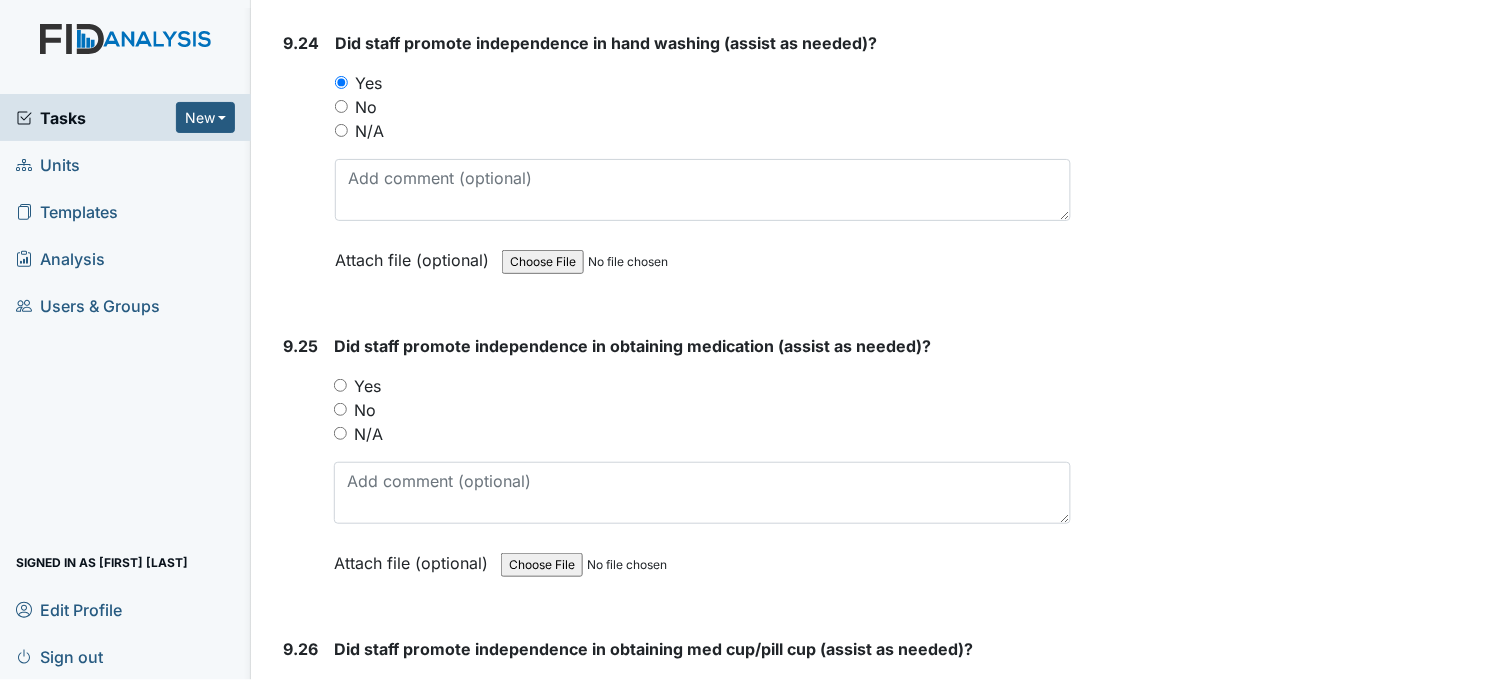 scroll, scrollTop: 29444, scrollLeft: 0, axis: vertical 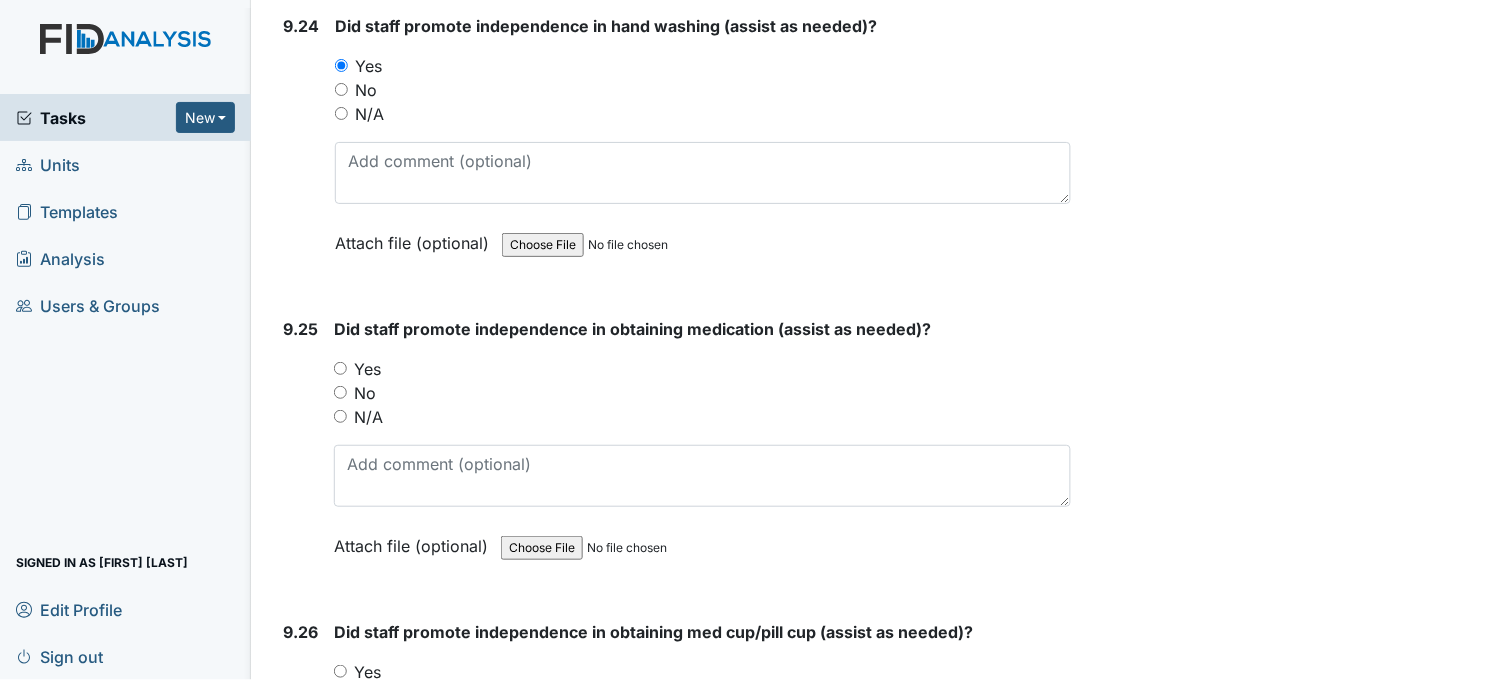 click on "Yes" at bounding box center [340, 368] 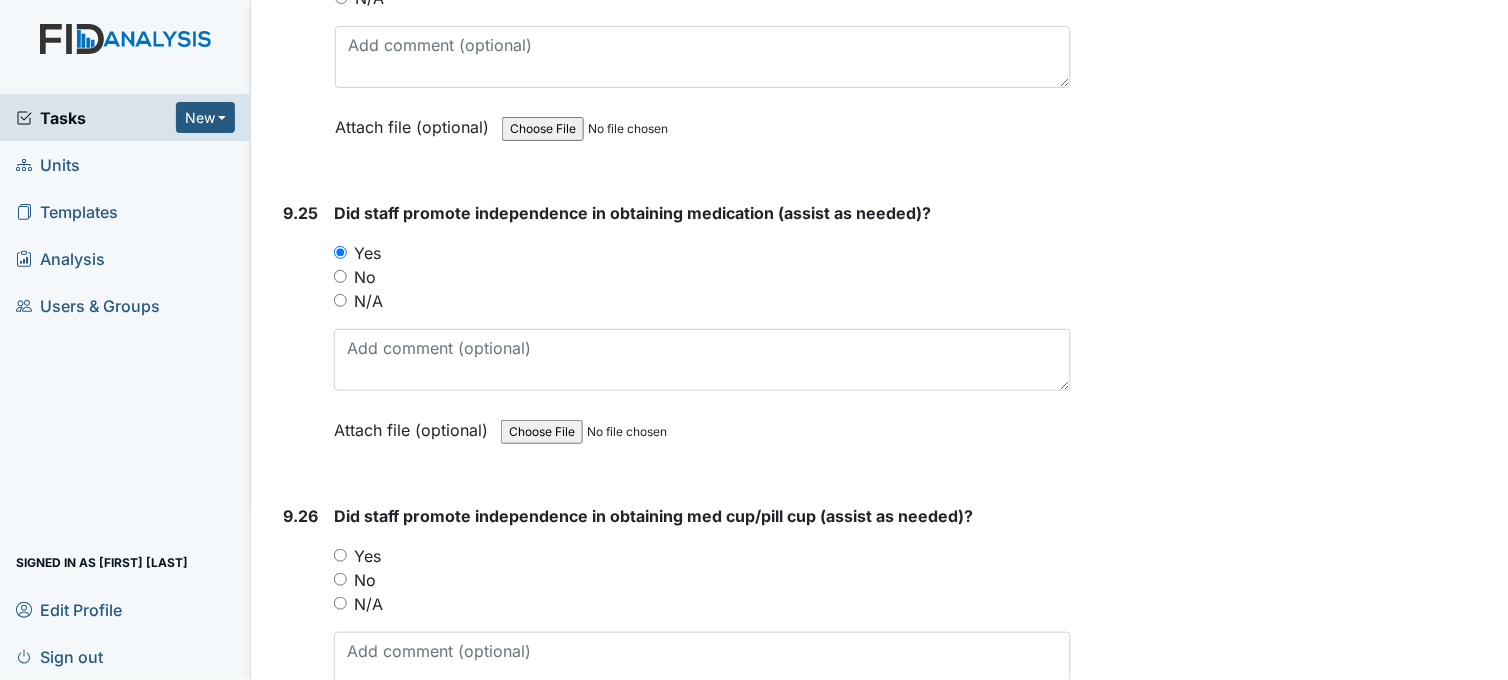 scroll, scrollTop: 29777, scrollLeft: 0, axis: vertical 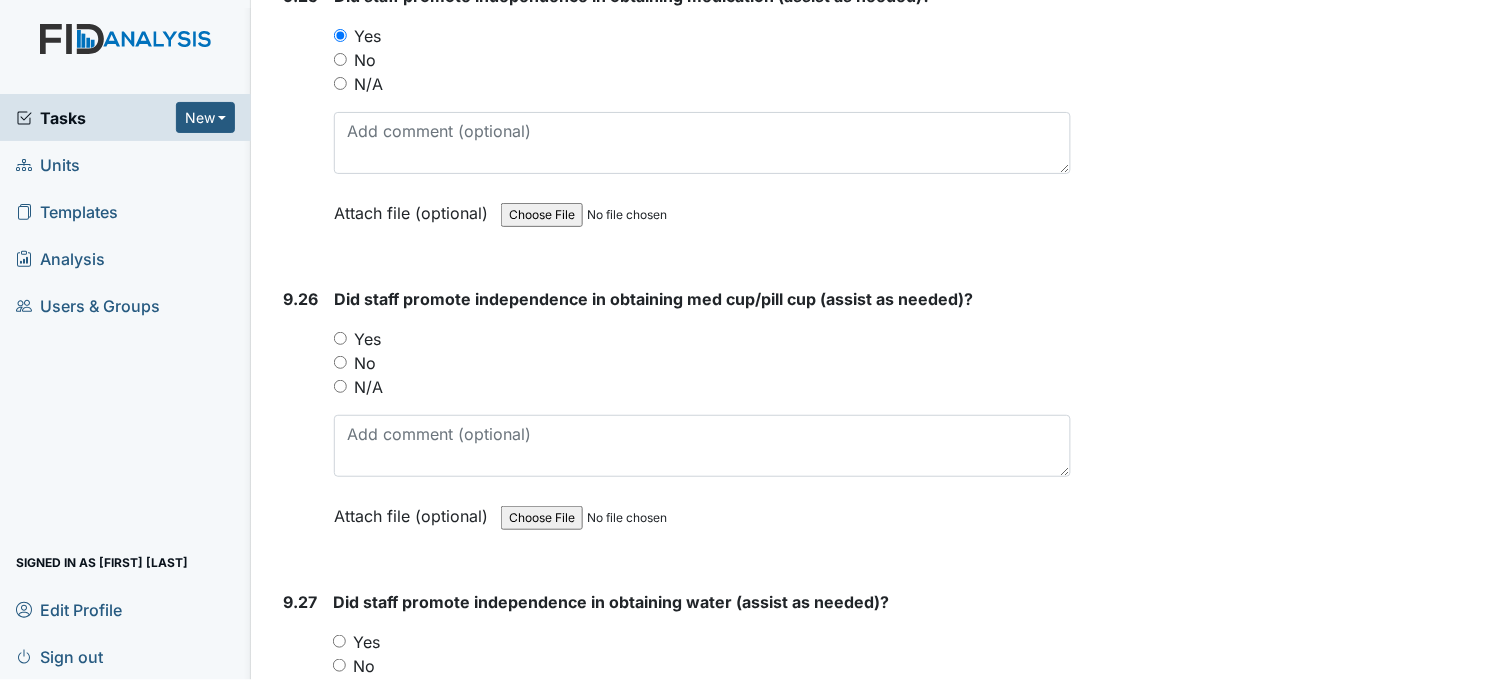 click on "Yes" at bounding box center (340, 338) 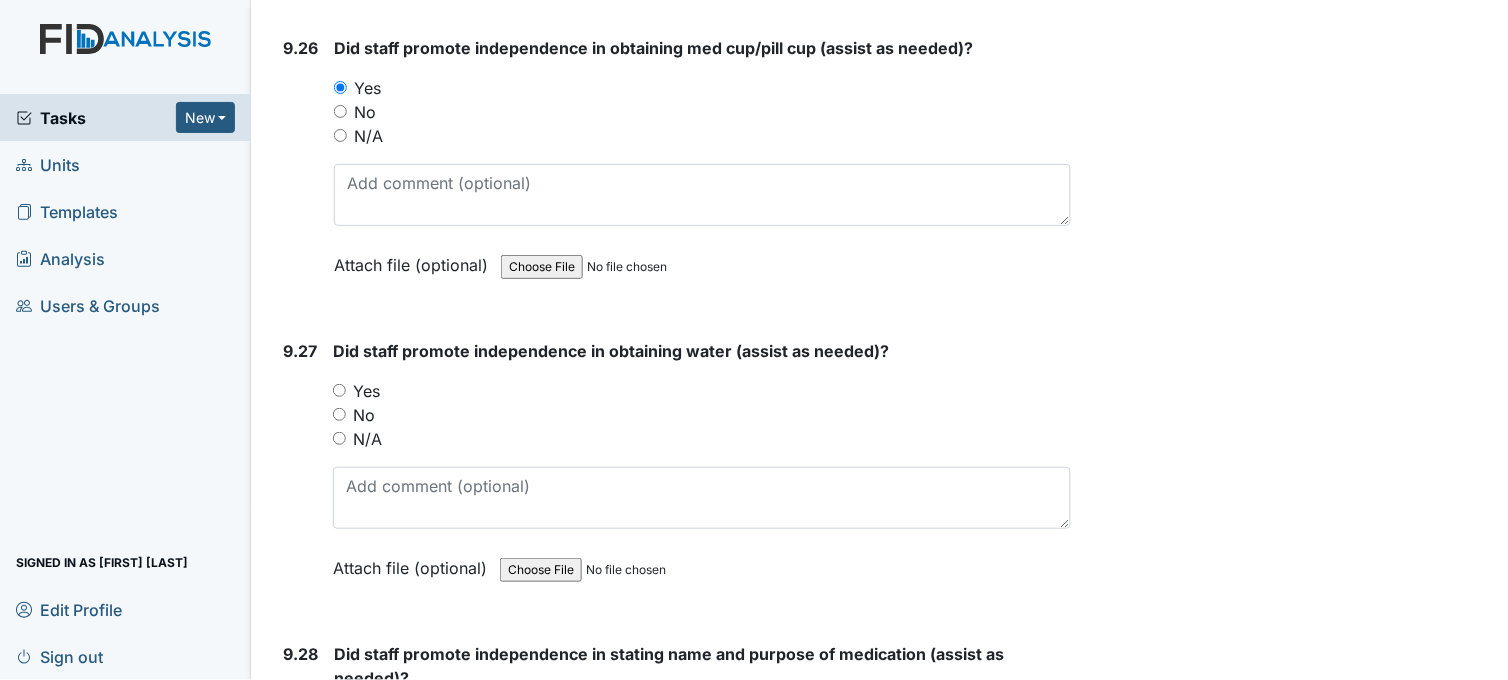 scroll, scrollTop: 30111, scrollLeft: 0, axis: vertical 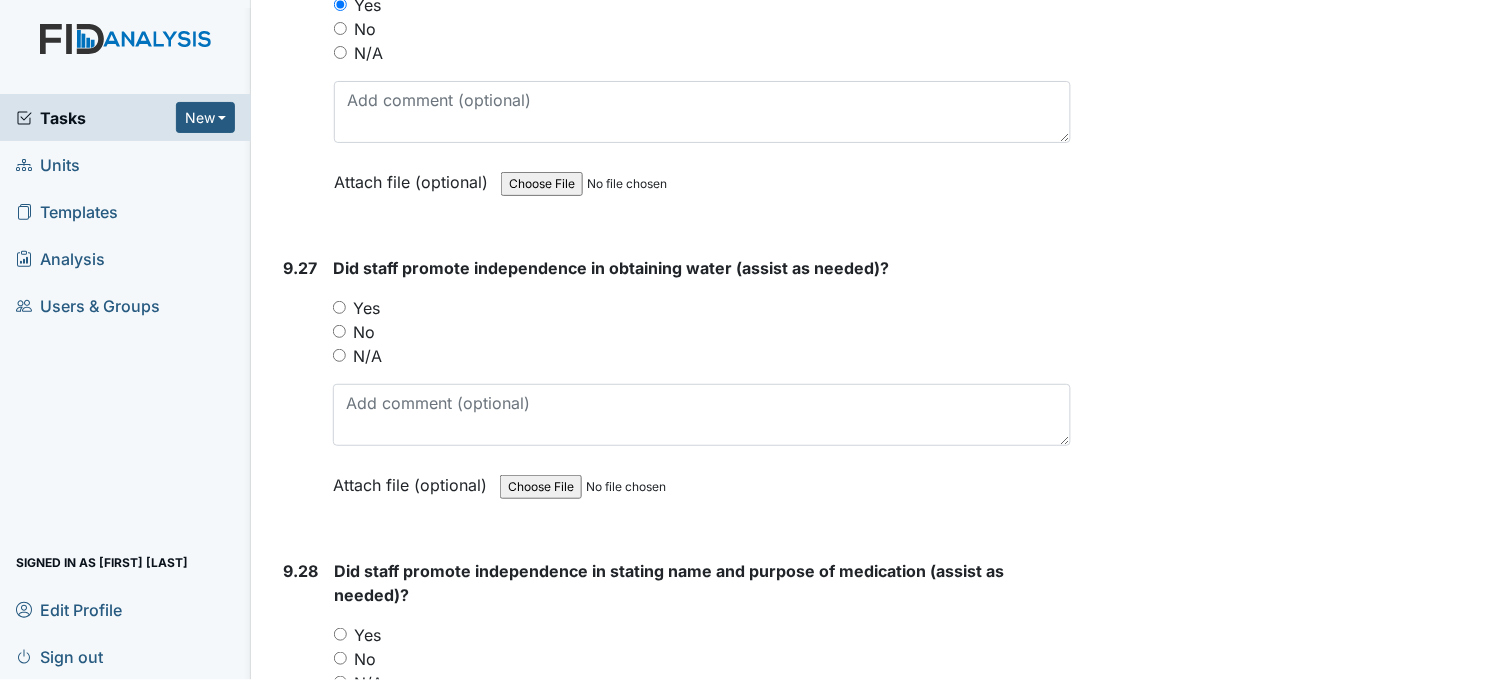 click on "Yes" at bounding box center (339, 307) 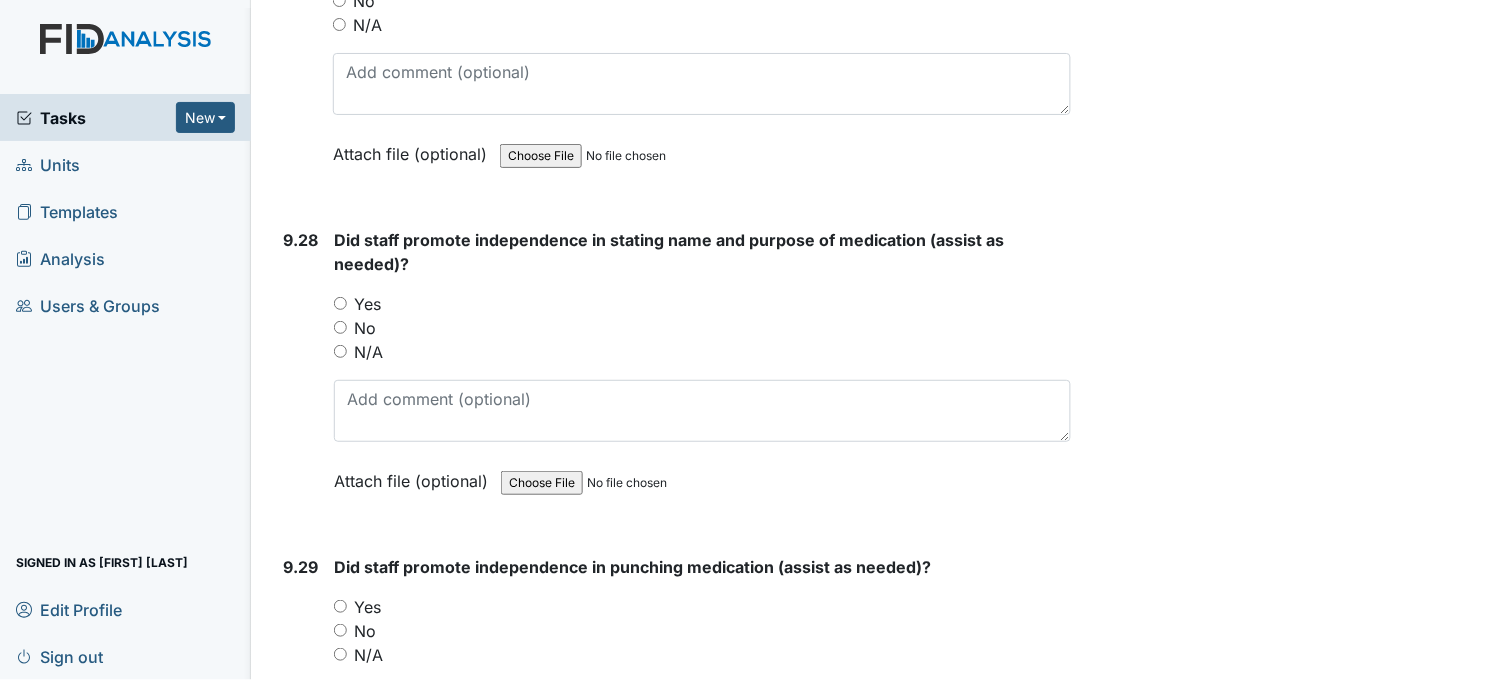 scroll, scrollTop: 30444, scrollLeft: 0, axis: vertical 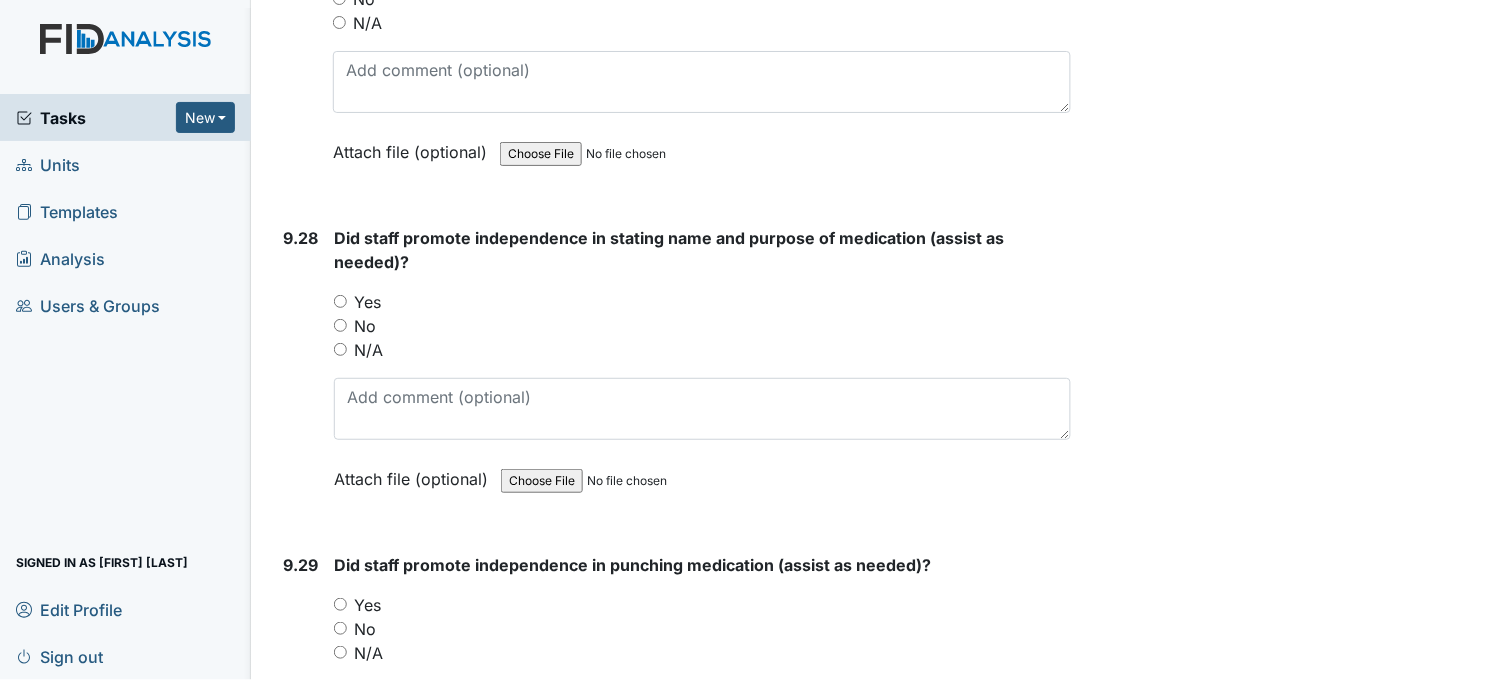 click on "Yes" at bounding box center [340, 301] 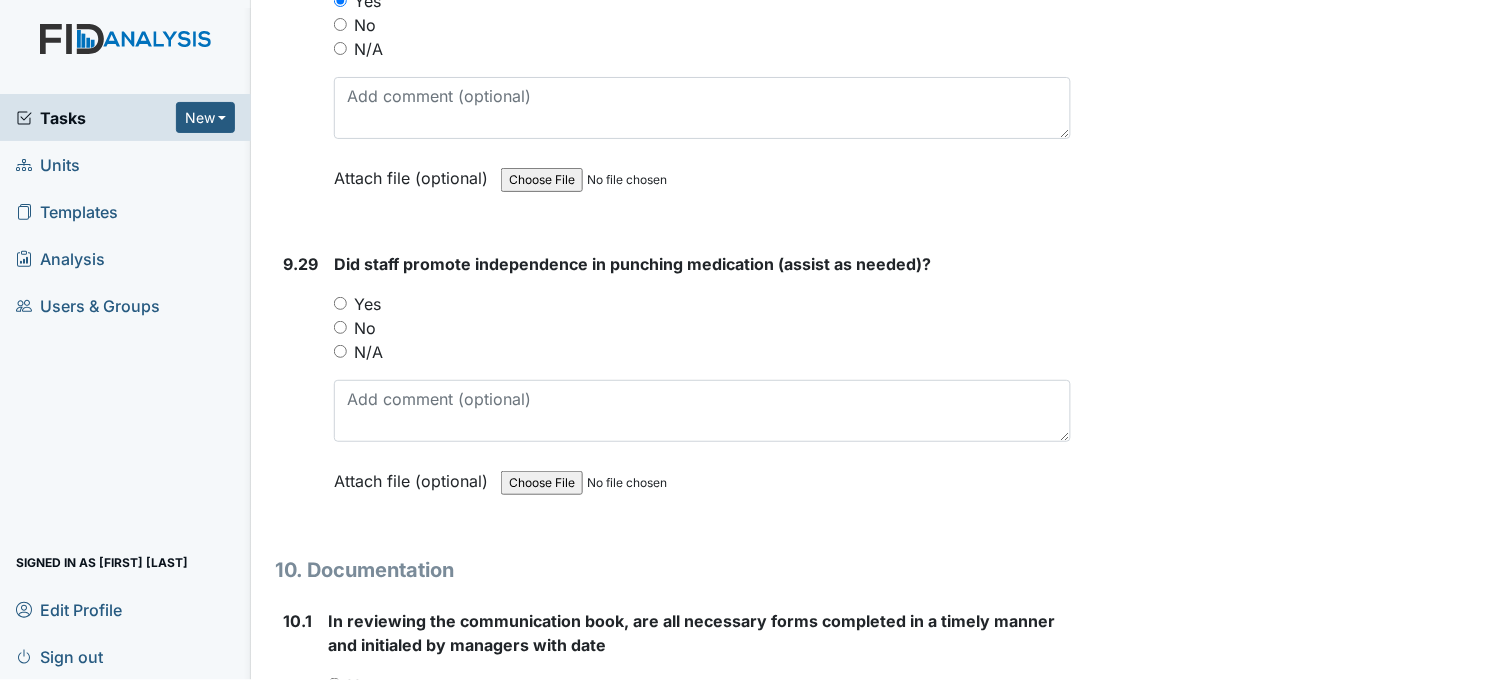 scroll, scrollTop: 30777, scrollLeft: 0, axis: vertical 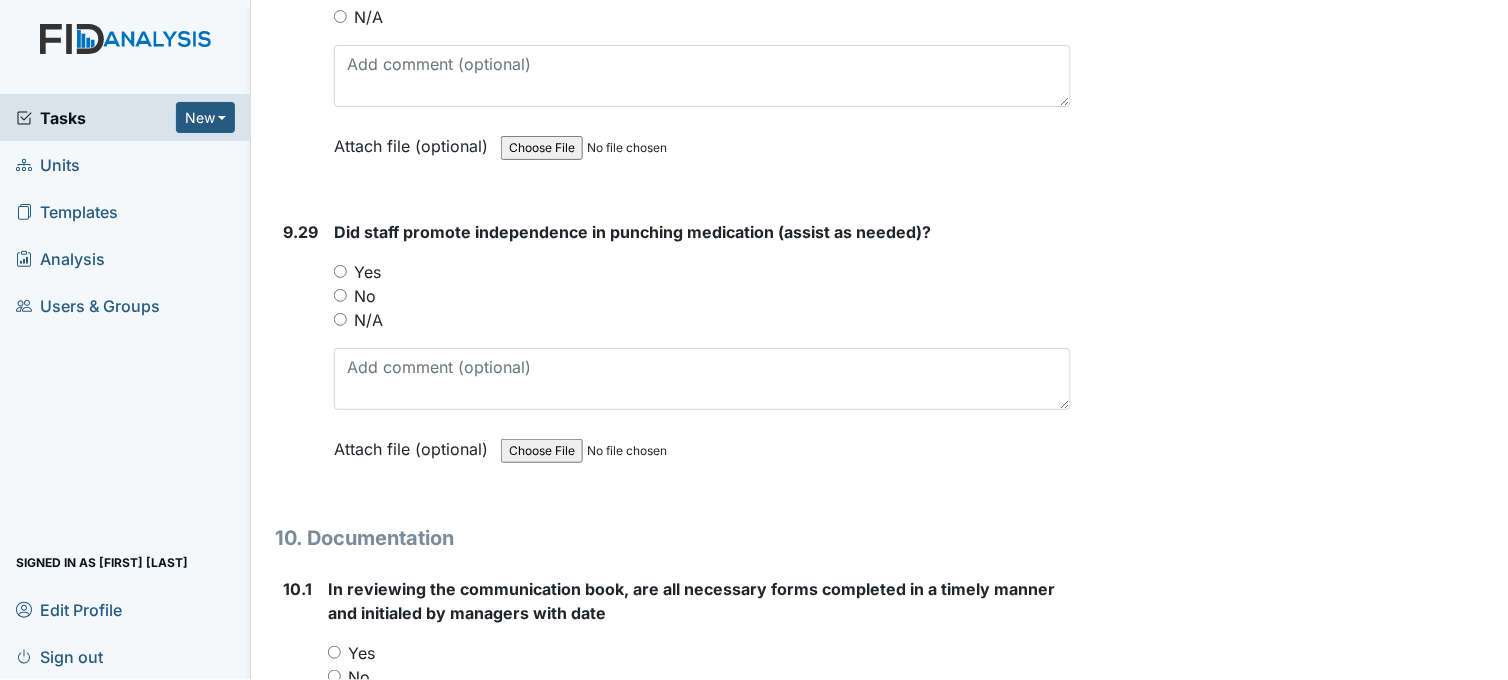 click on "Yes" at bounding box center (340, 271) 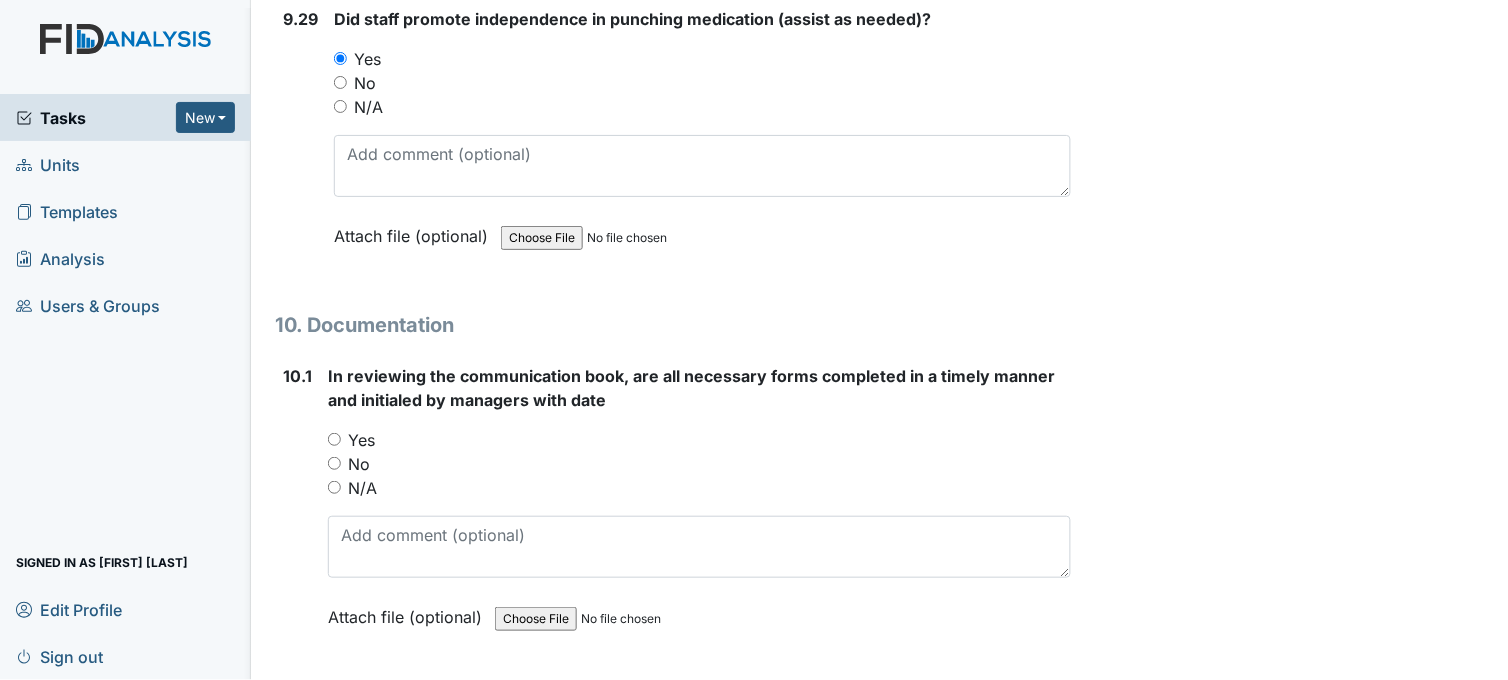 scroll, scrollTop: 31111, scrollLeft: 0, axis: vertical 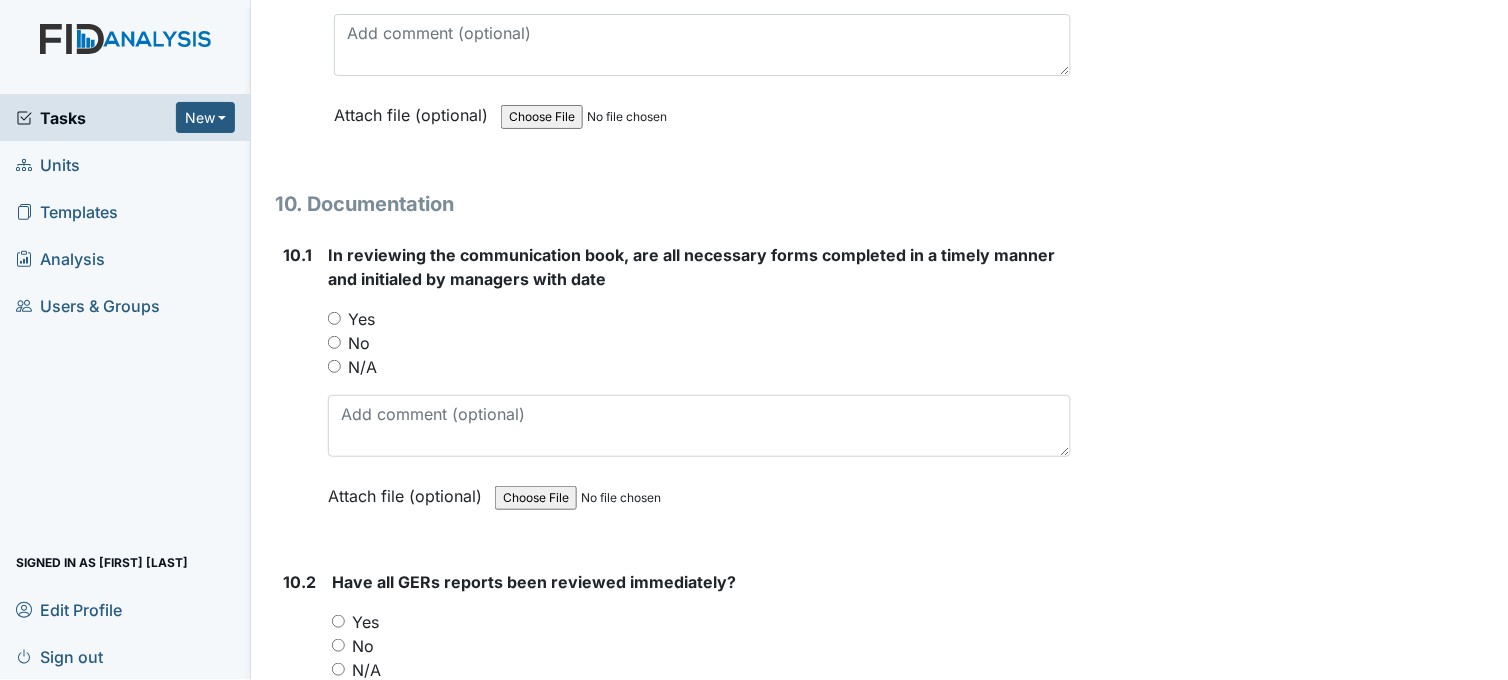 click on "Yes" at bounding box center (334, 318) 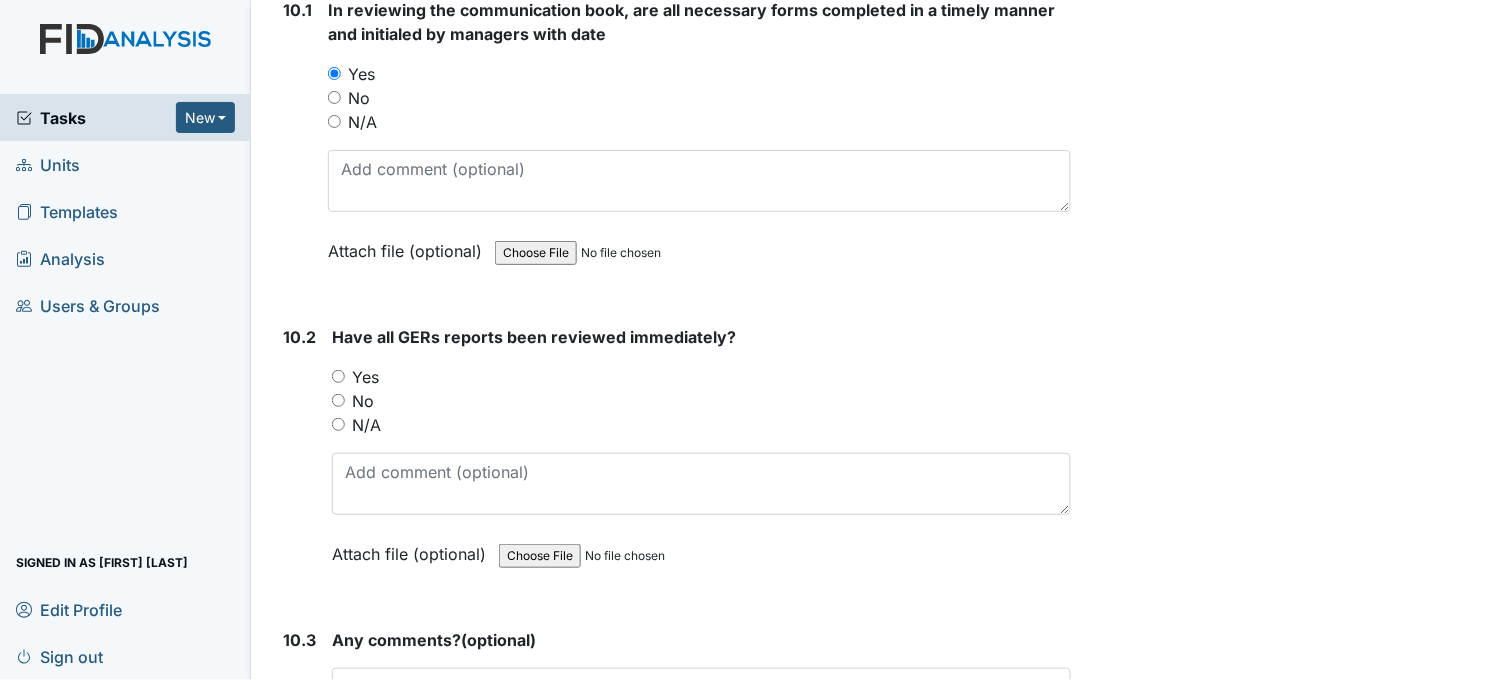 scroll, scrollTop: 31444, scrollLeft: 0, axis: vertical 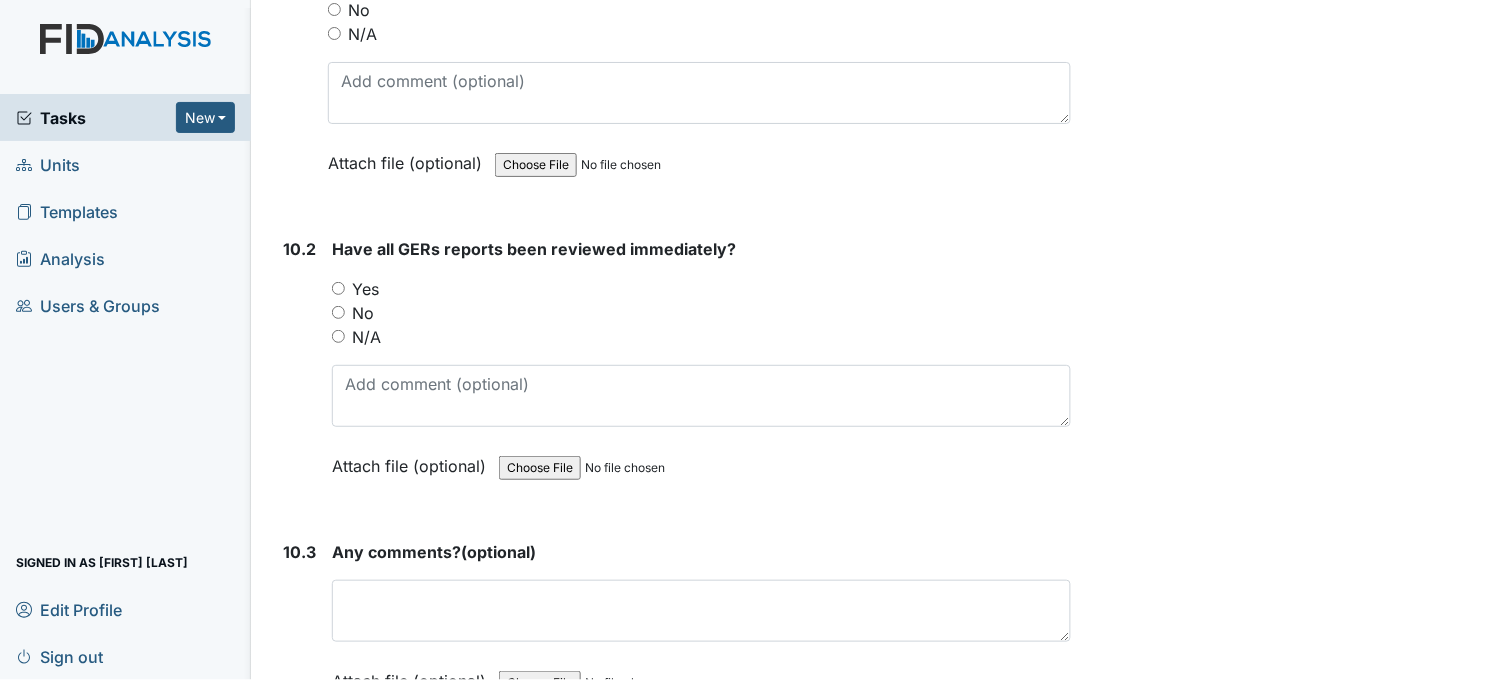 click on "Yes" at bounding box center (338, 288) 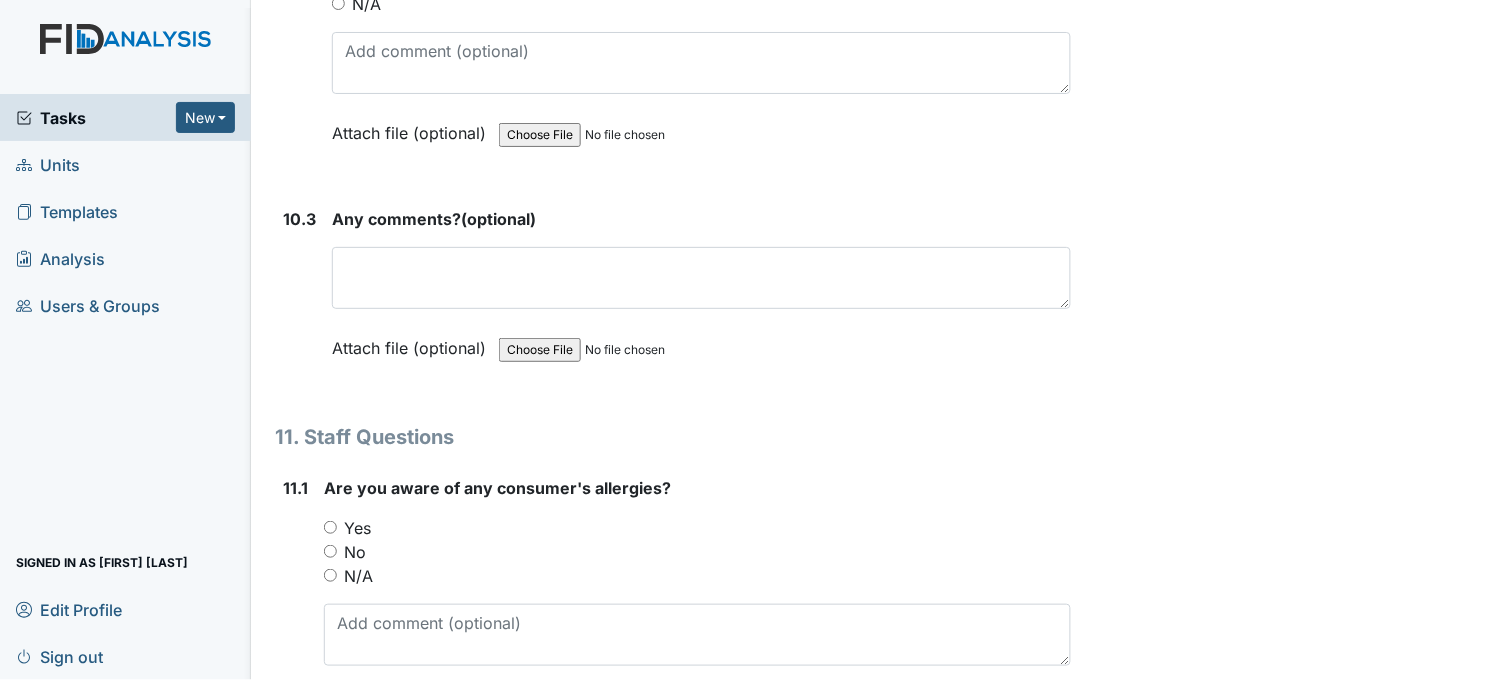 scroll, scrollTop: 32000, scrollLeft: 0, axis: vertical 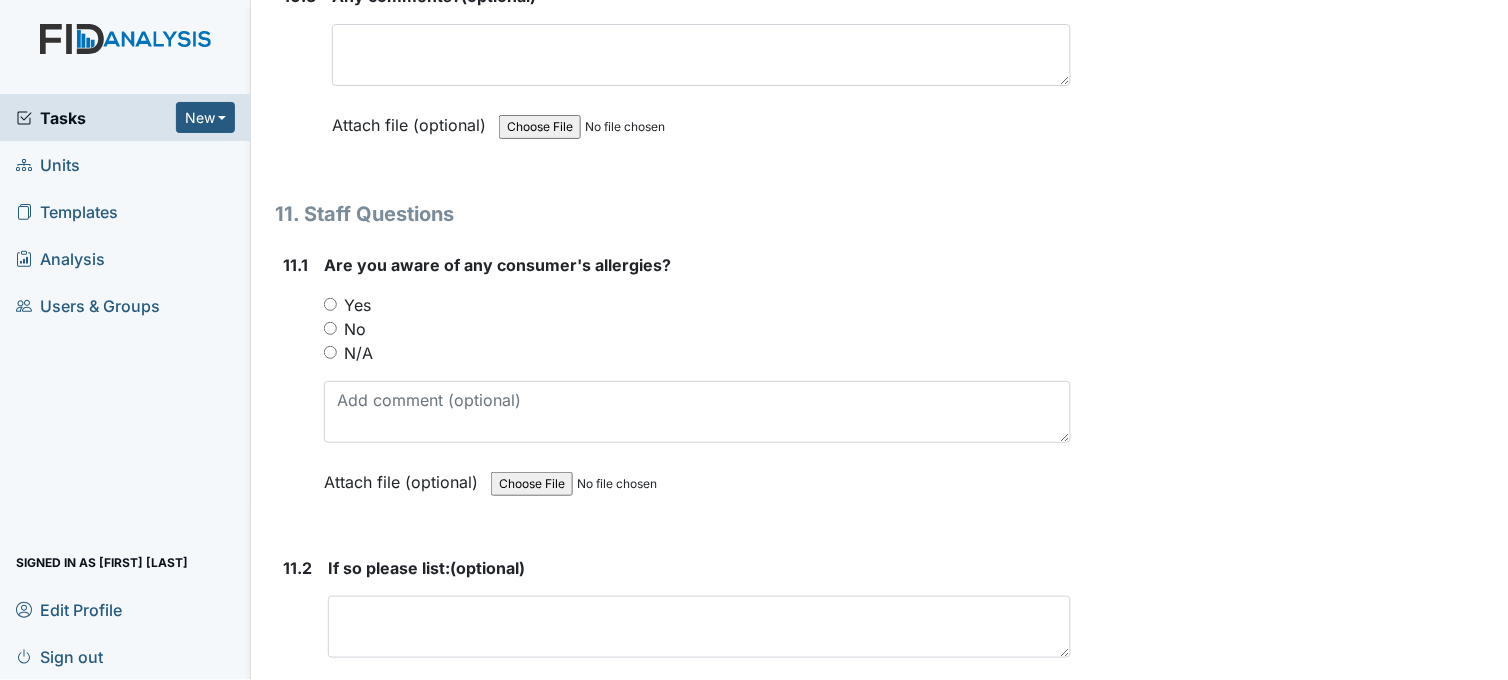 click on "Yes" at bounding box center (330, 304) 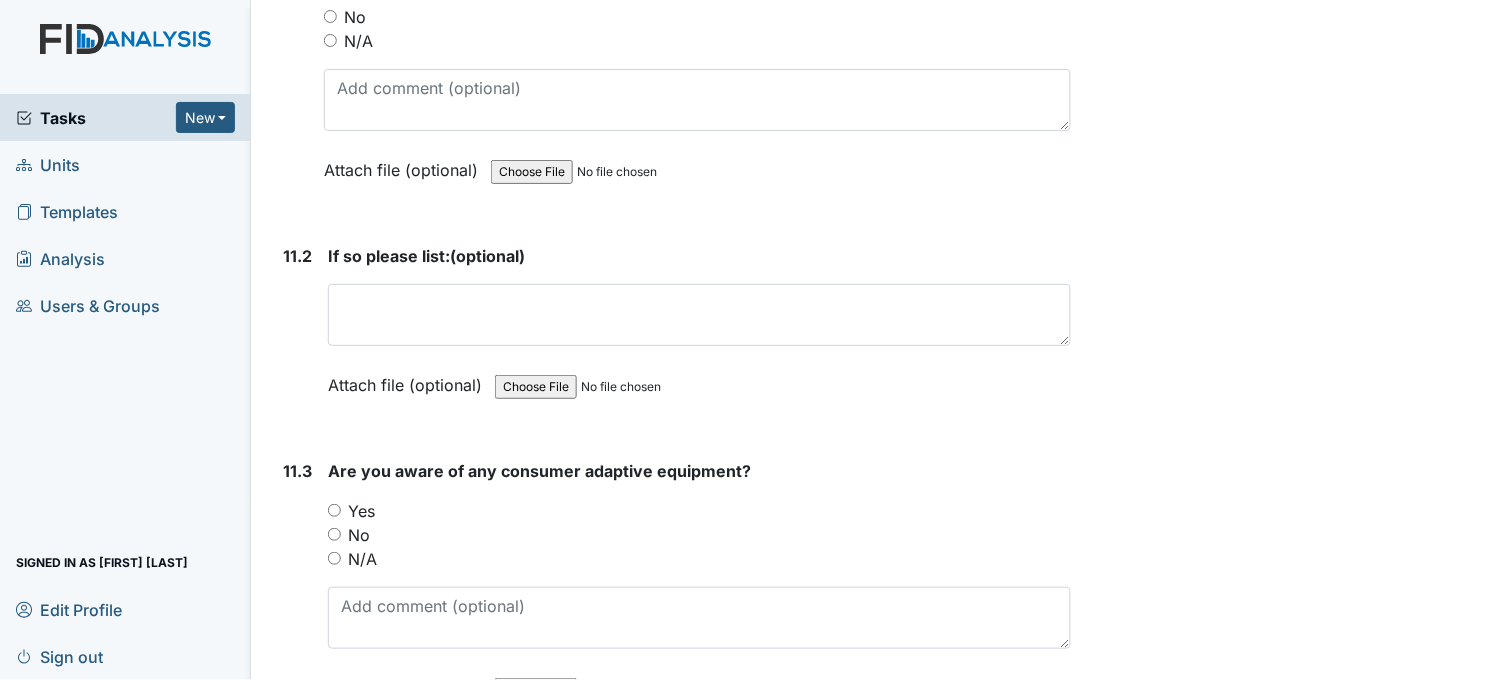 scroll, scrollTop: 32333, scrollLeft: 0, axis: vertical 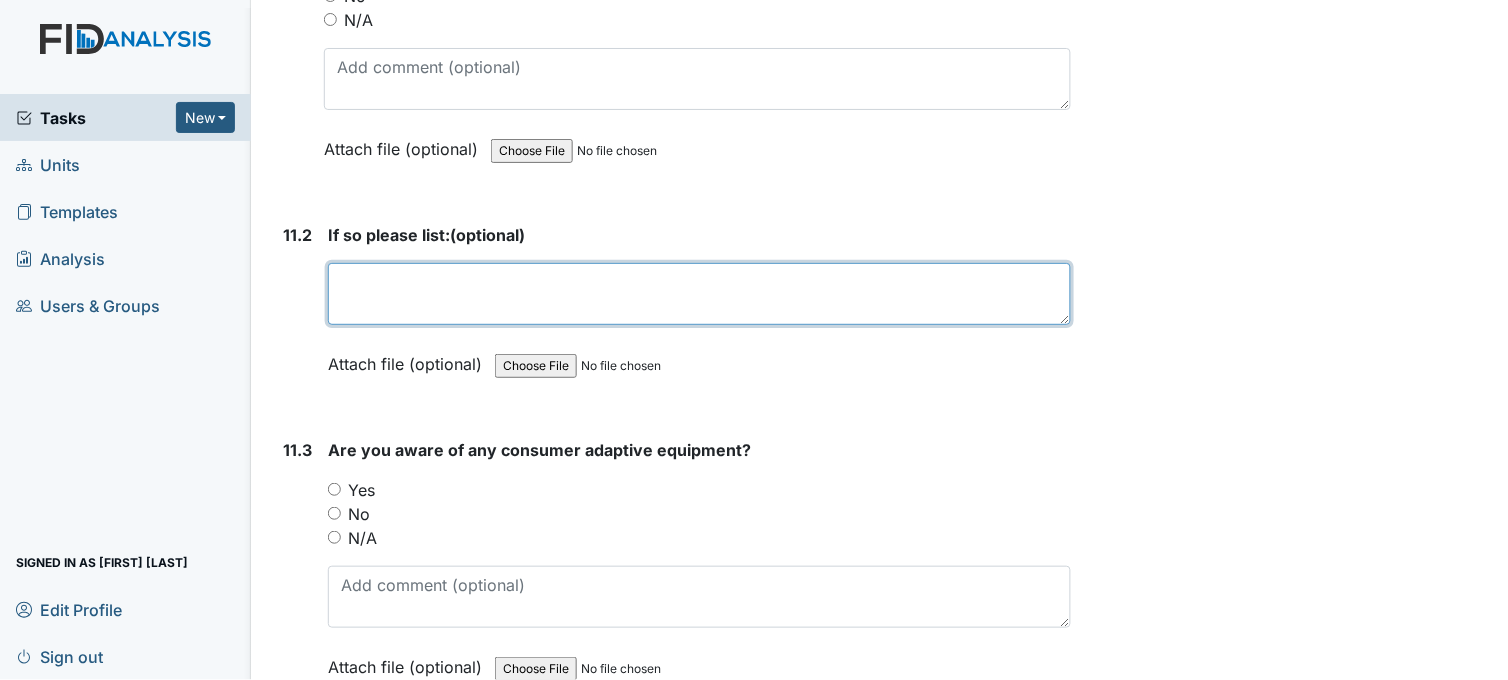 click at bounding box center (699, 294) 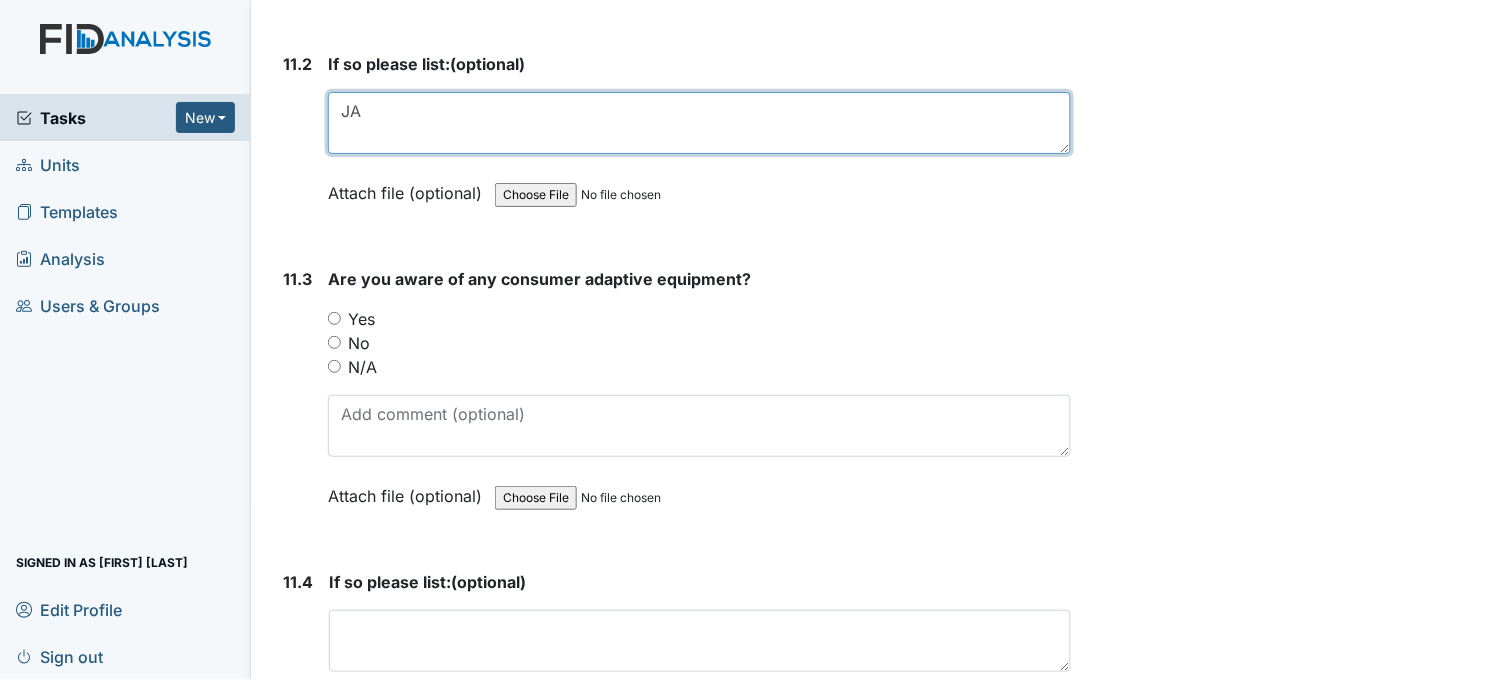 scroll, scrollTop: 32555, scrollLeft: 0, axis: vertical 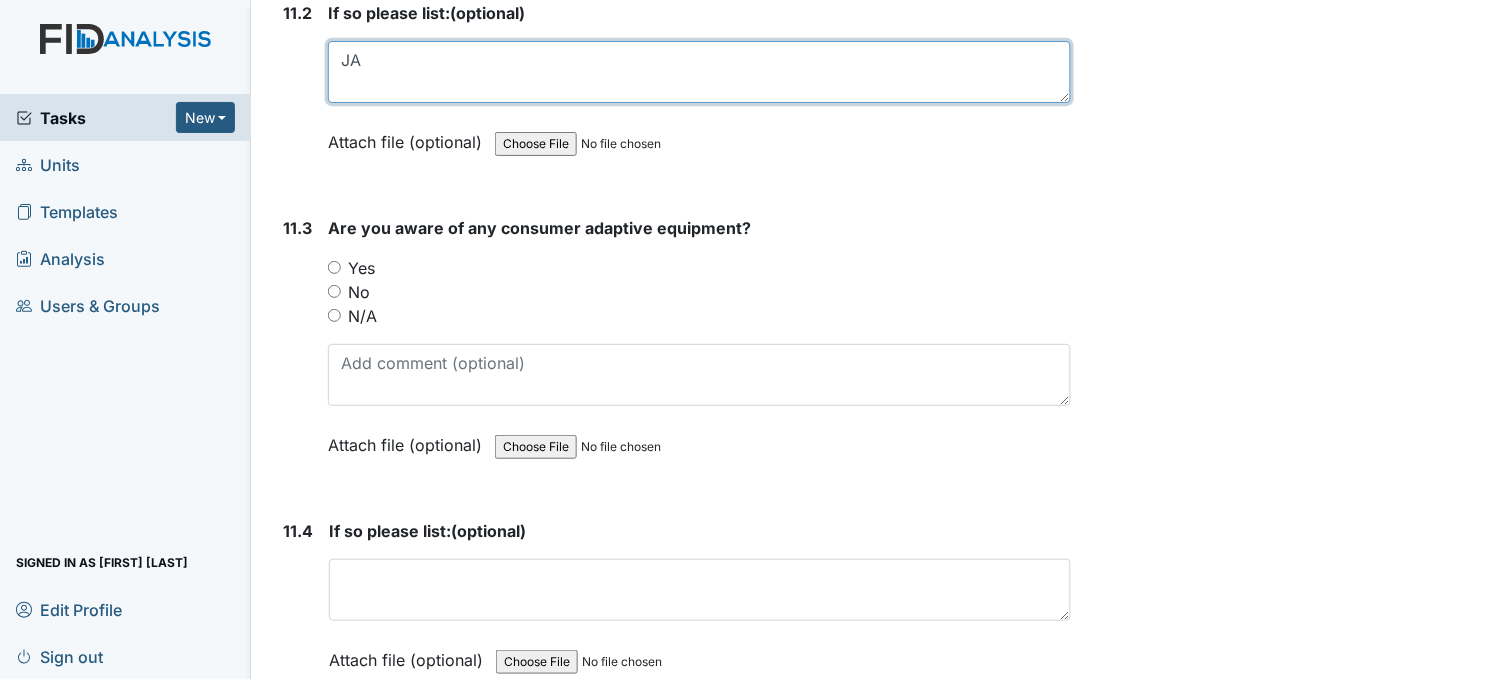 type on "JA" 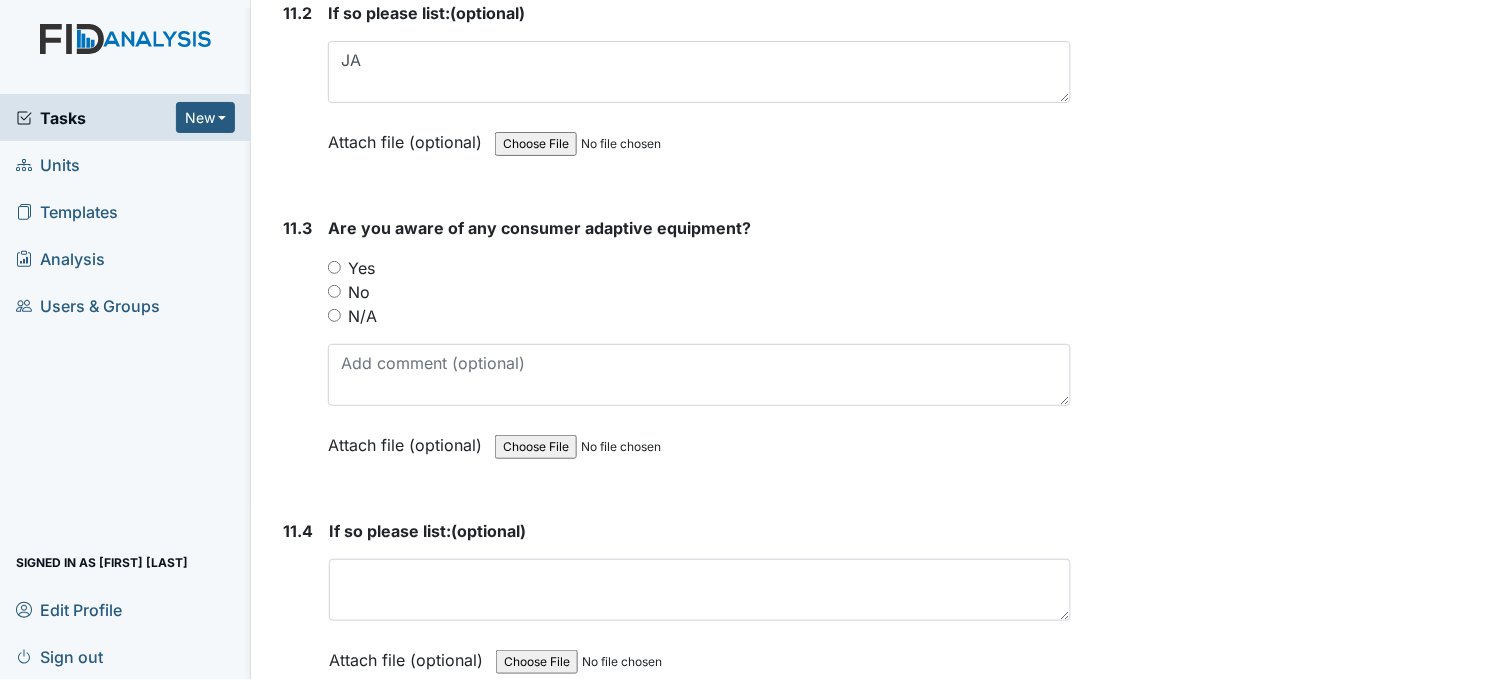 click on "Yes" at bounding box center (334, 267) 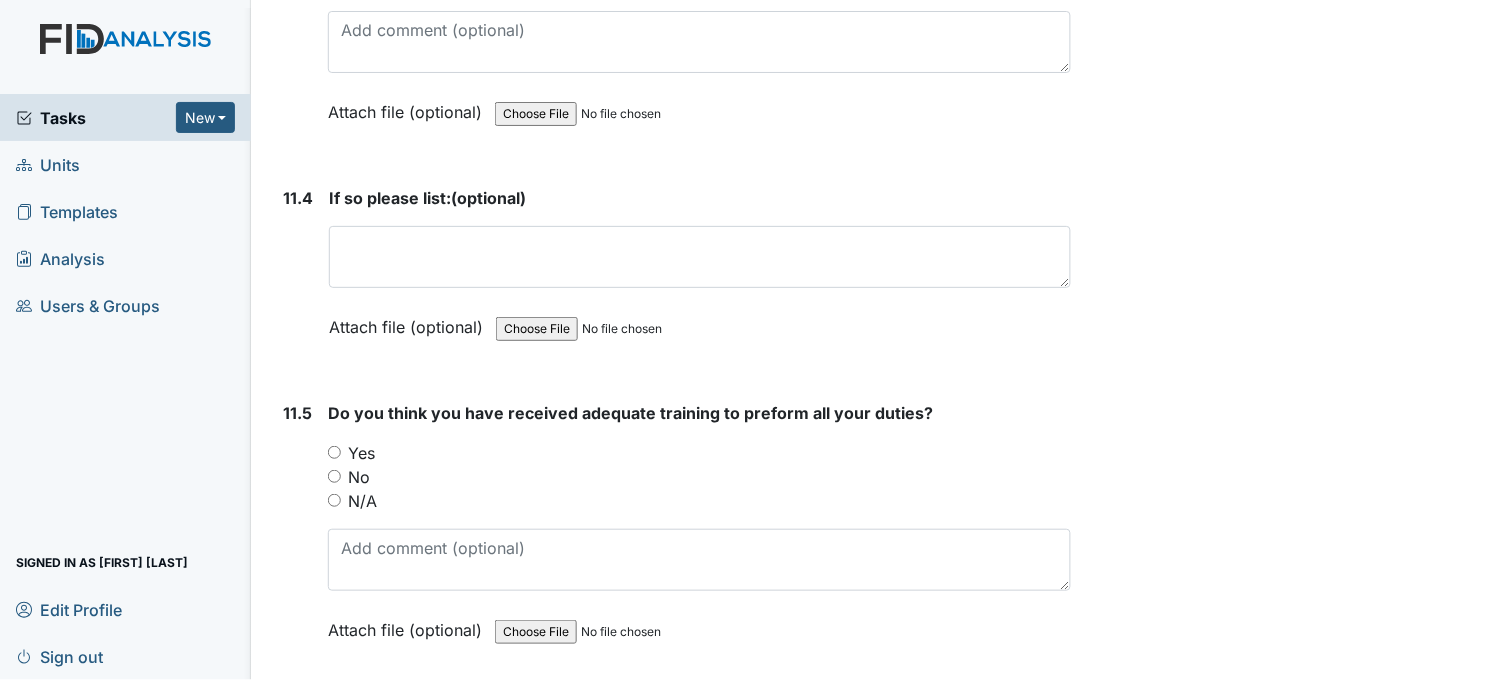 scroll, scrollTop: 32777, scrollLeft: 0, axis: vertical 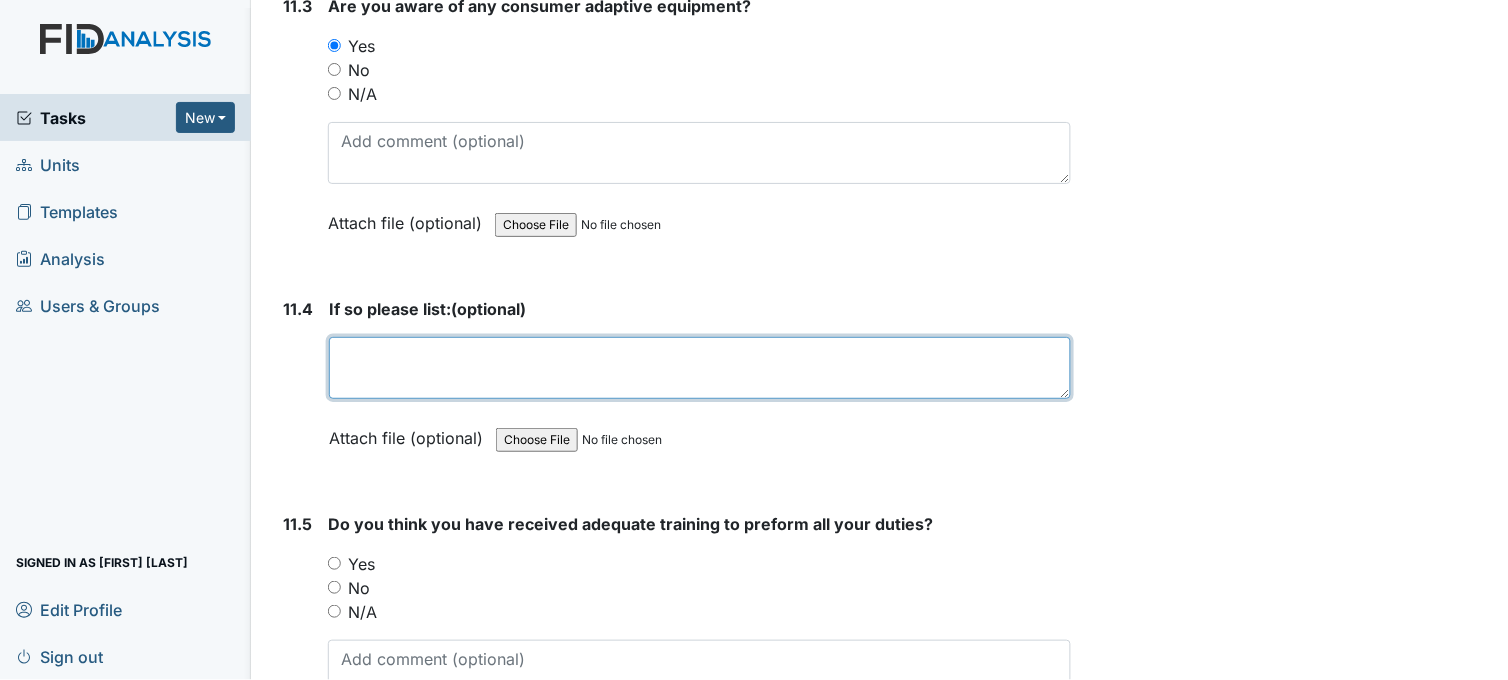 click at bounding box center (700, 368) 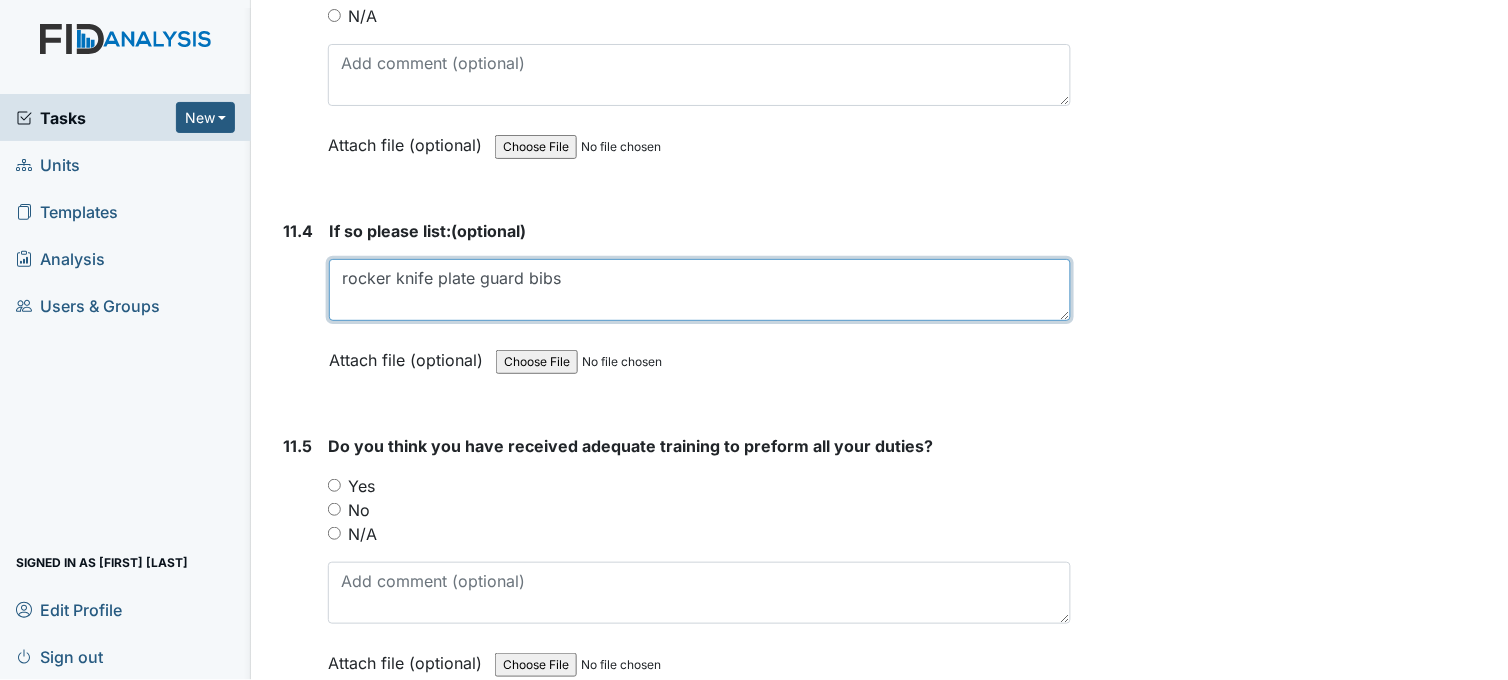 scroll, scrollTop: 33000, scrollLeft: 0, axis: vertical 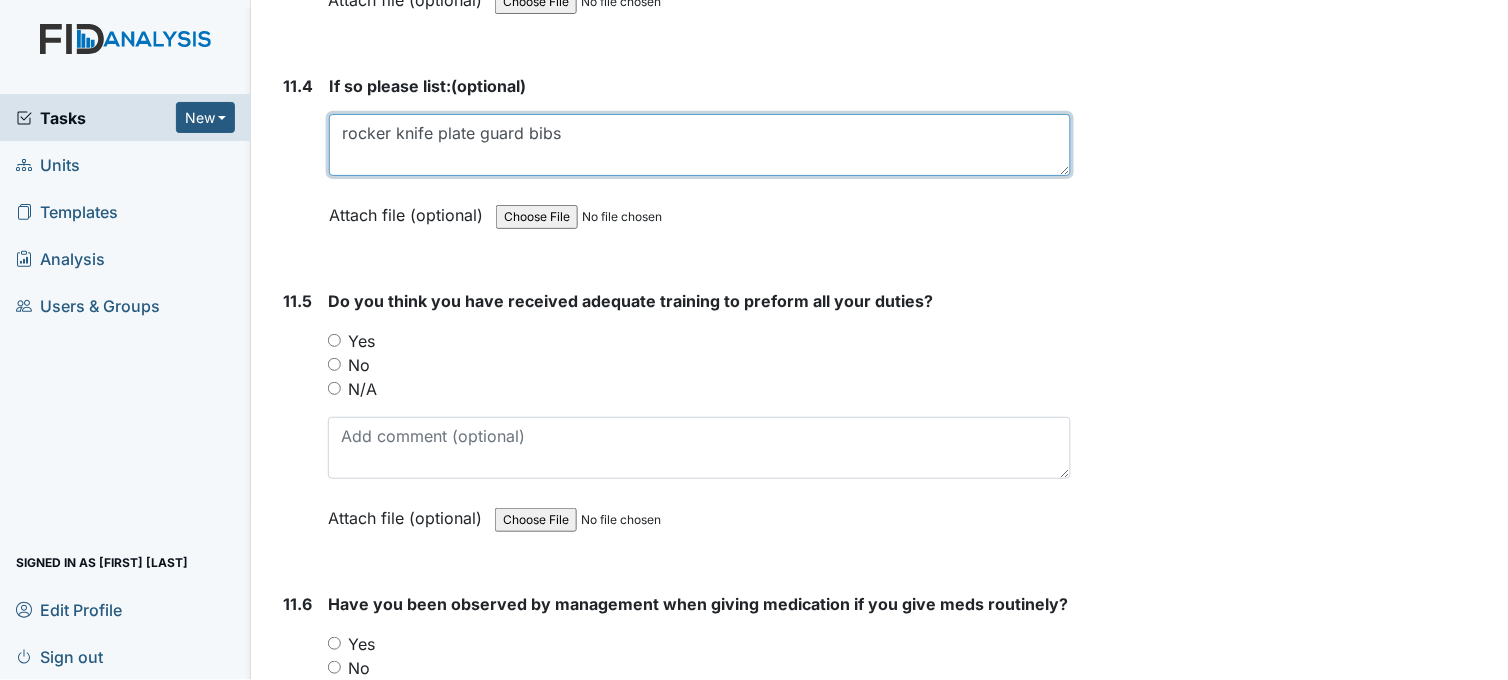 type on "rocker knife plate guard bibs" 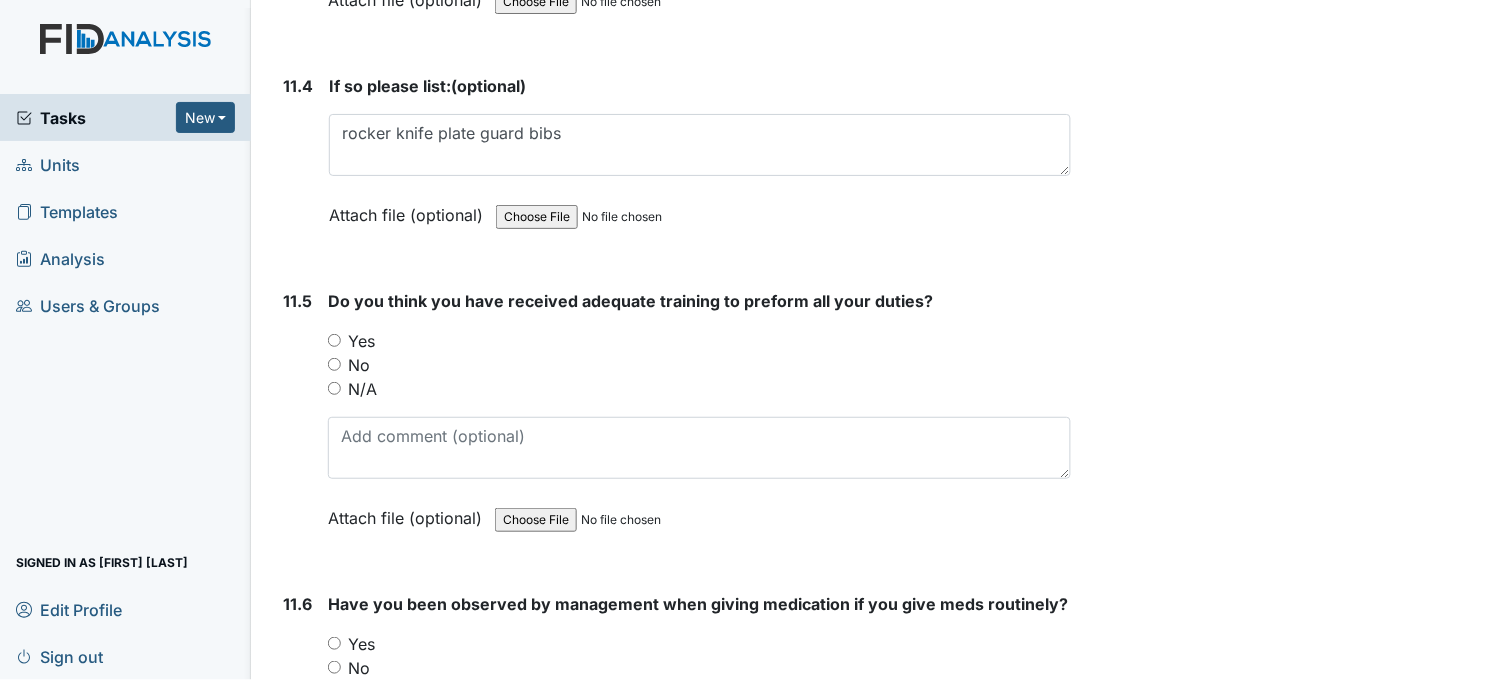 click on "Yes" at bounding box center (334, 340) 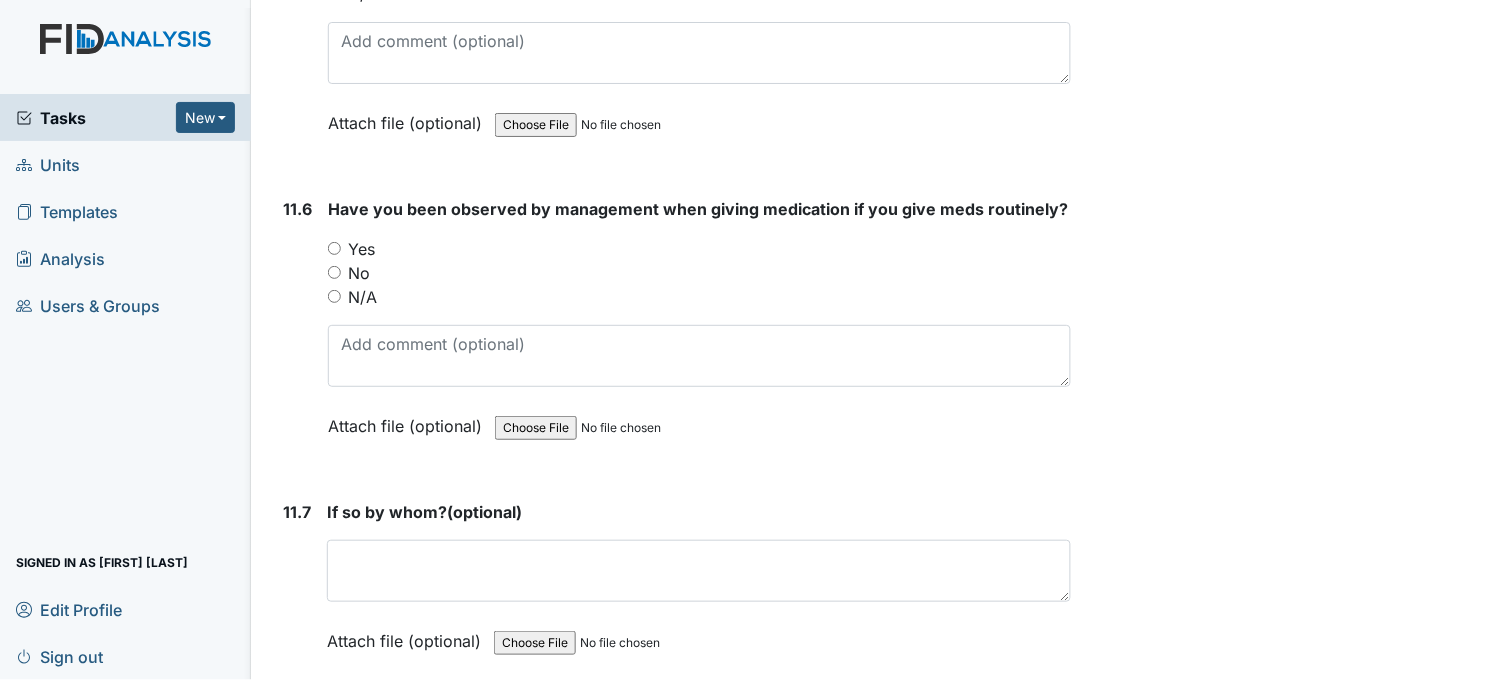 scroll, scrollTop: 33444, scrollLeft: 0, axis: vertical 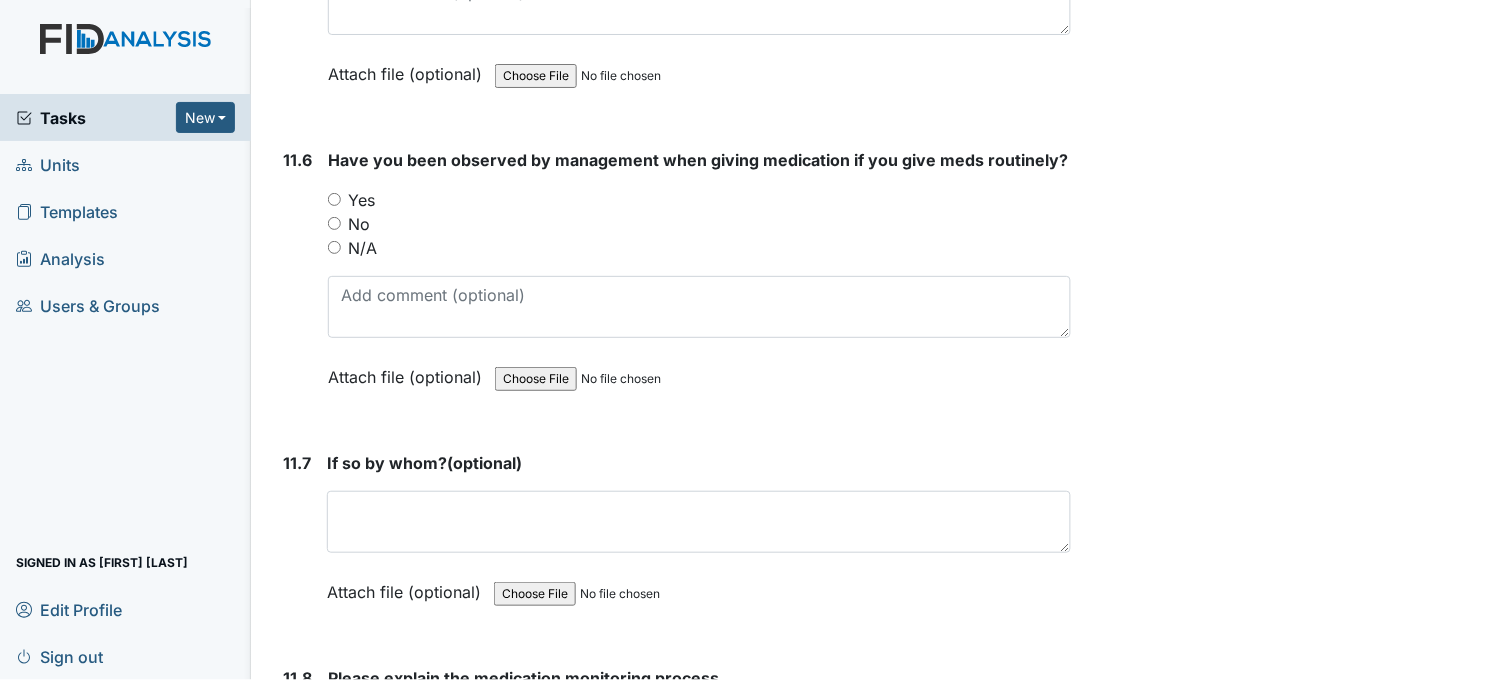 click on "Yes" at bounding box center [334, 199] 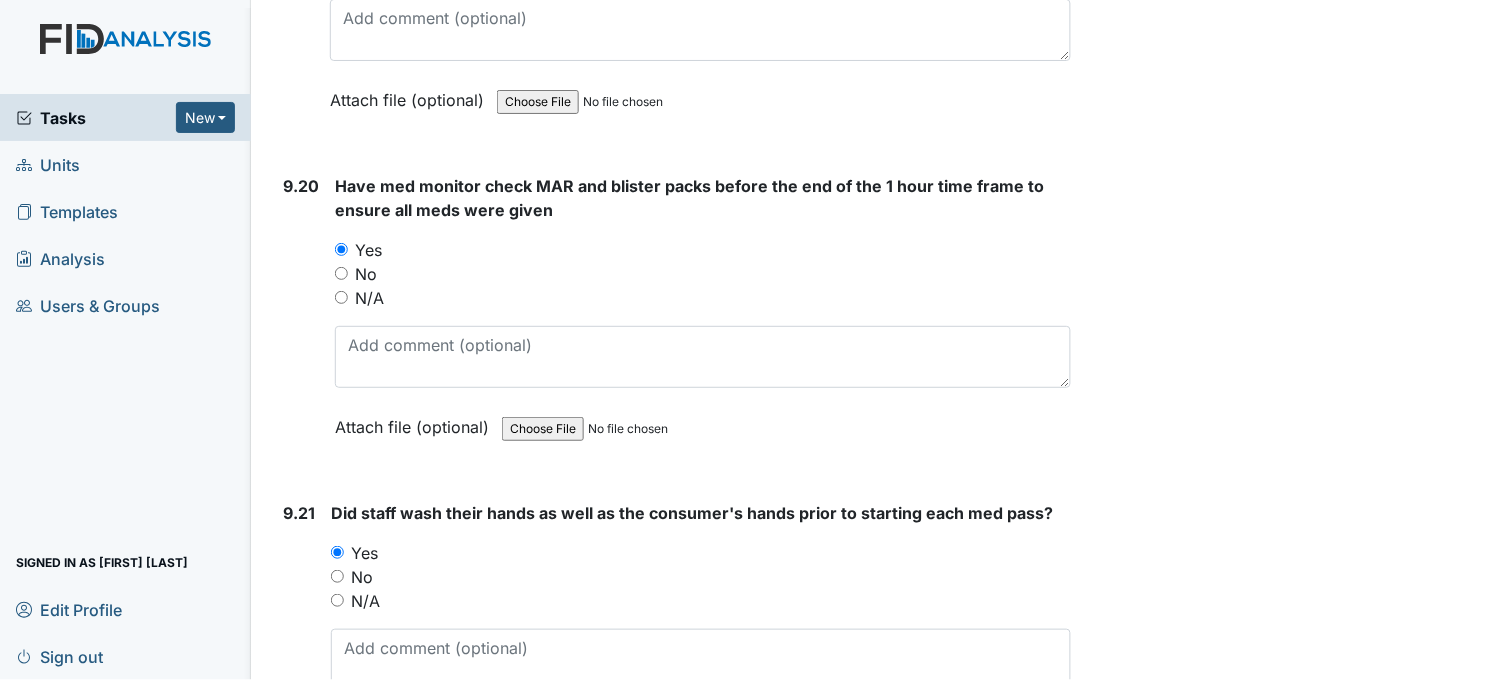 scroll, scrollTop: 28111, scrollLeft: 0, axis: vertical 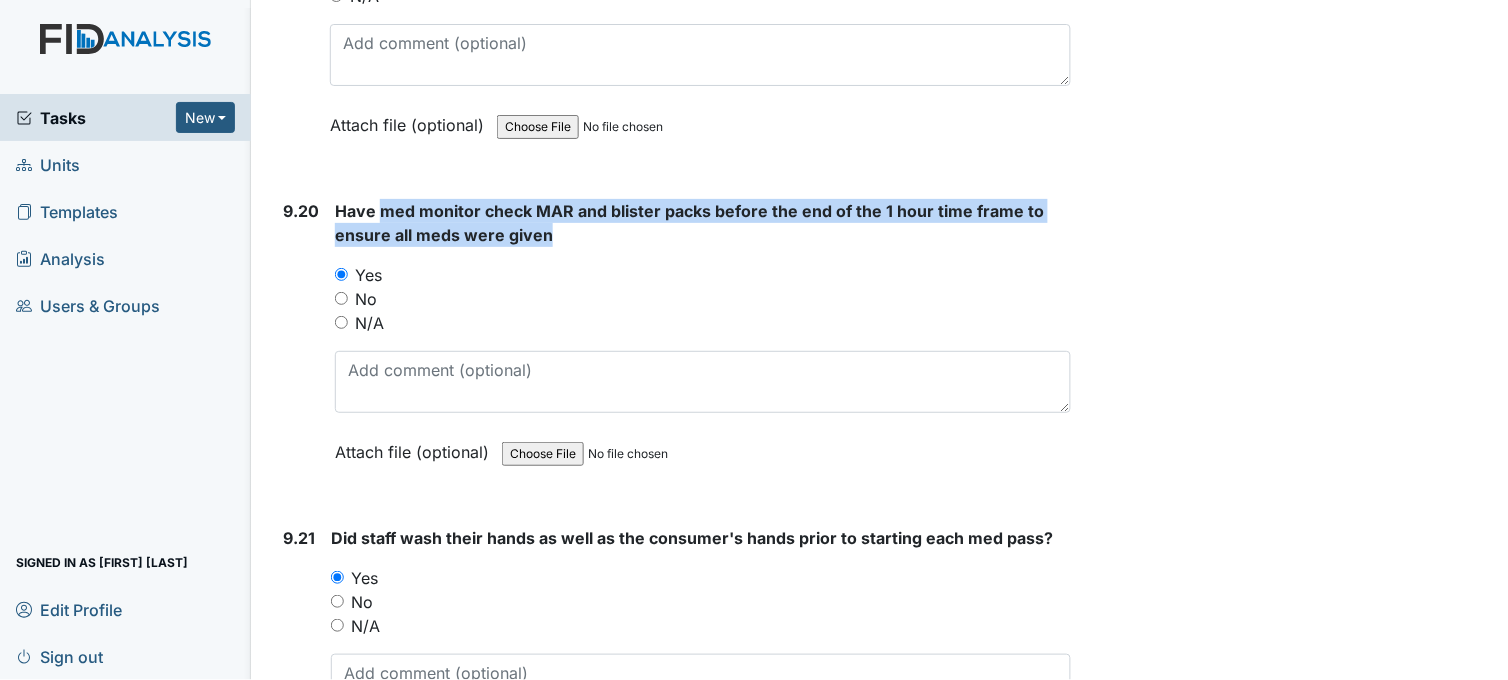 drag, startPoint x: 377, startPoint y: 186, endPoint x: 1040, endPoint y: 216, distance: 663.6784 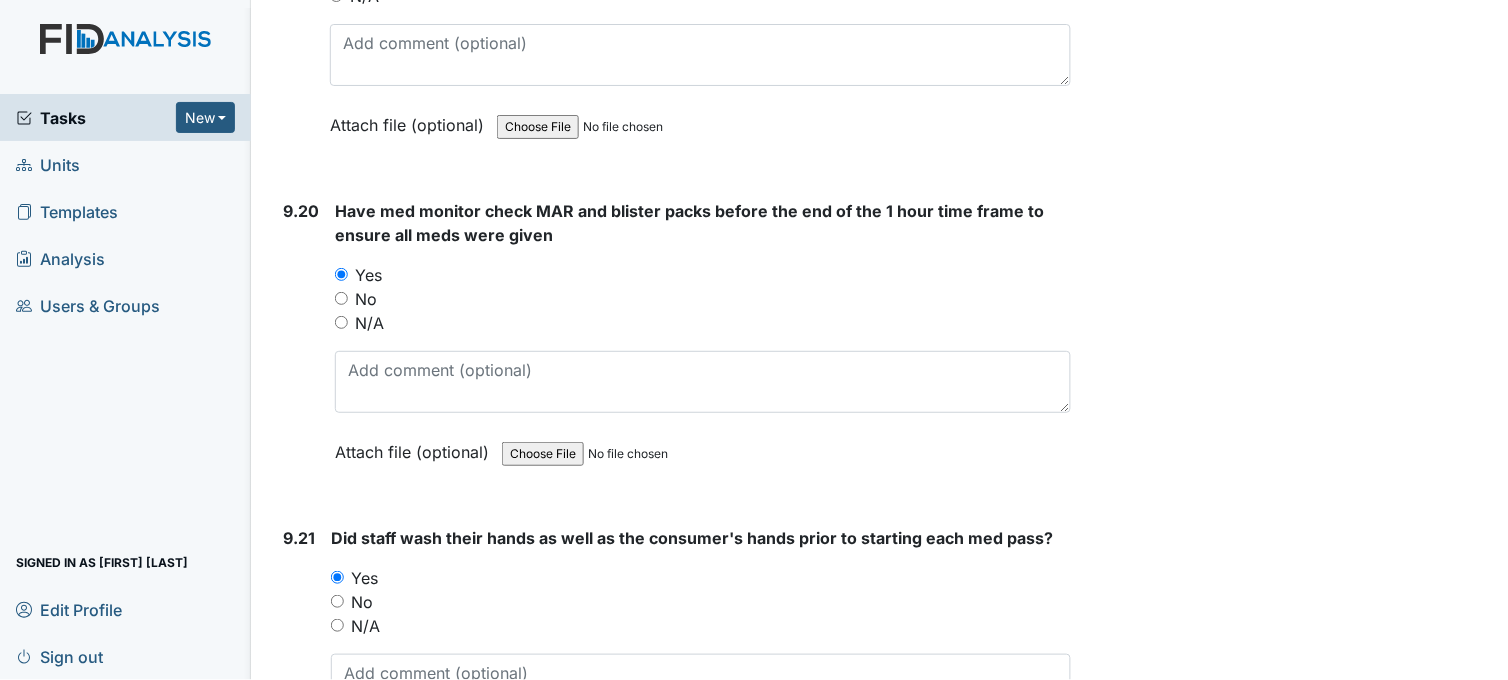 click on "N/A" at bounding box center [703, 323] 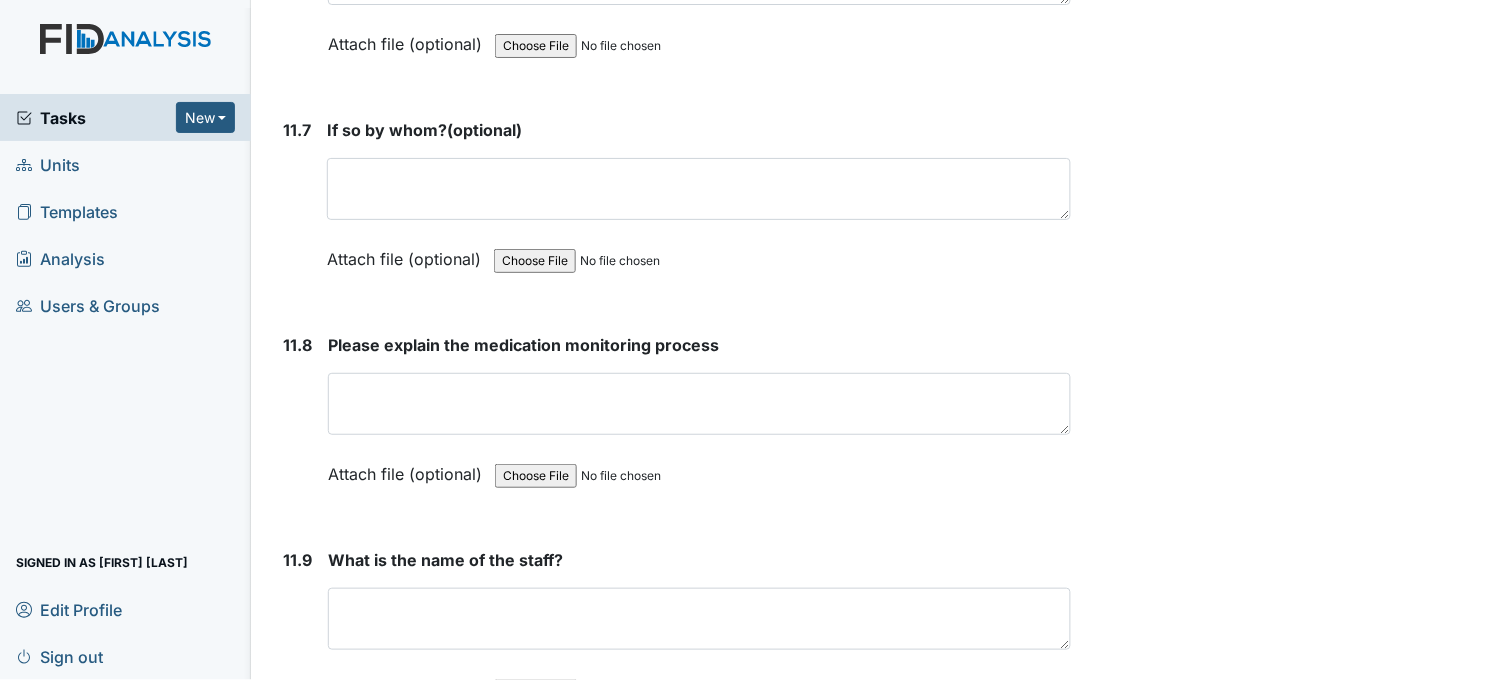 scroll, scrollTop: 33888, scrollLeft: 0, axis: vertical 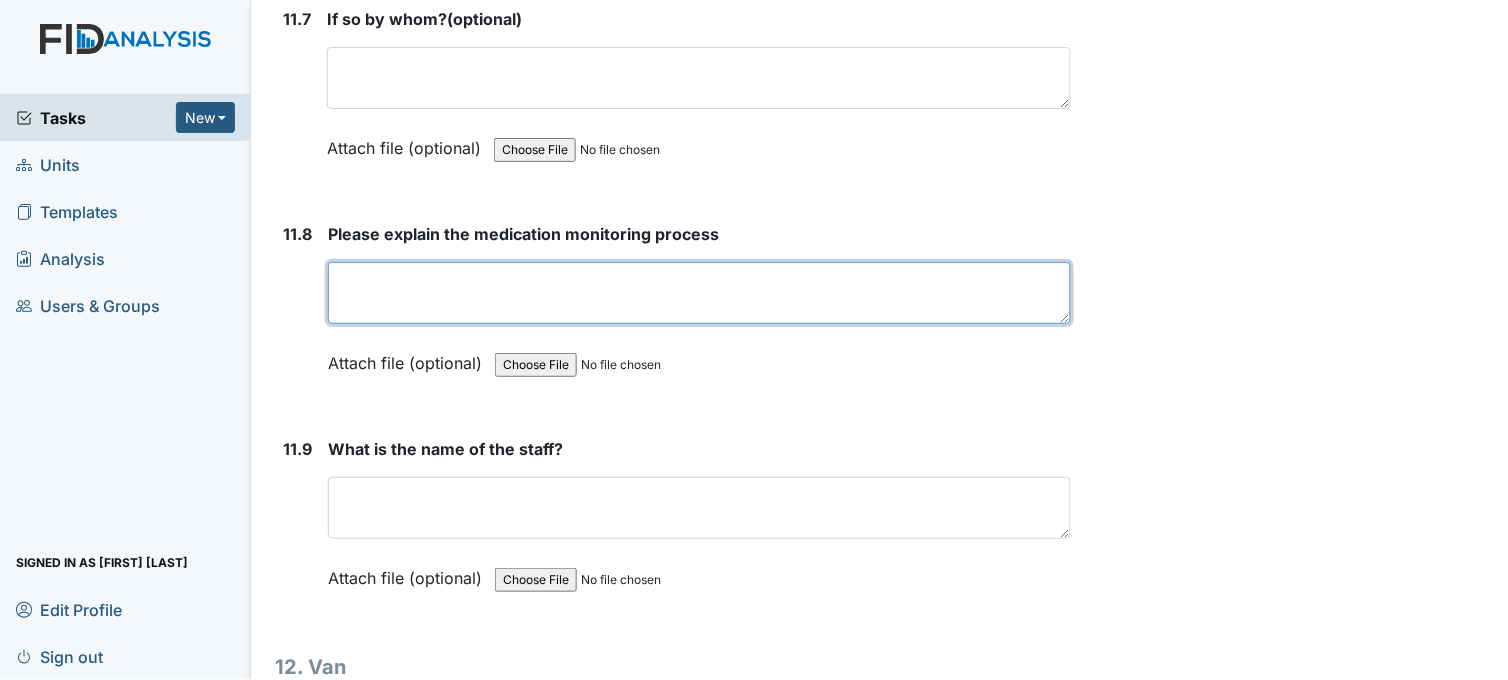 click at bounding box center (699, 293) 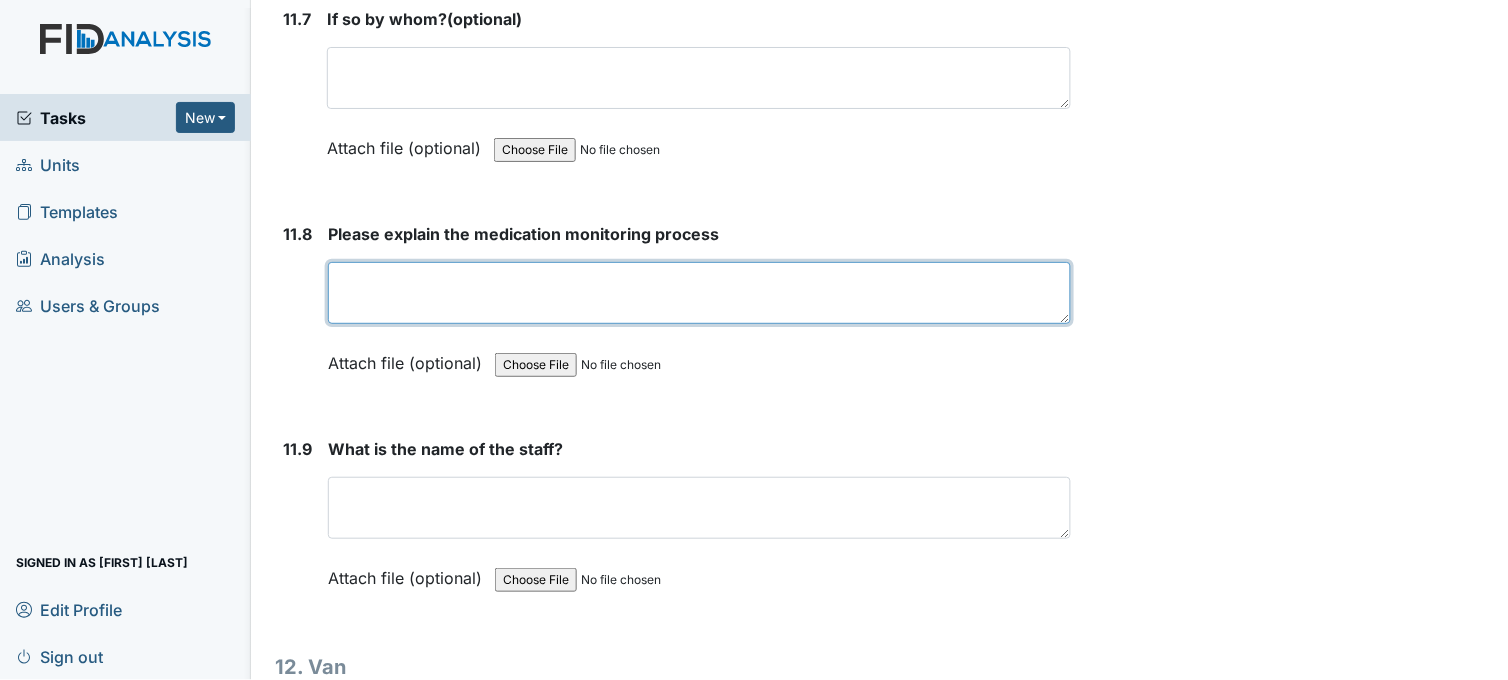 paste on "med monitor check MAR and blister packs before the end of the 1 hour time frame to ensure all meds were given" 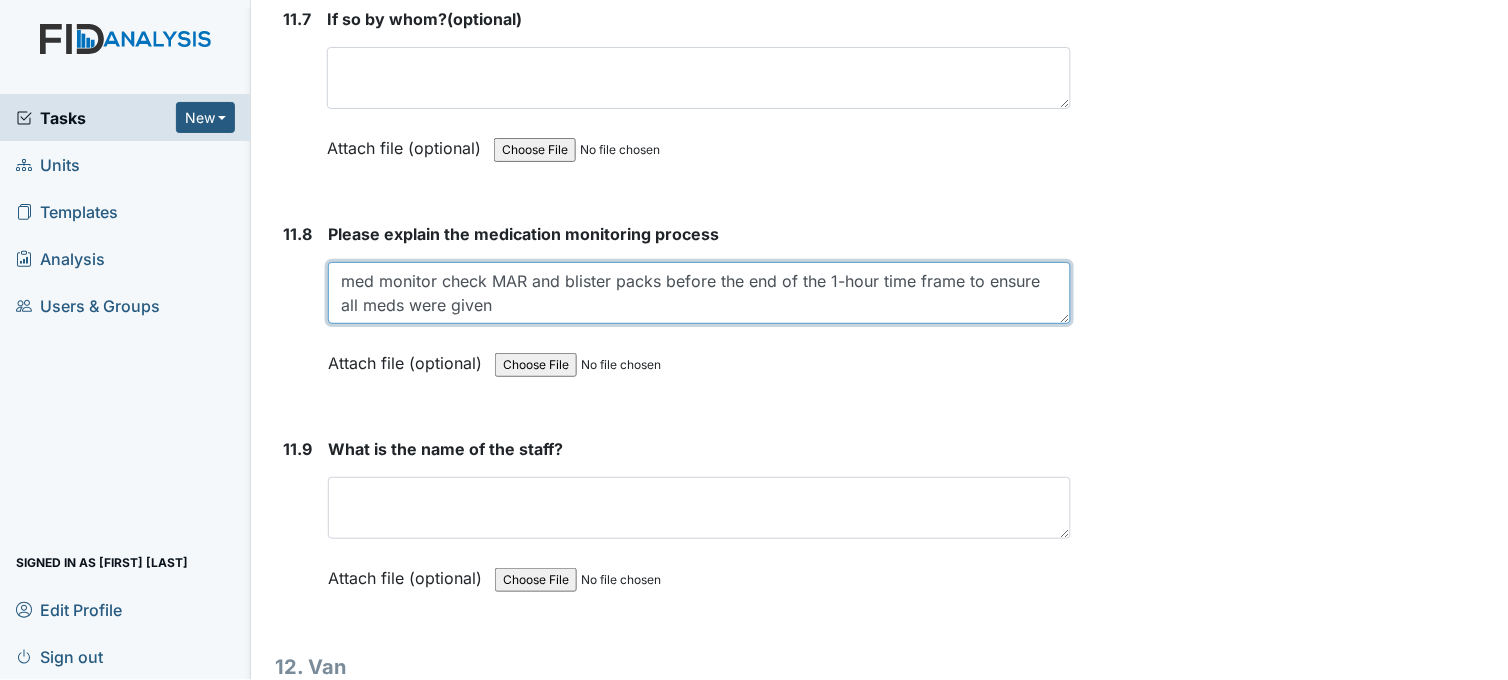 type on "med monitor check MAR and blister packs before the end of the 1-hour time frame to ensure all meds were given" 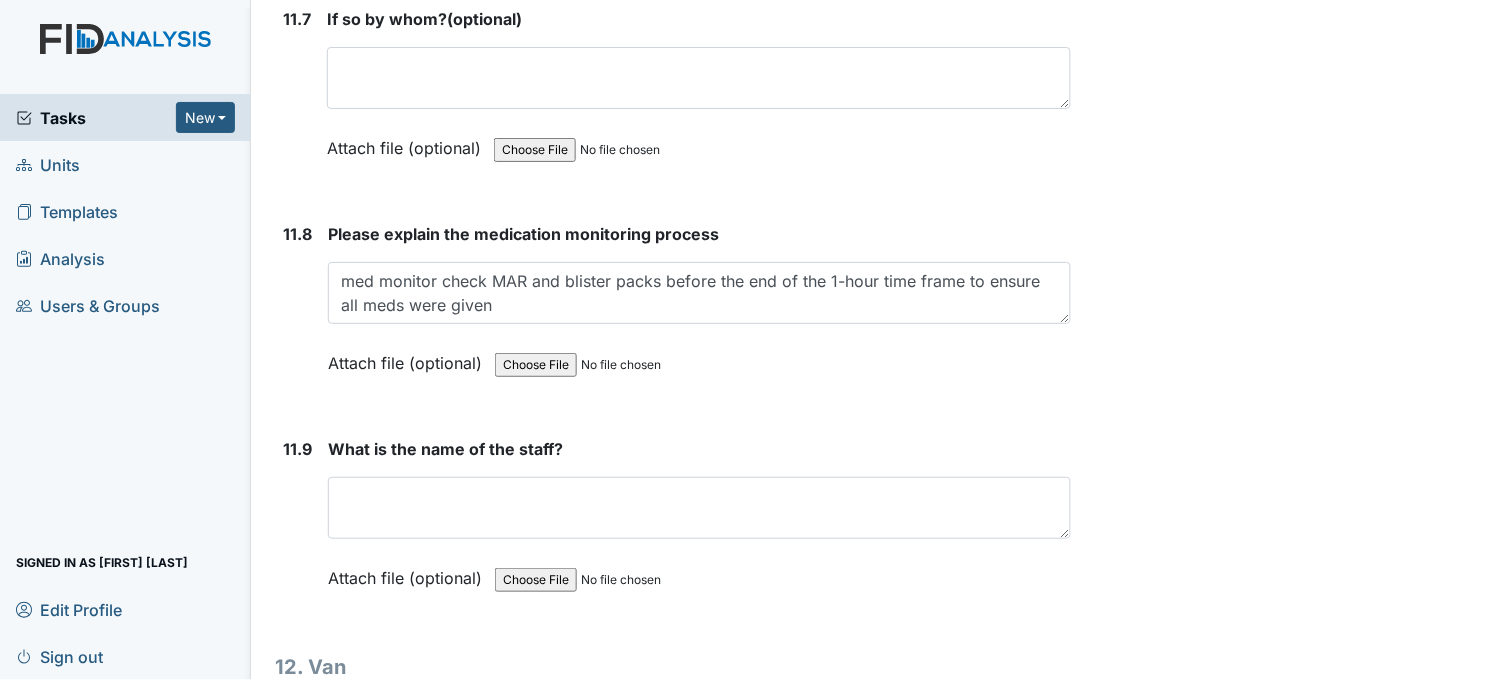 click on "Attach file (optional)
You can upload .pdf, .txt, .jpg, .jpeg, .png, .csv, .xls, or .doc files under 100MB." at bounding box center (699, 364) 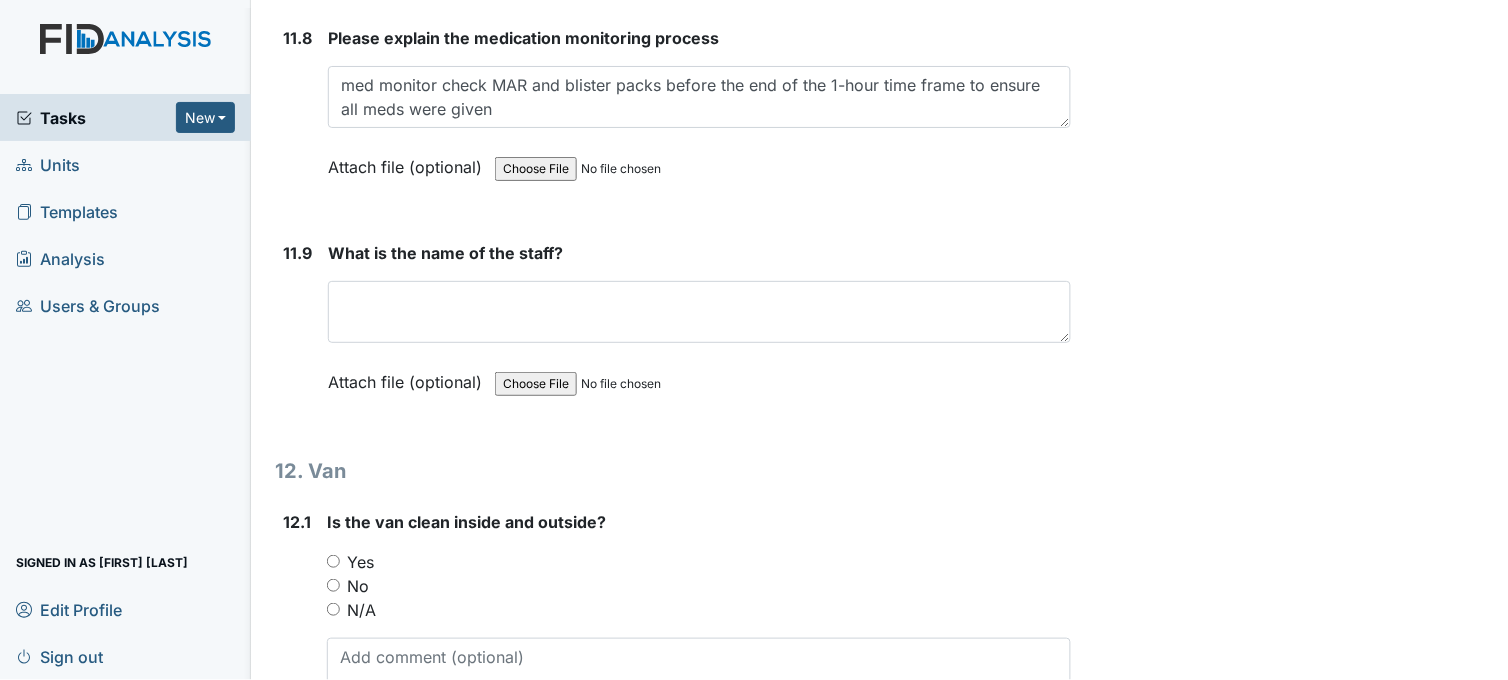 scroll, scrollTop: 34222, scrollLeft: 0, axis: vertical 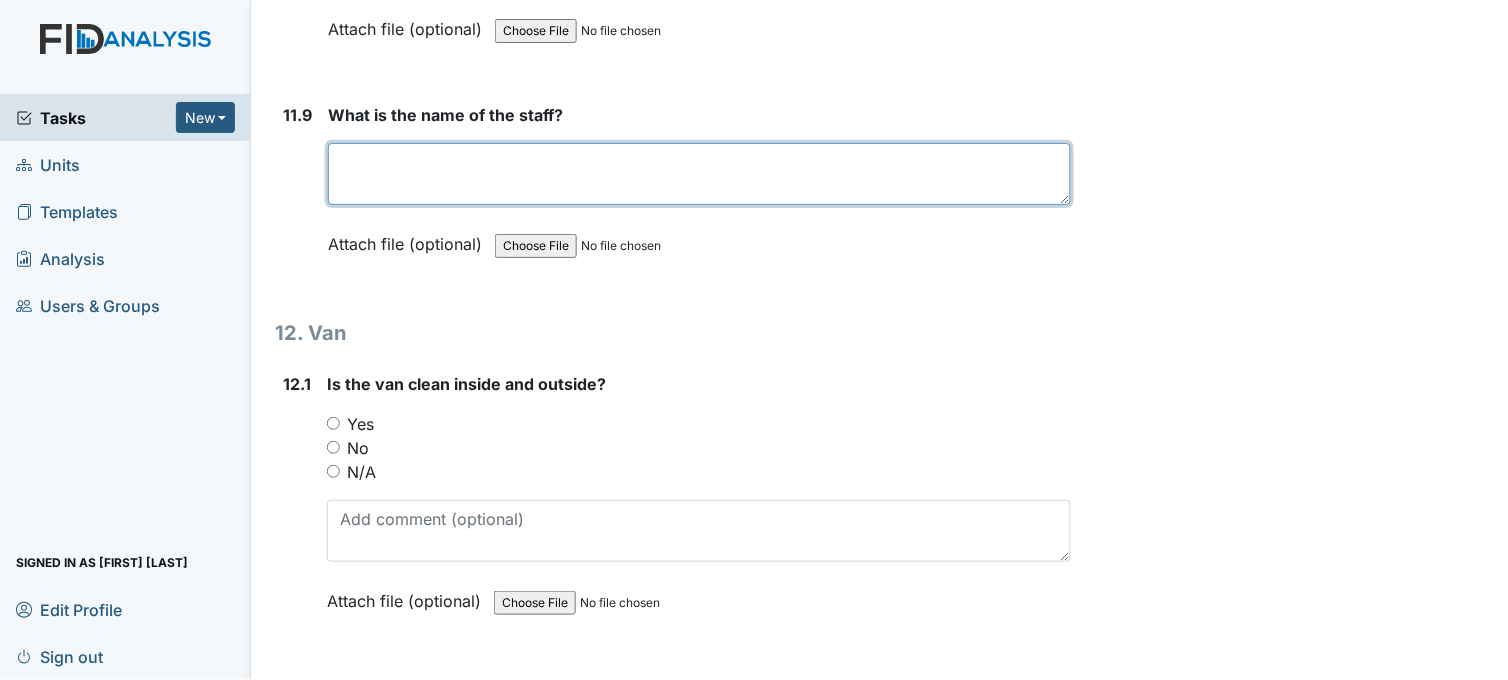 click at bounding box center [699, 174] 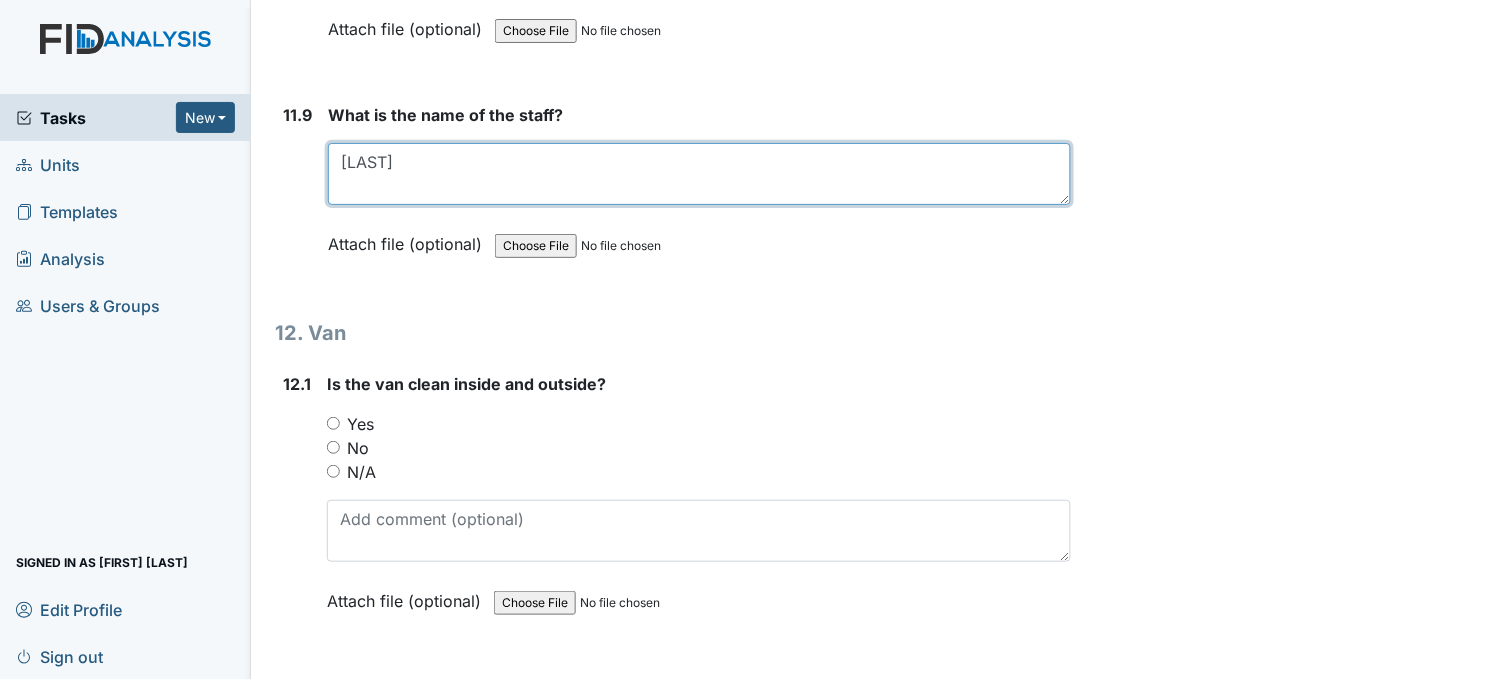 type on "Alexia" 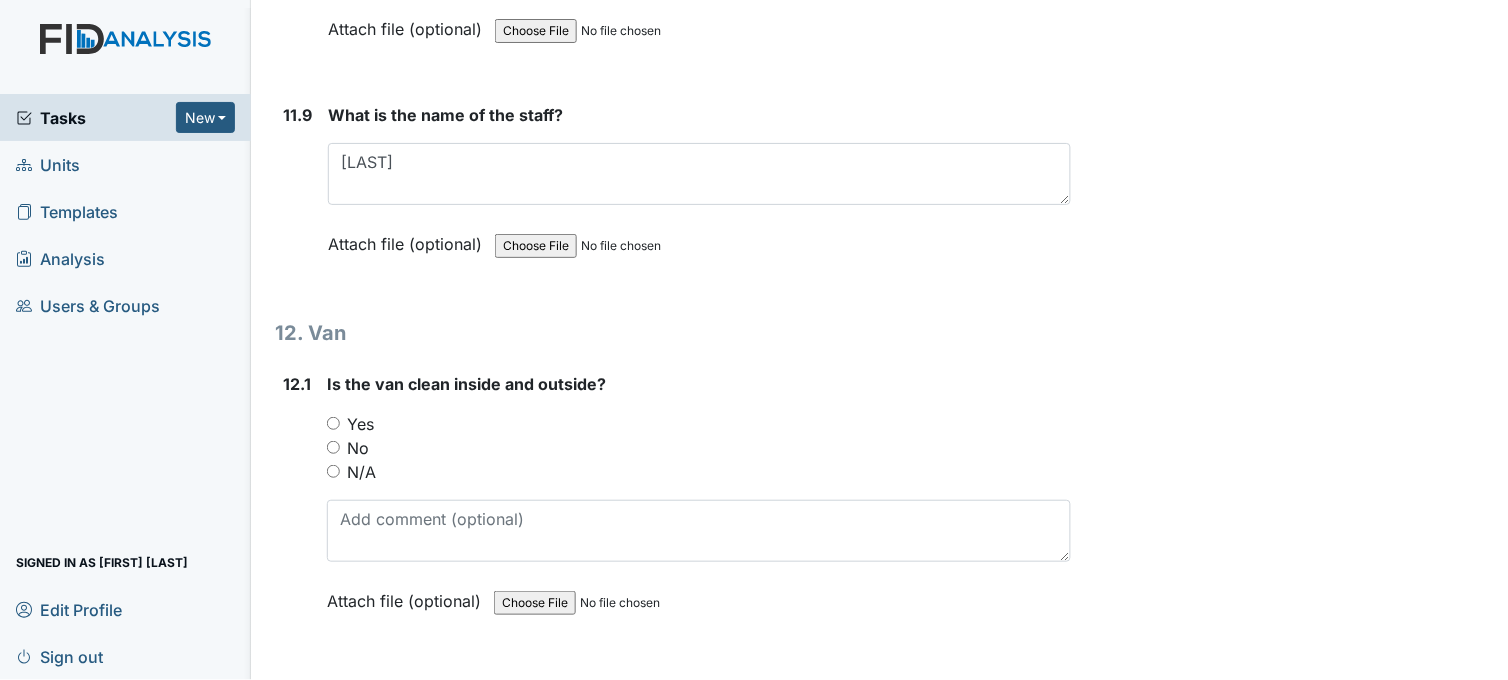 click on "Yes" at bounding box center (333, 423) 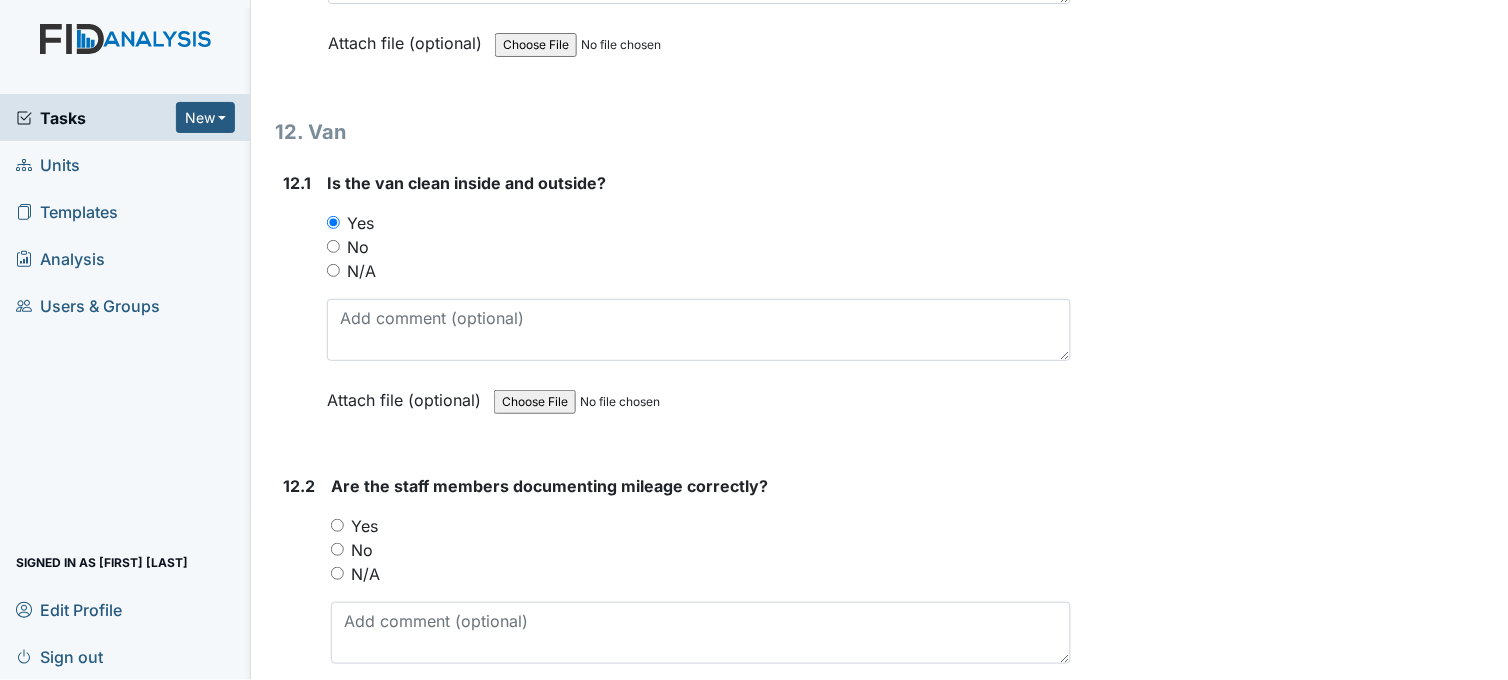 scroll, scrollTop: 34555, scrollLeft: 0, axis: vertical 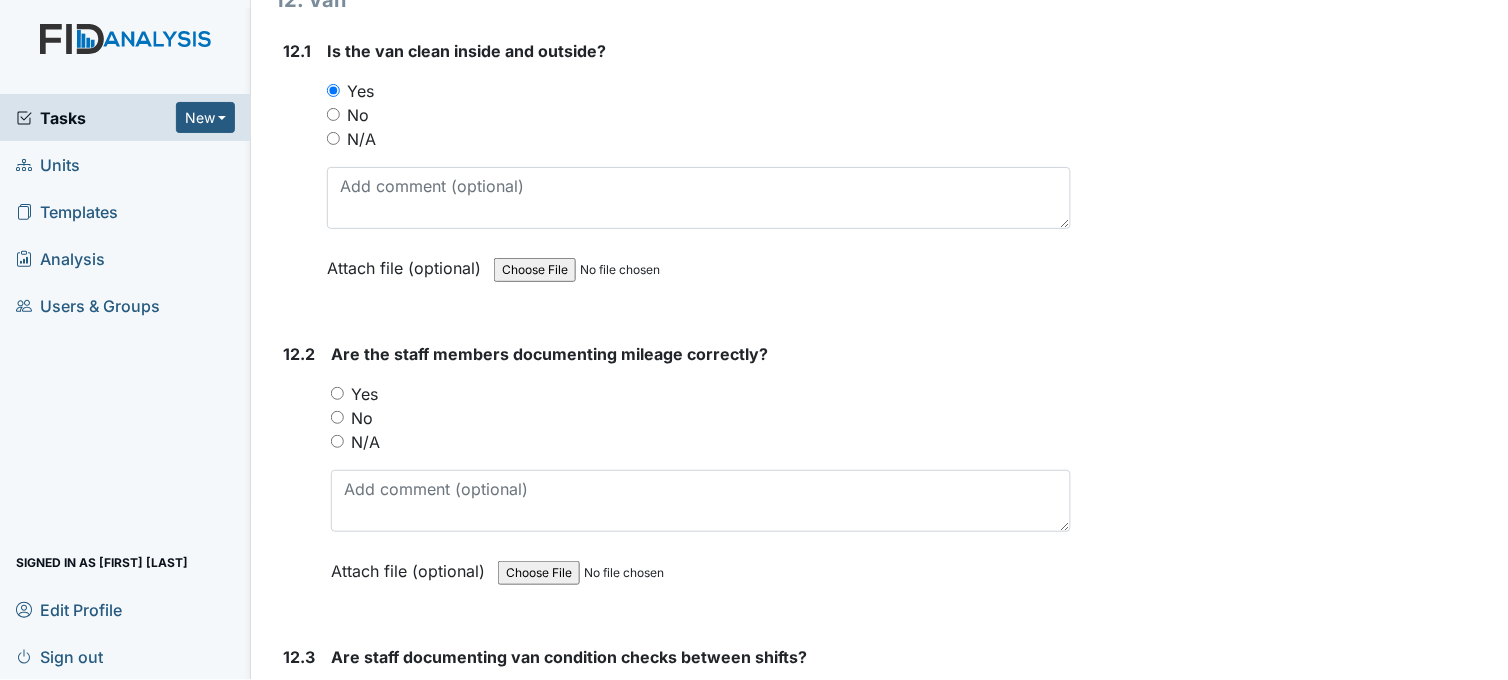 click on "Yes" at bounding box center [337, 393] 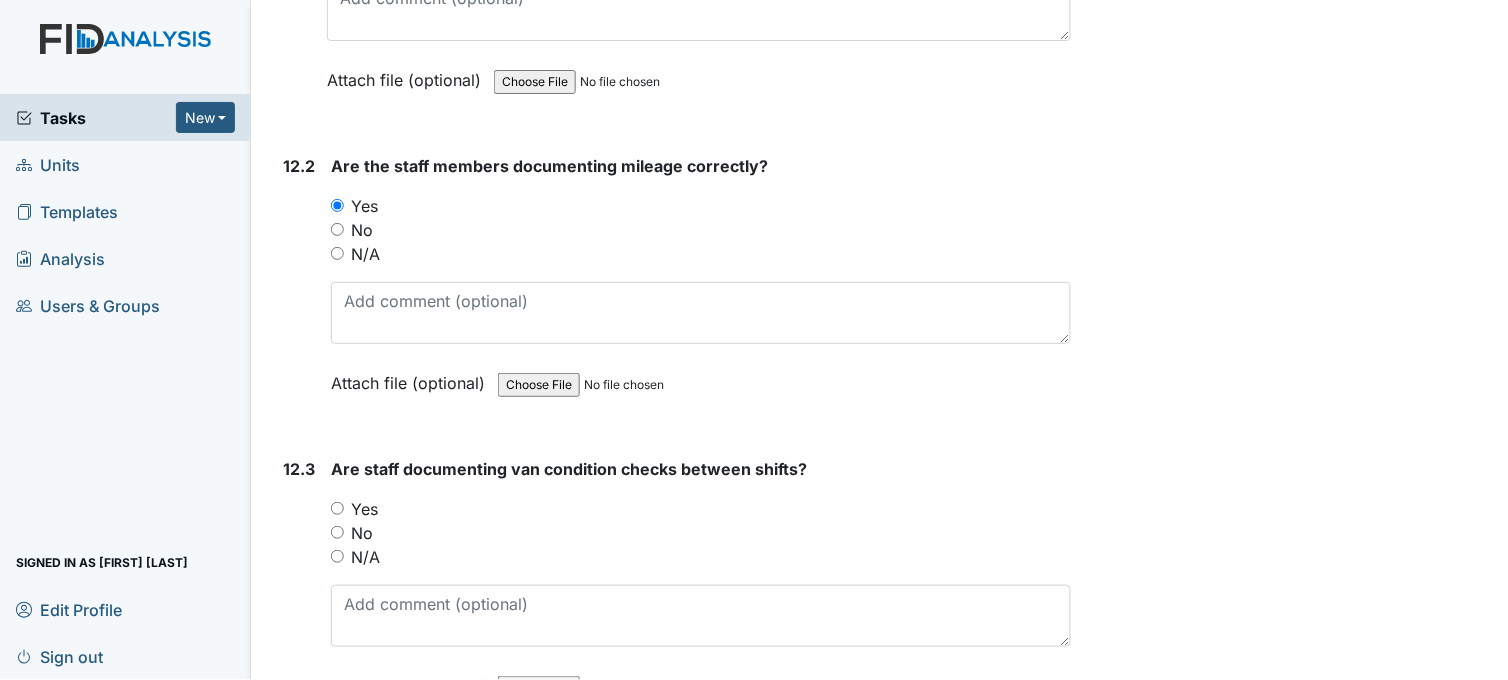 scroll, scrollTop: 34777, scrollLeft: 0, axis: vertical 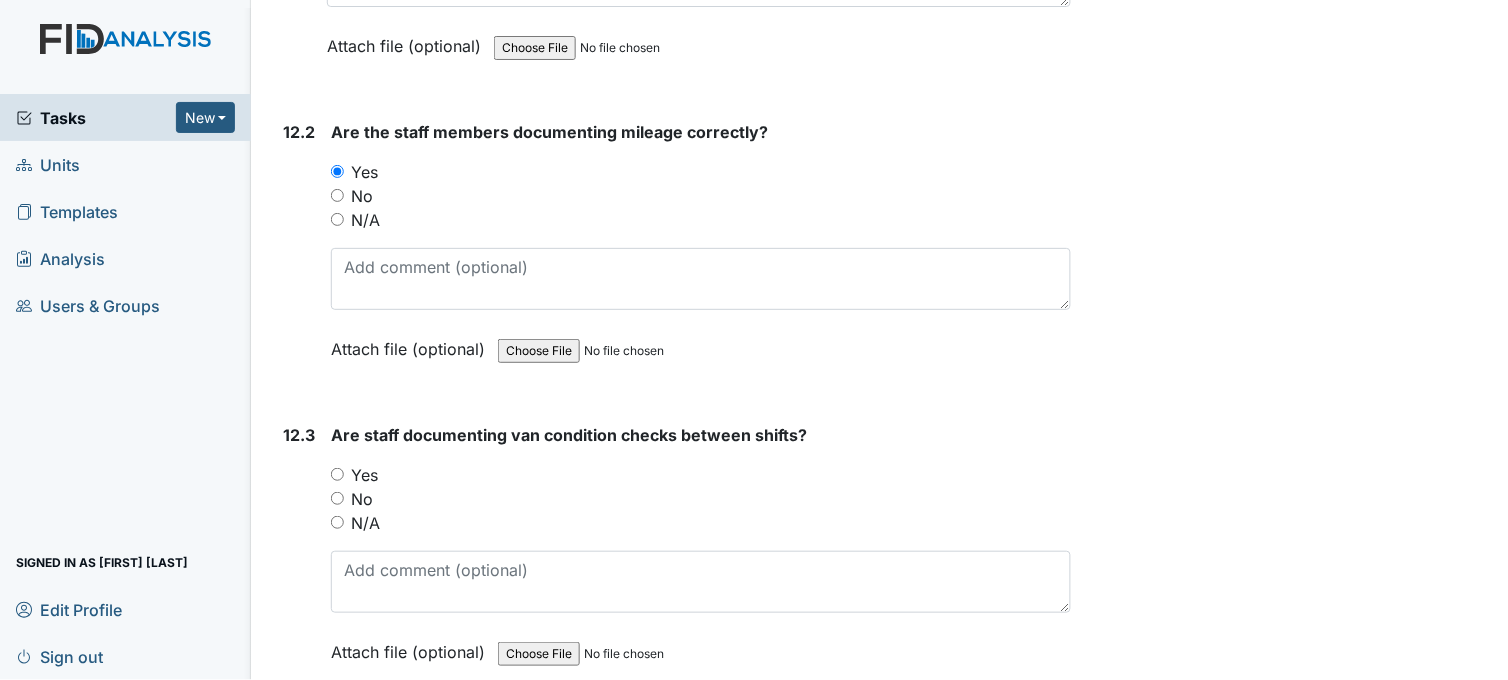 click on "Yes" at bounding box center [337, 474] 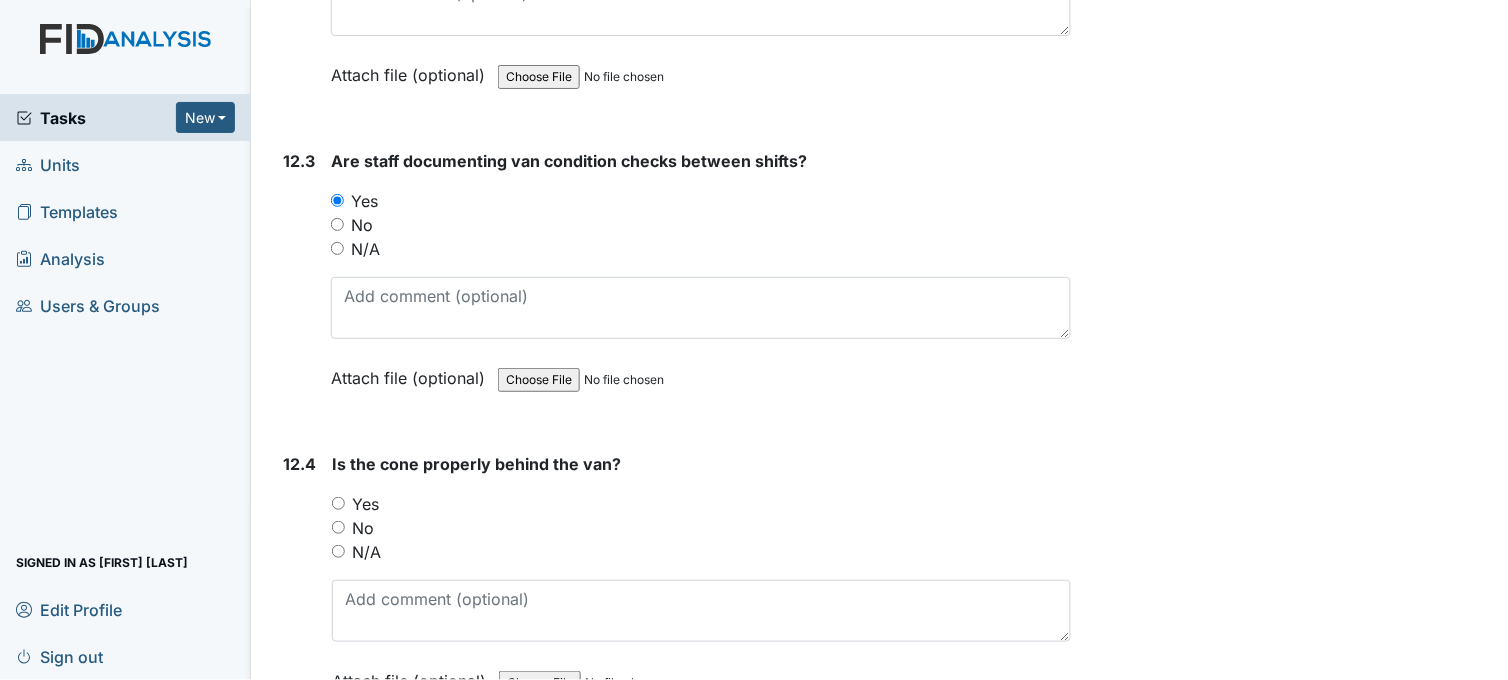 scroll, scrollTop: 35111, scrollLeft: 0, axis: vertical 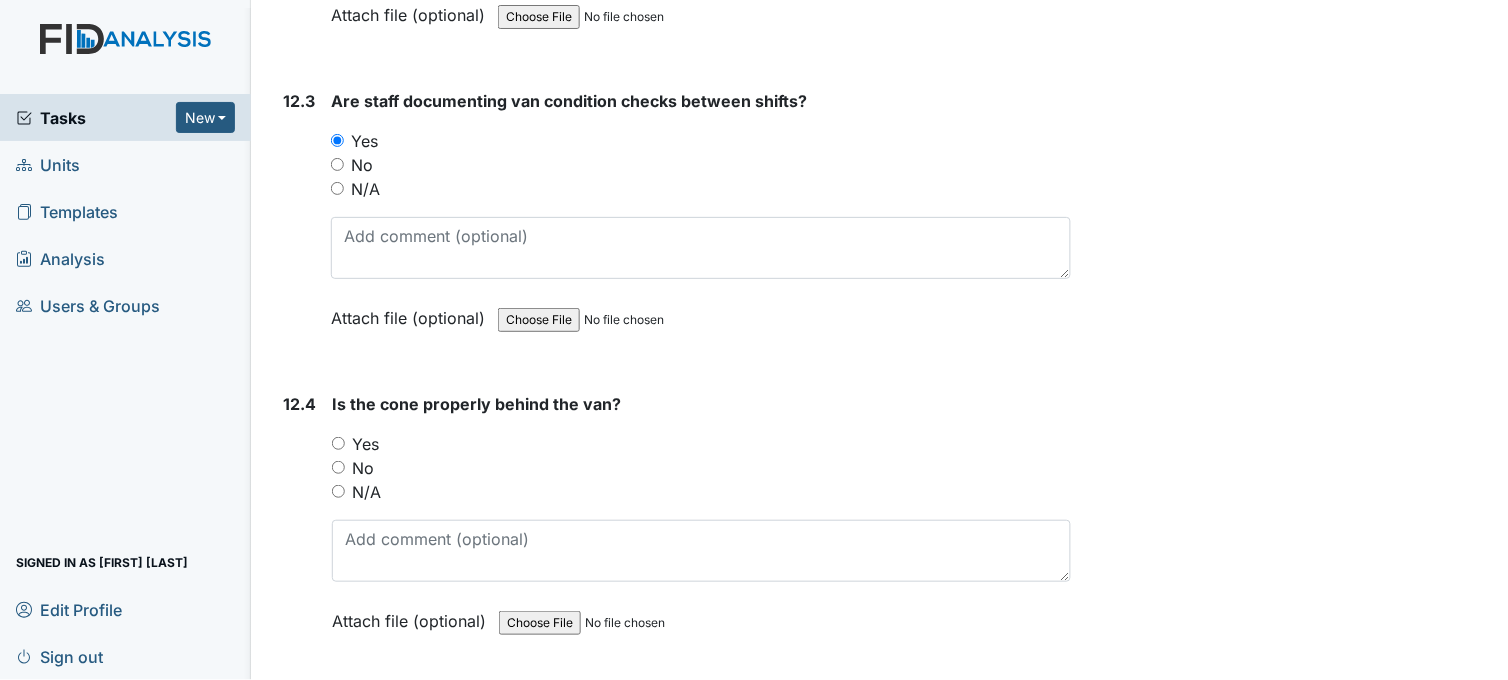 click on "Yes" at bounding box center [338, 443] 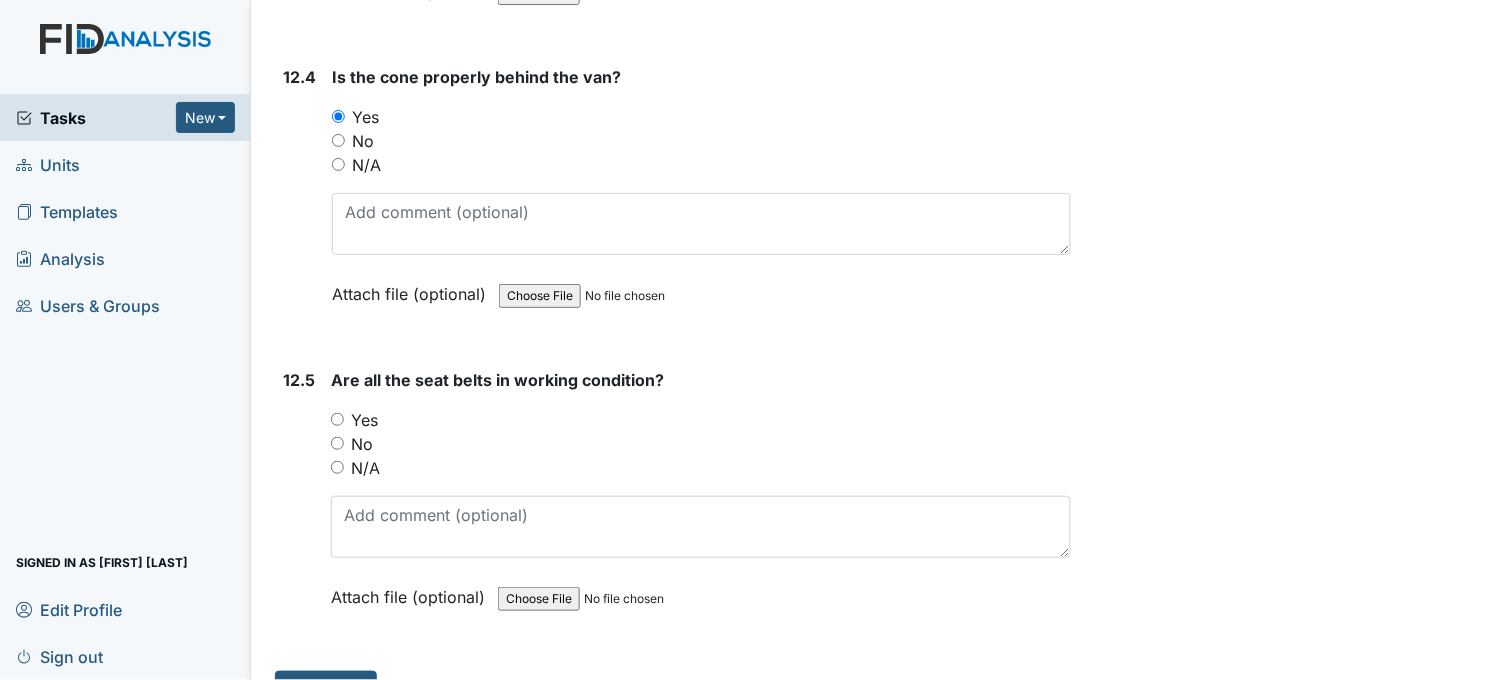 scroll, scrollTop: 35444, scrollLeft: 0, axis: vertical 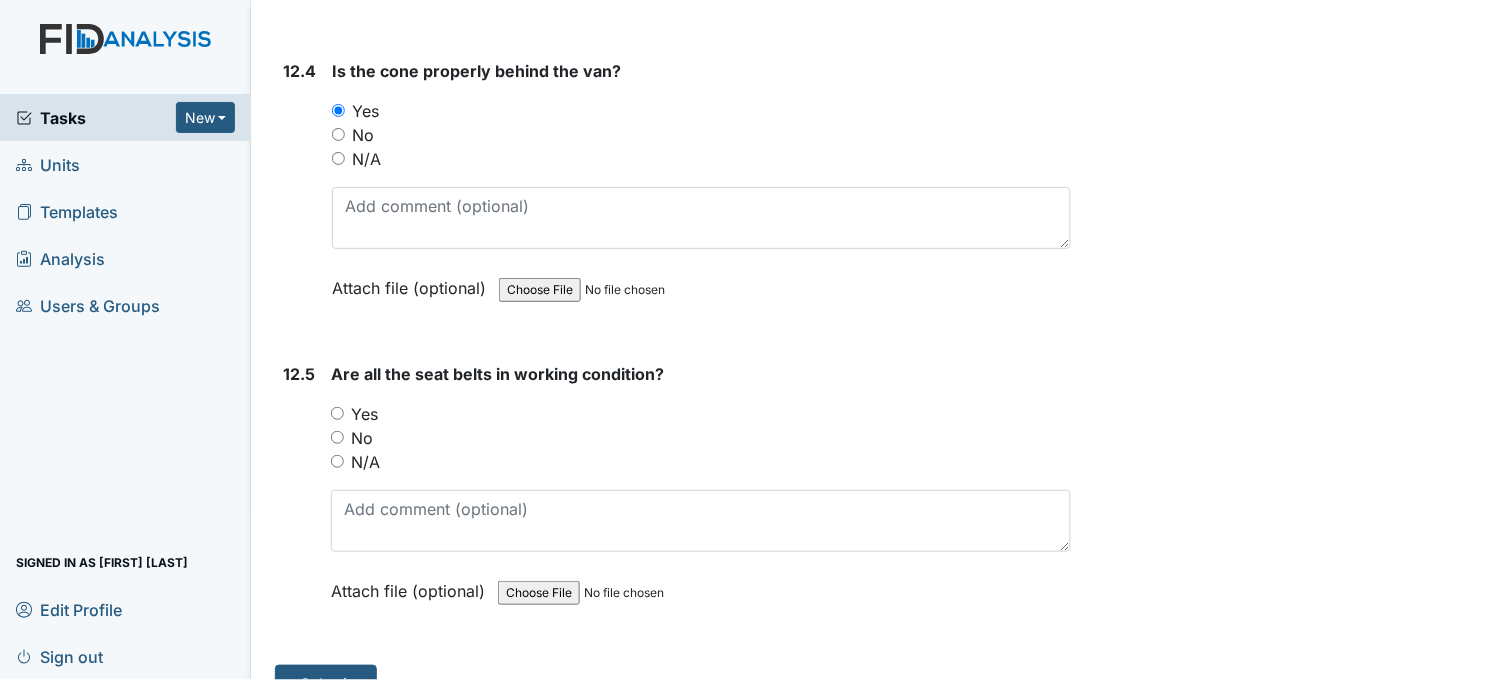 click on "Yes" at bounding box center [337, 413] 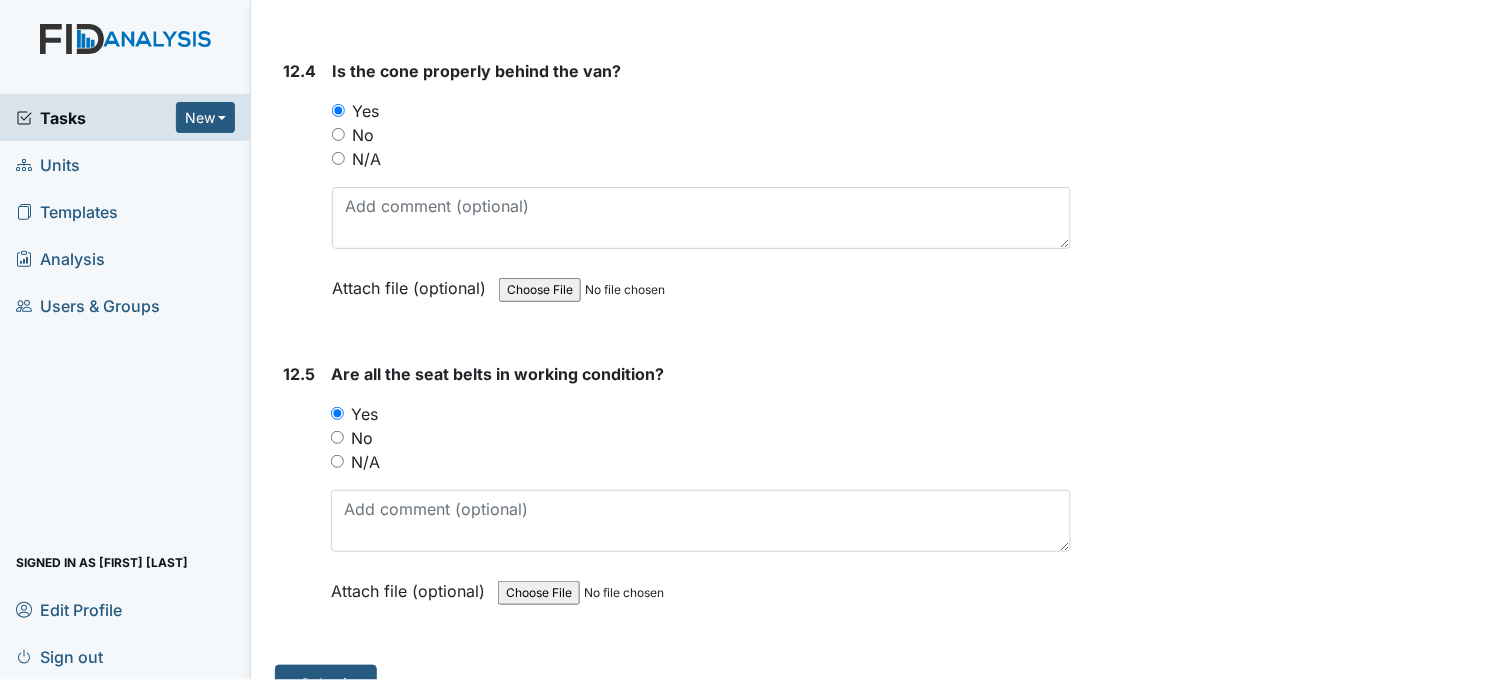 scroll, scrollTop: 35455, scrollLeft: 0, axis: vertical 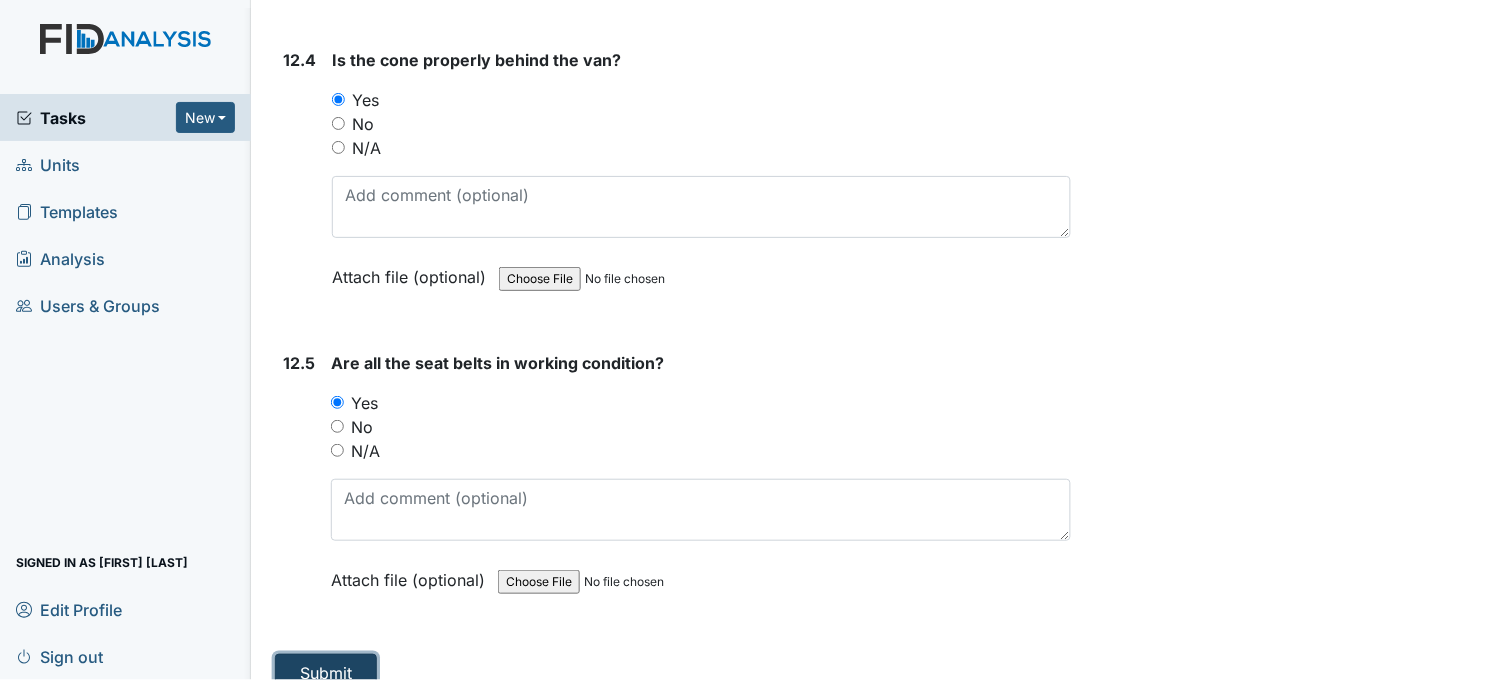 click on "Submit" at bounding box center (326, 673) 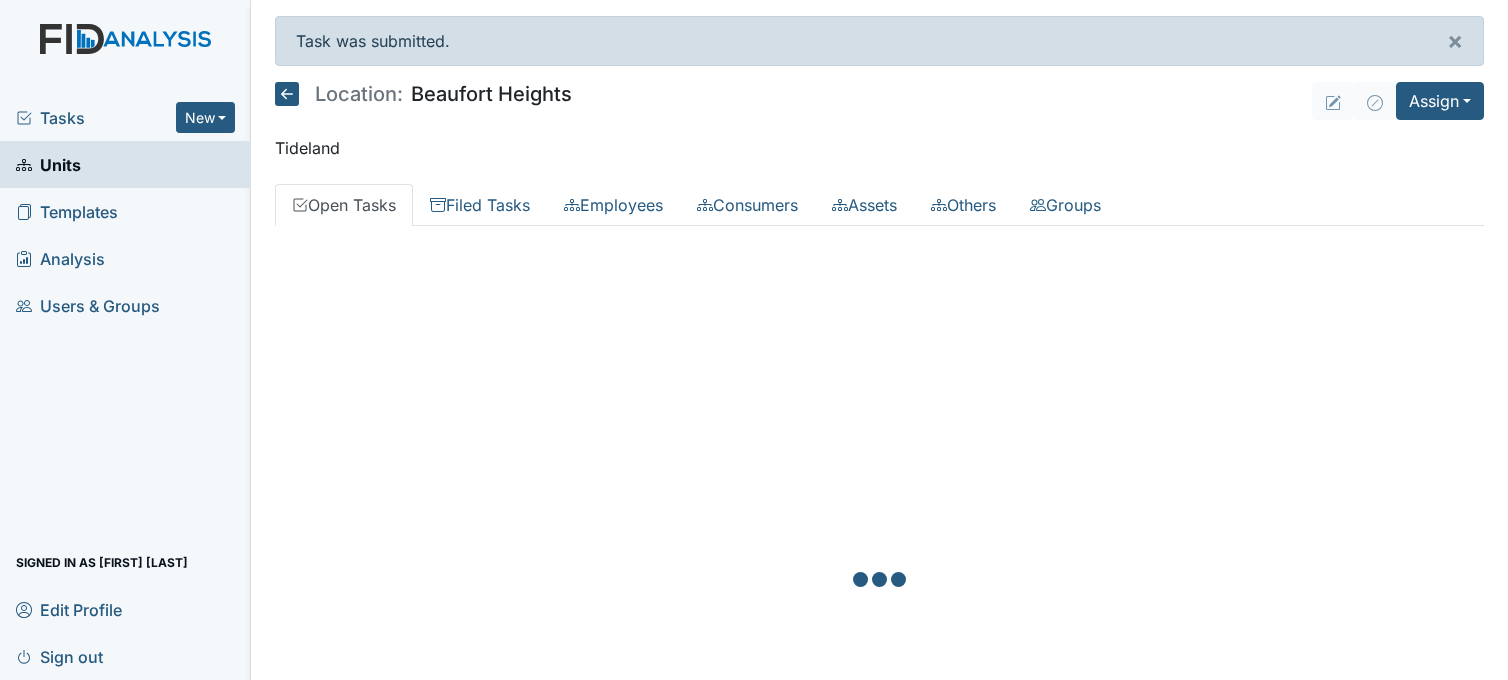 scroll, scrollTop: 0, scrollLeft: 0, axis: both 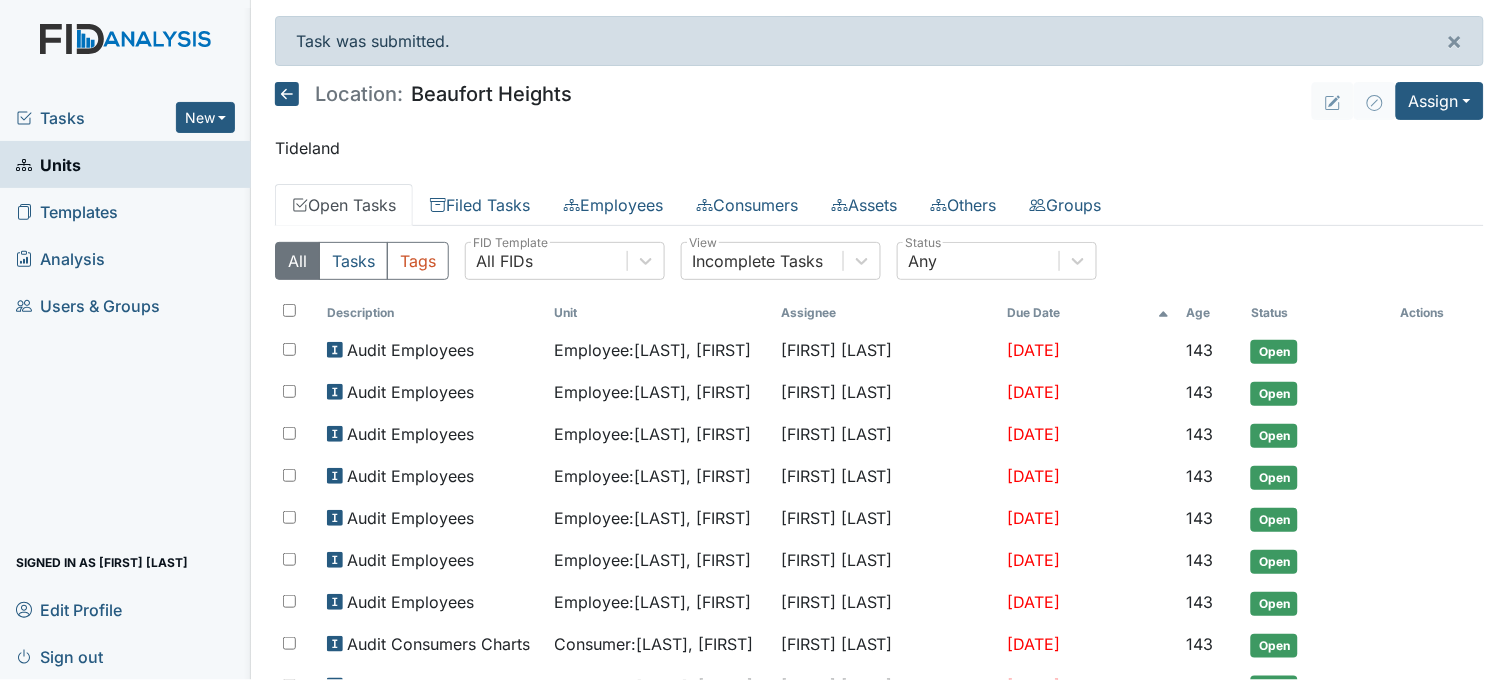click on "Units" at bounding box center [48, 164] 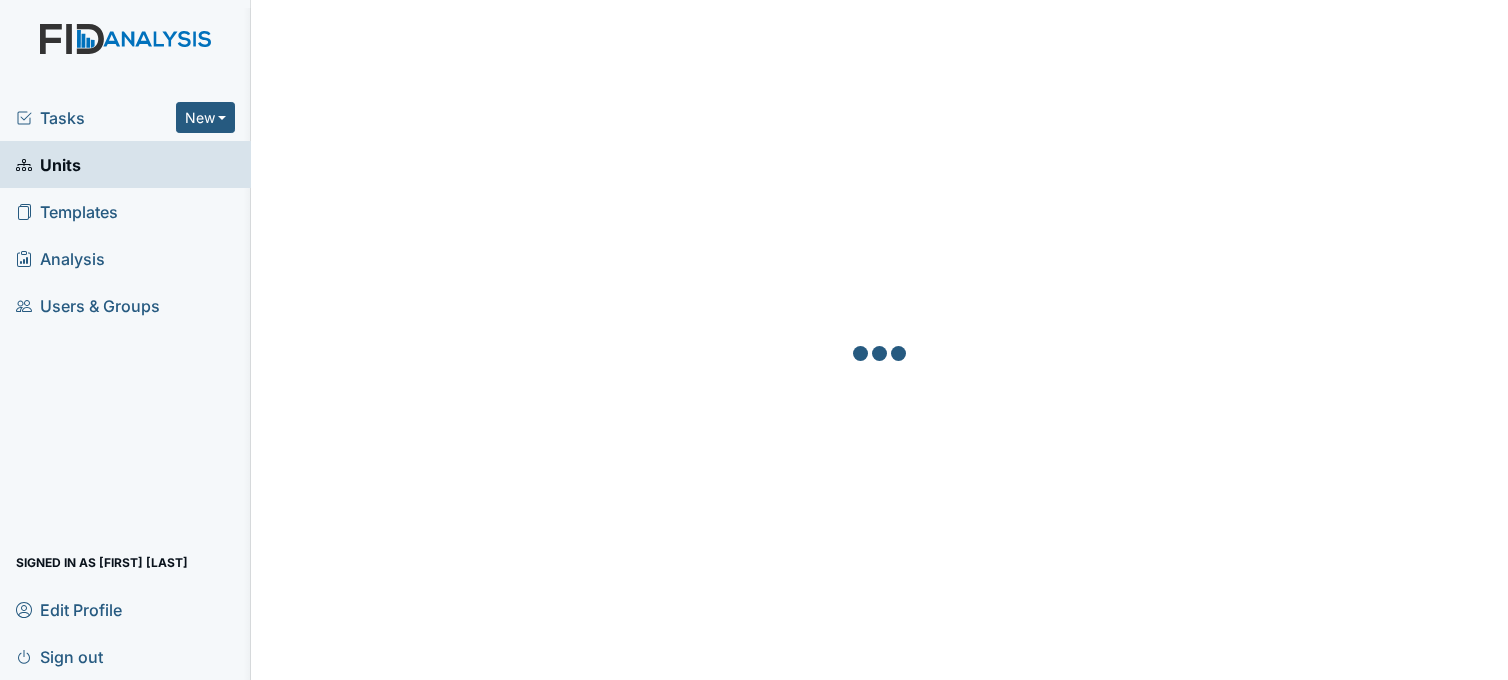 scroll, scrollTop: 0, scrollLeft: 0, axis: both 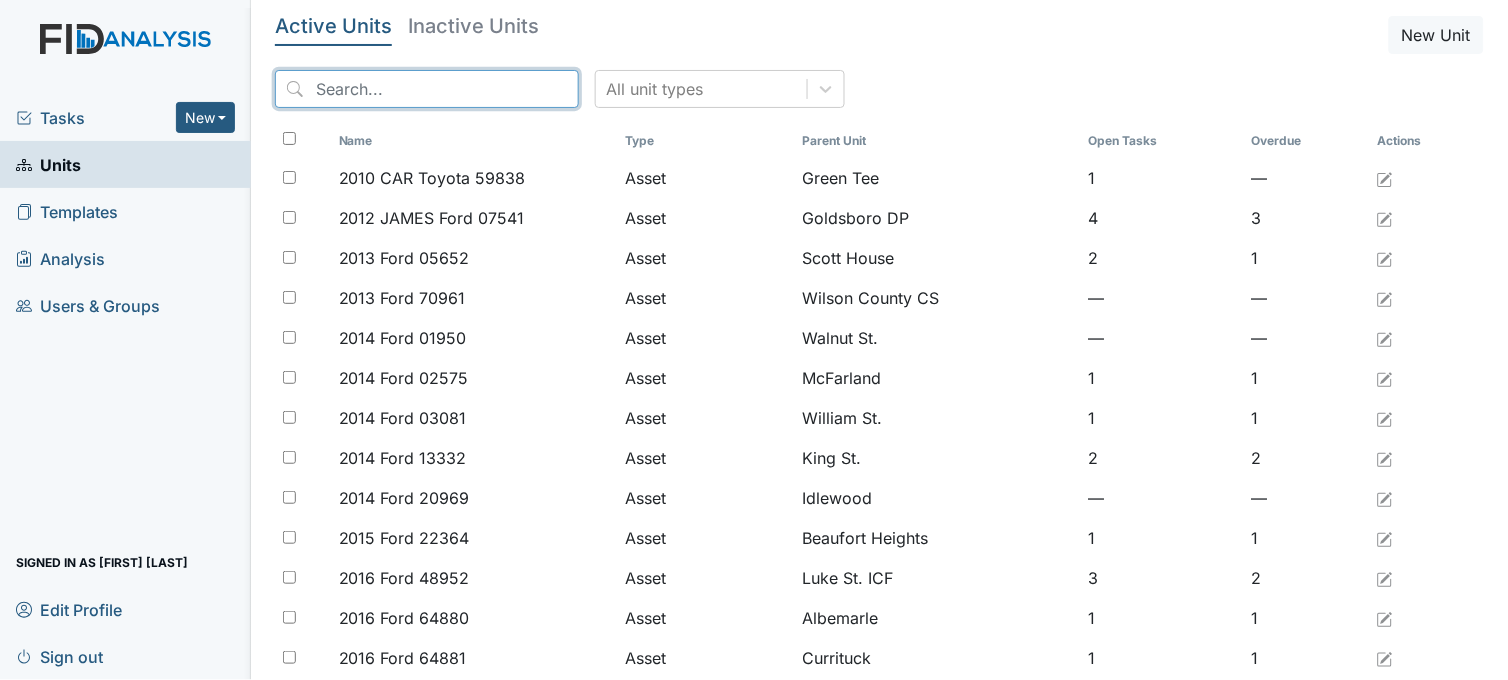 click at bounding box center (427, 89) 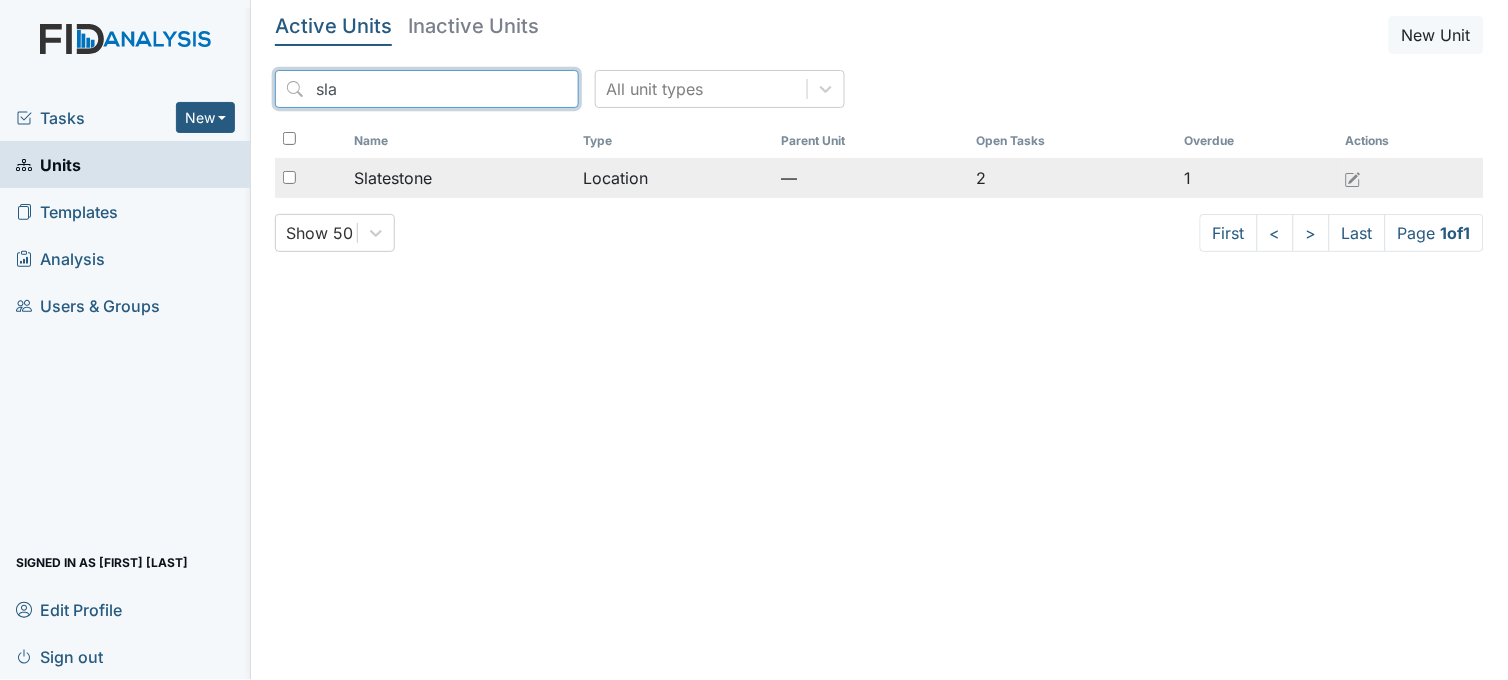 type on "sla" 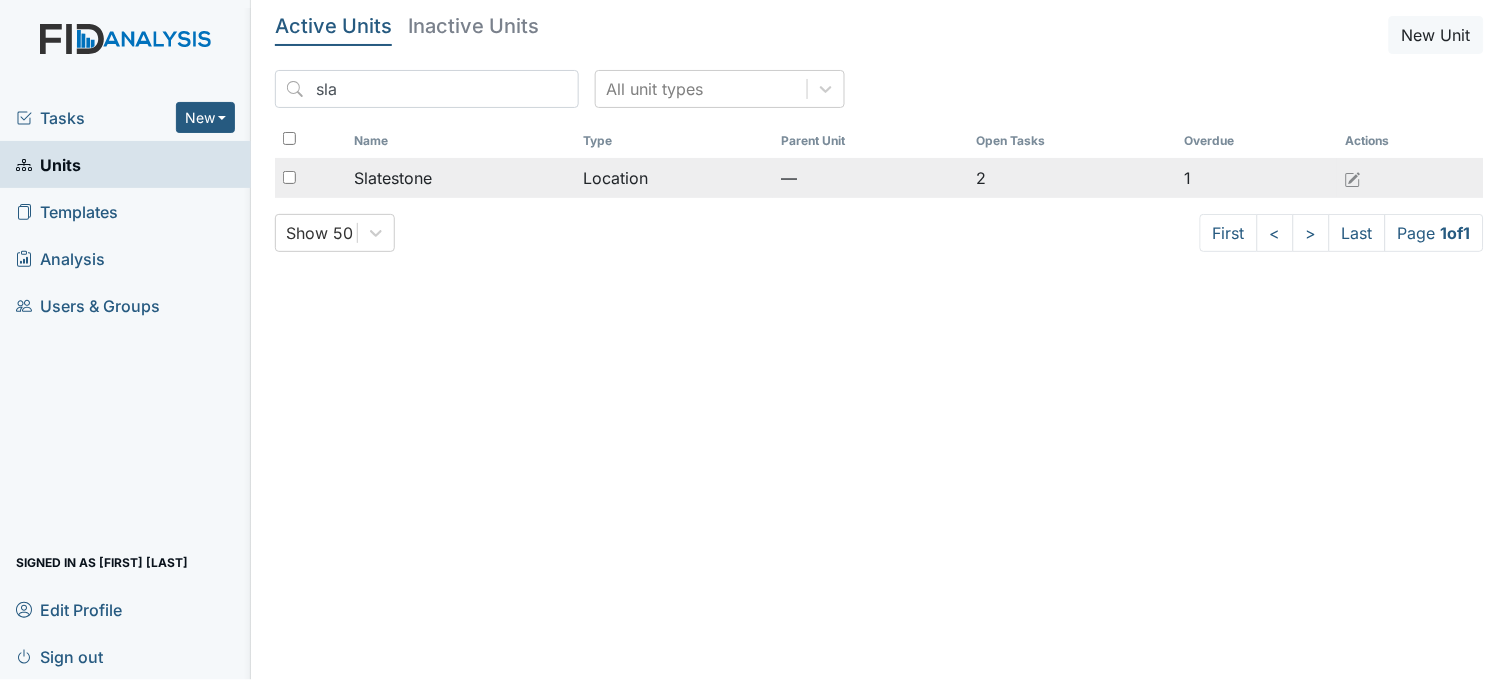 click on "Slatestone" at bounding box center (393, 178) 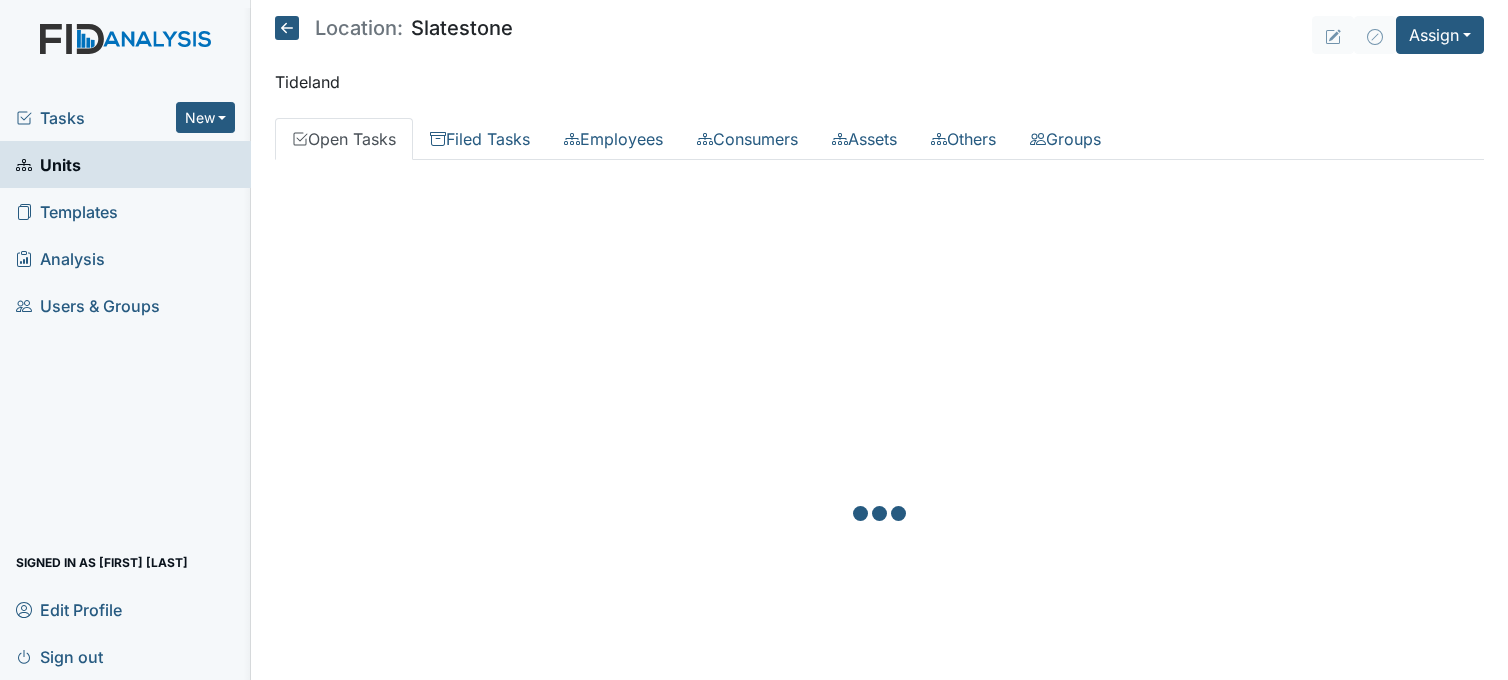 scroll, scrollTop: 0, scrollLeft: 0, axis: both 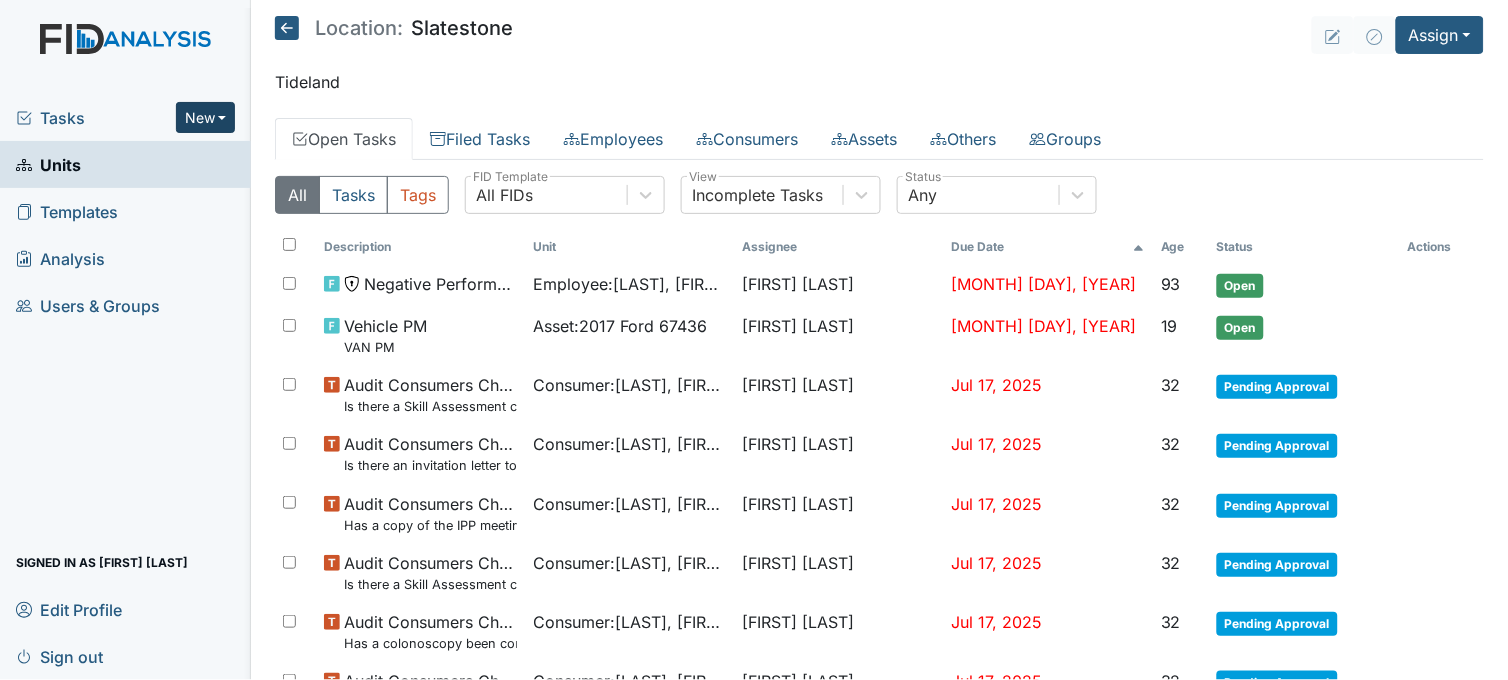 click on "New" at bounding box center (206, 117) 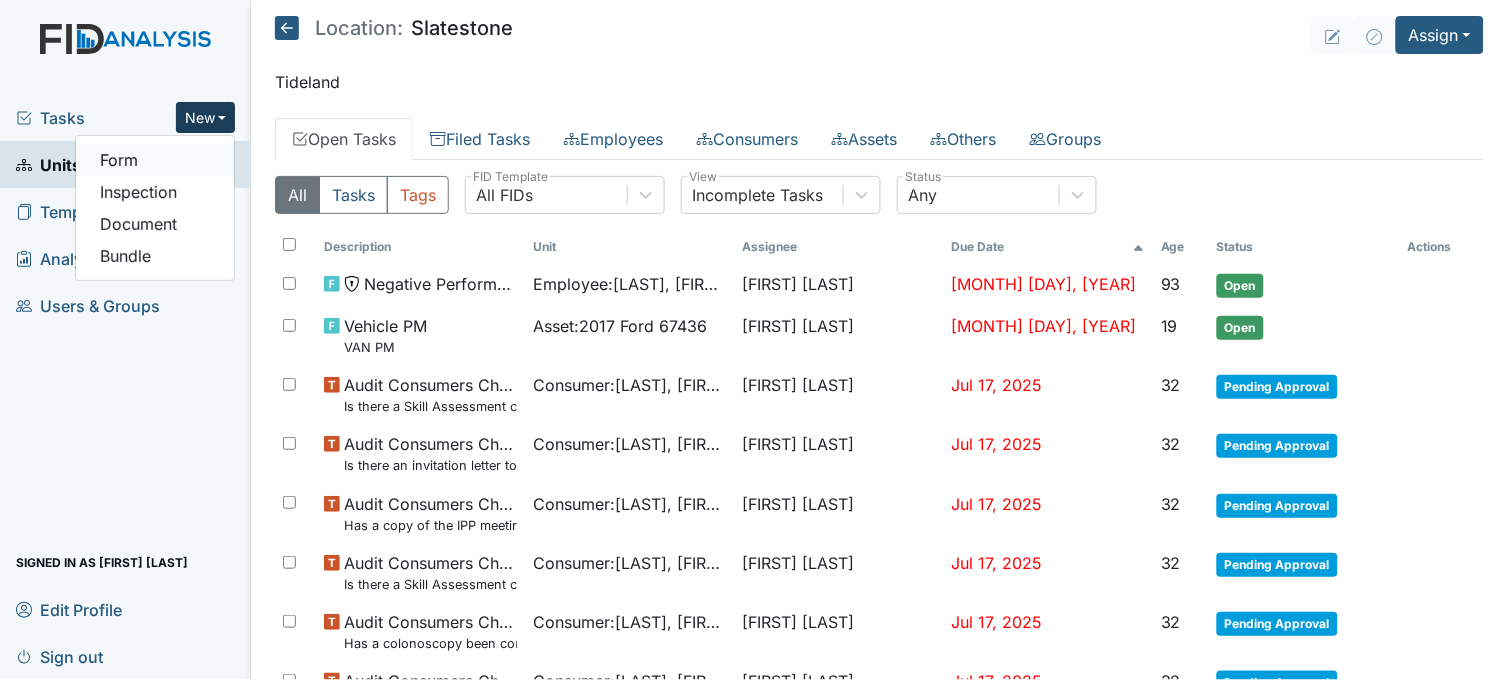 click on "Form" at bounding box center (155, 160) 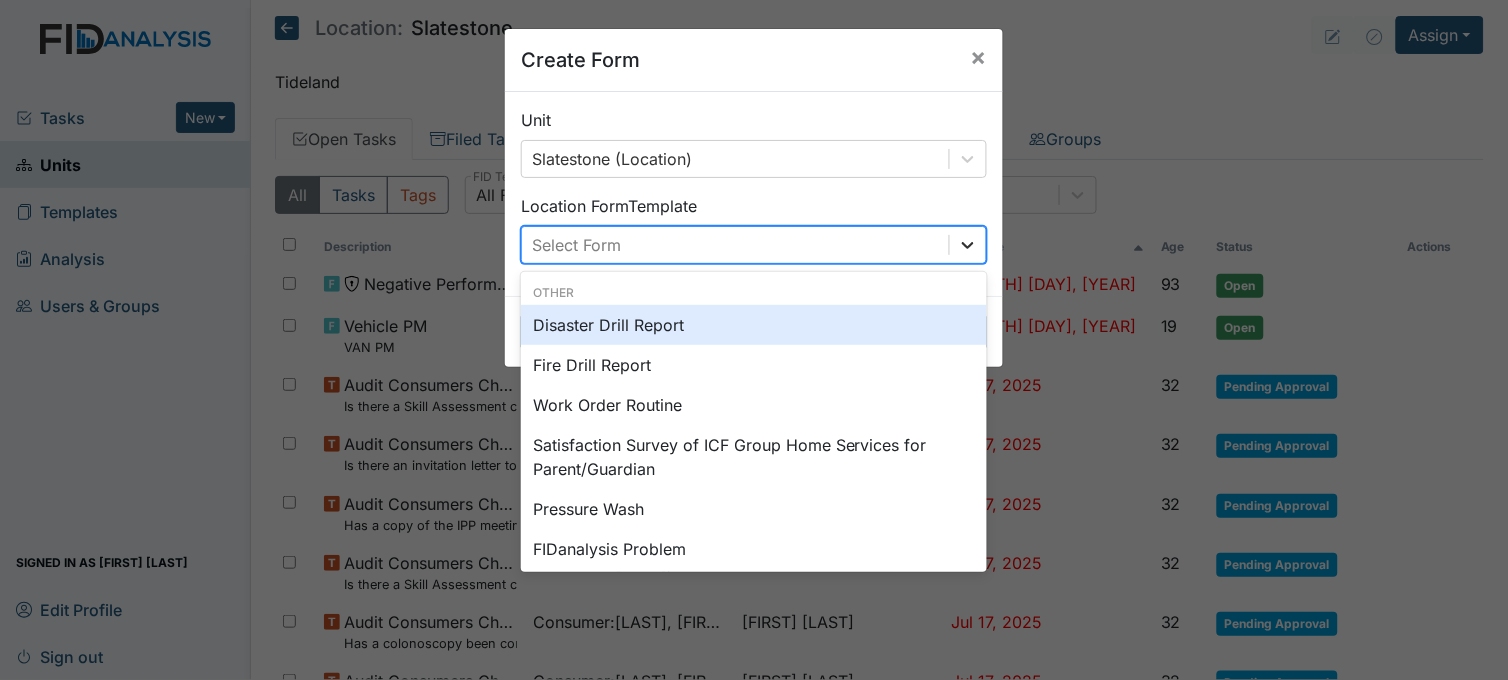 click at bounding box center (968, 245) 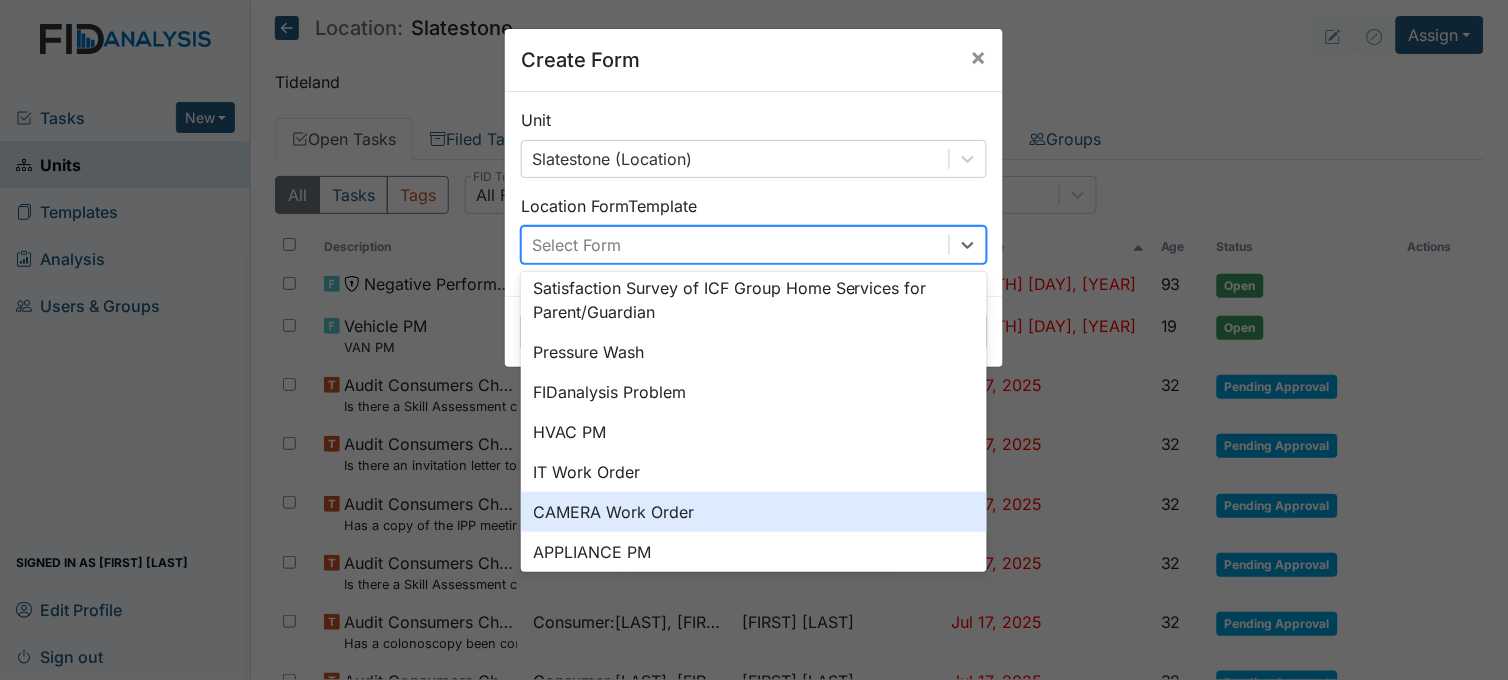 scroll, scrollTop: 0, scrollLeft: 0, axis: both 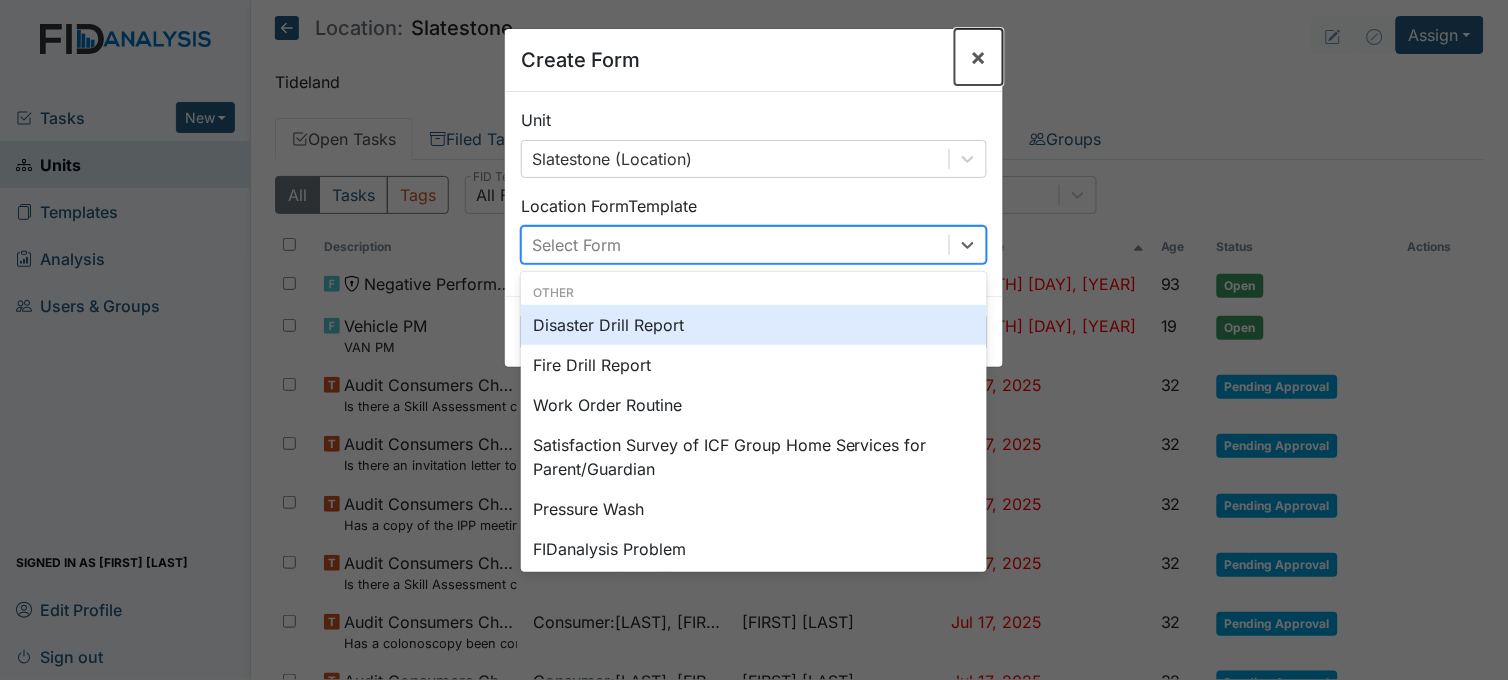 click on "×" at bounding box center [979, 56] 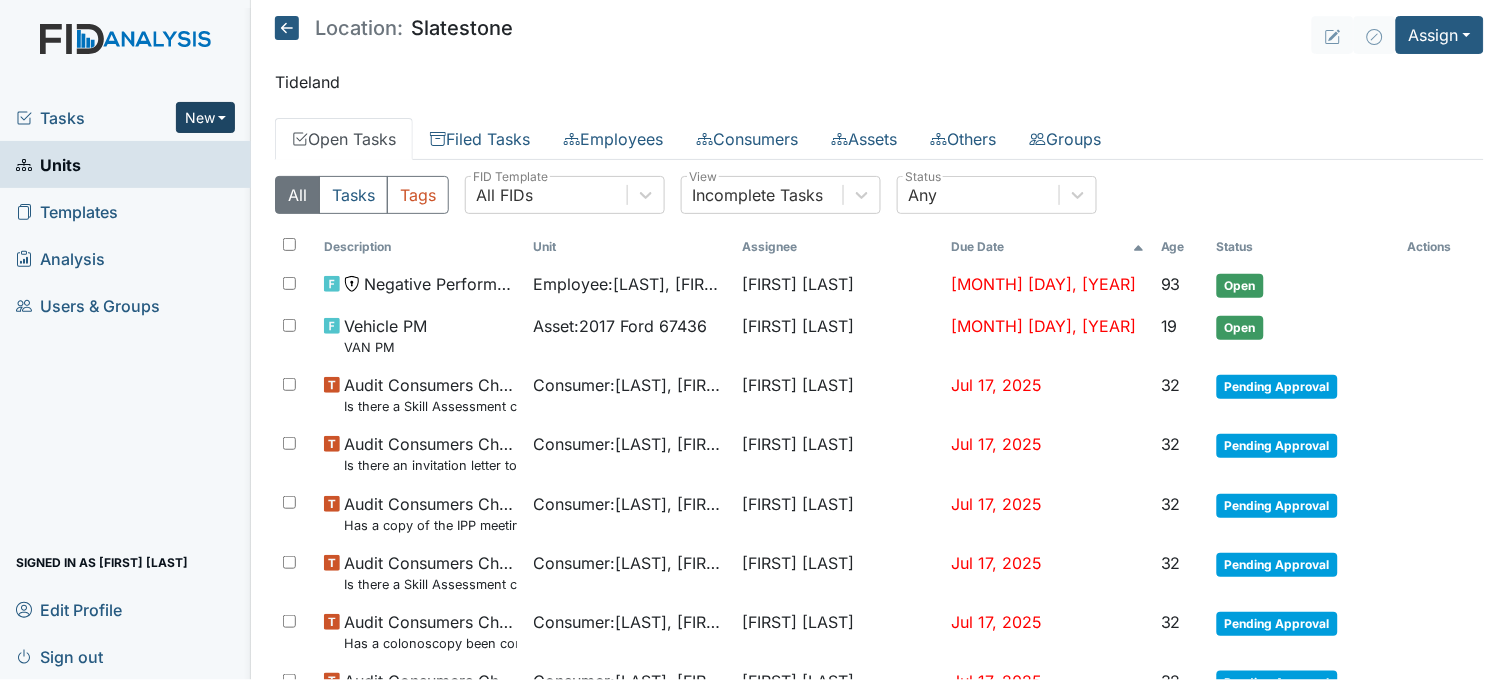 click on "New" at bounding box center (206, 117) 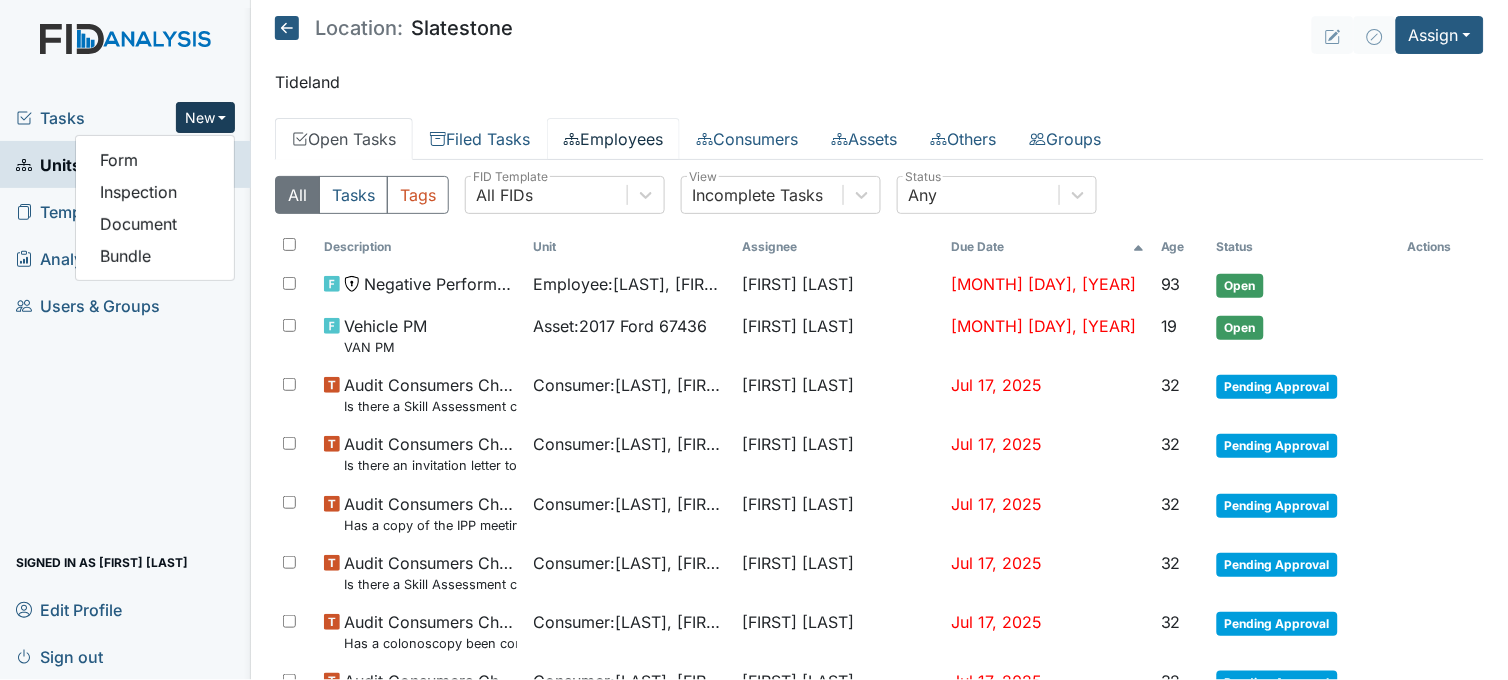 click on "Employees" at bounding box center (613, 139) 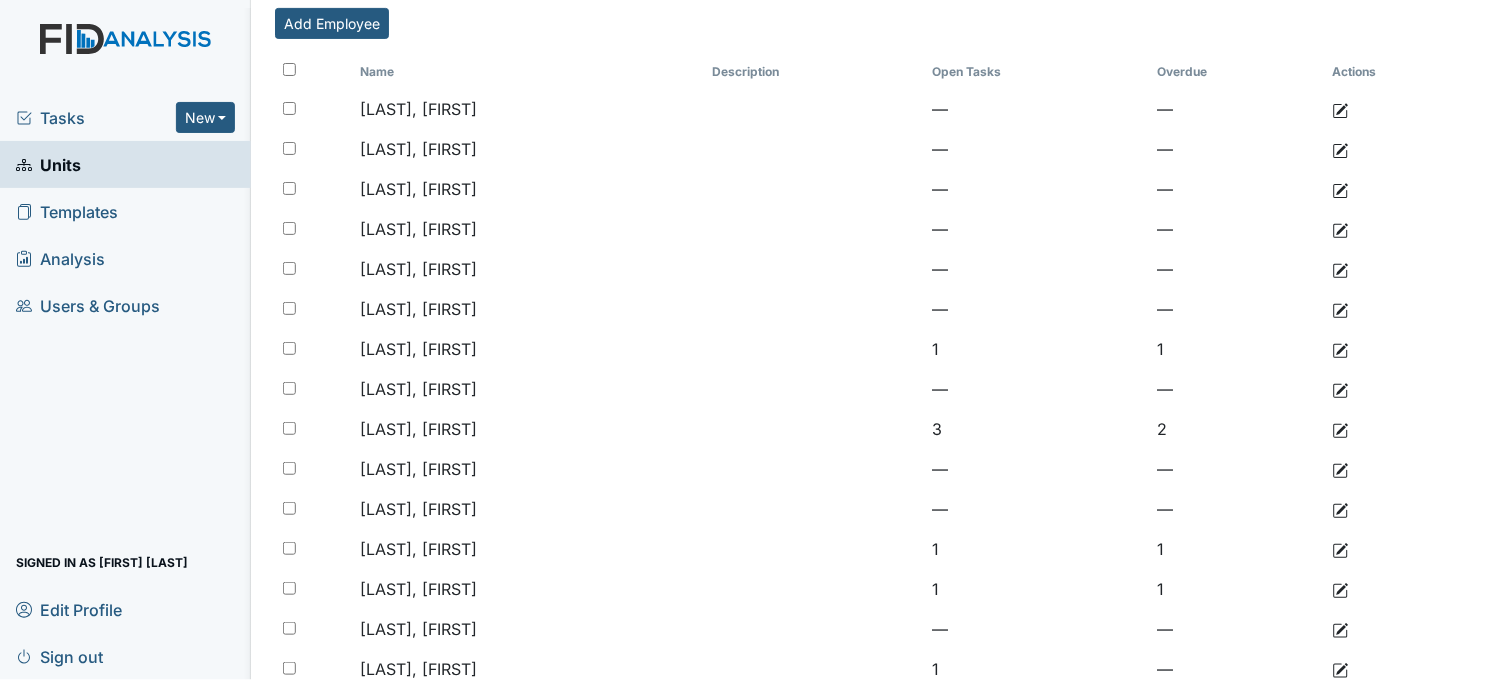 scroll, scrollTop: 0, scrollLeft: 0, axis: both 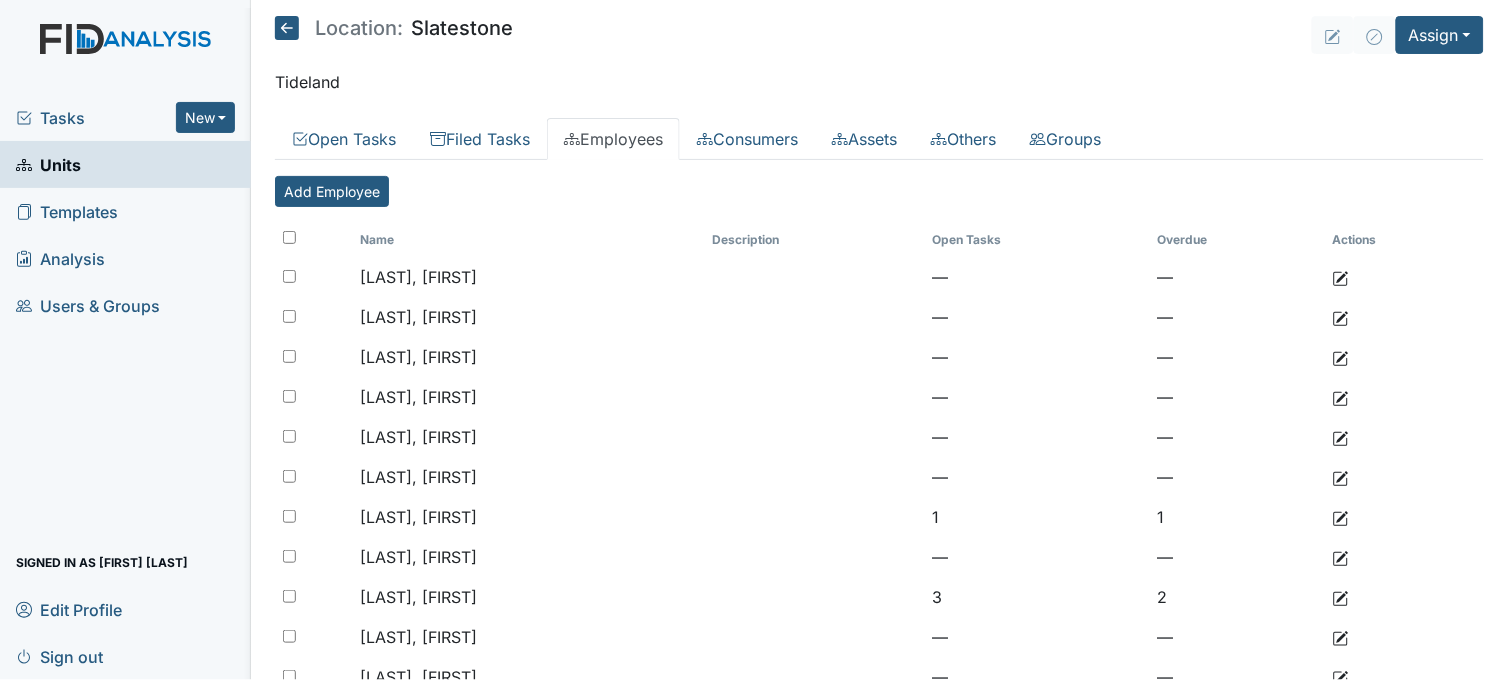 click on "Units" at bounding box center [125, 164] 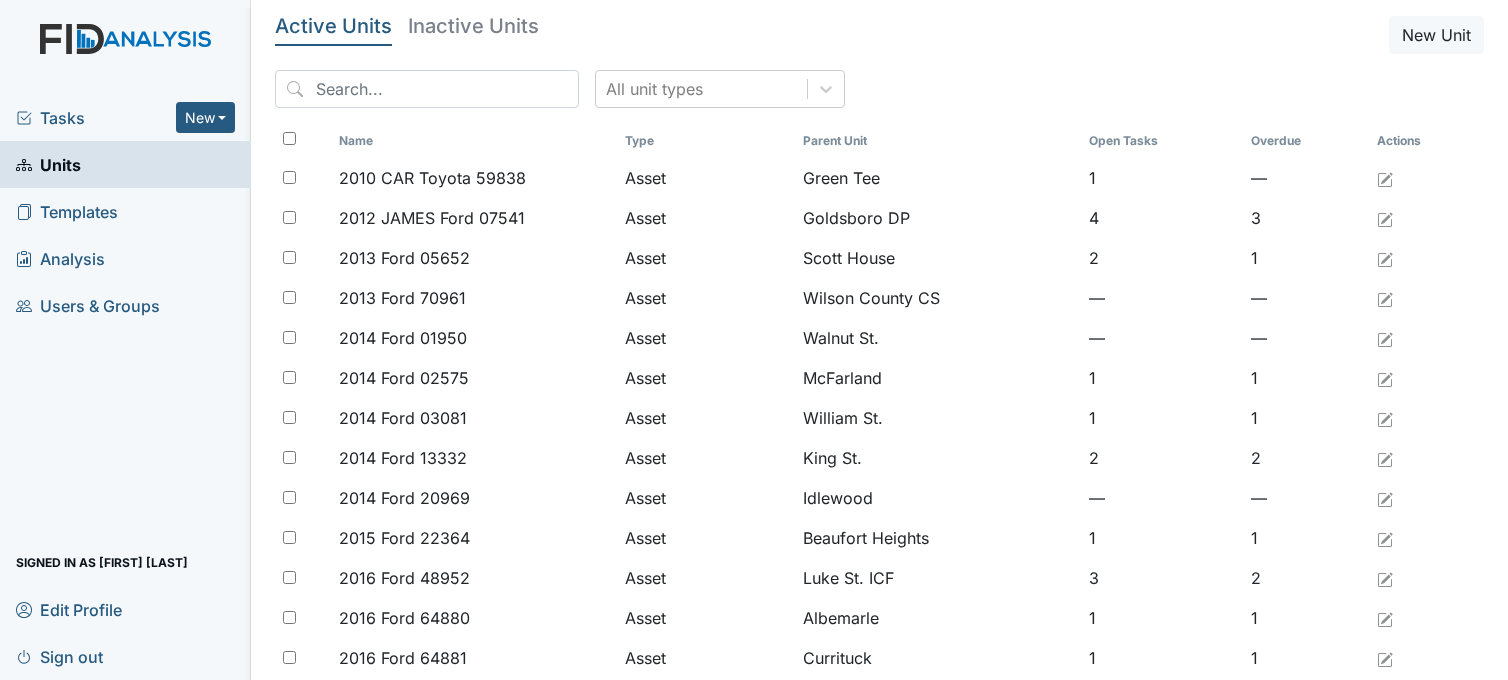scroll, scrollTop: 0, scrollLeft: 0, axis: both 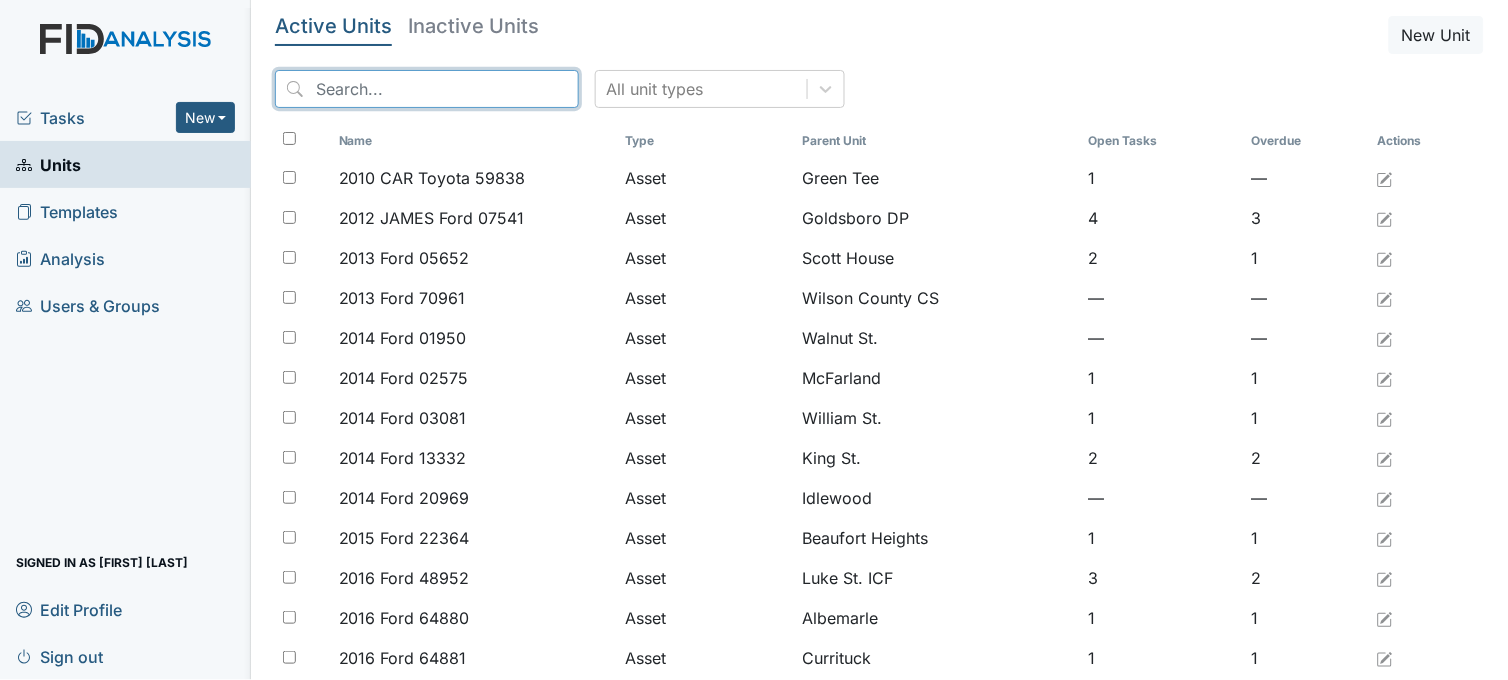 click at bounding box center (427, 89) 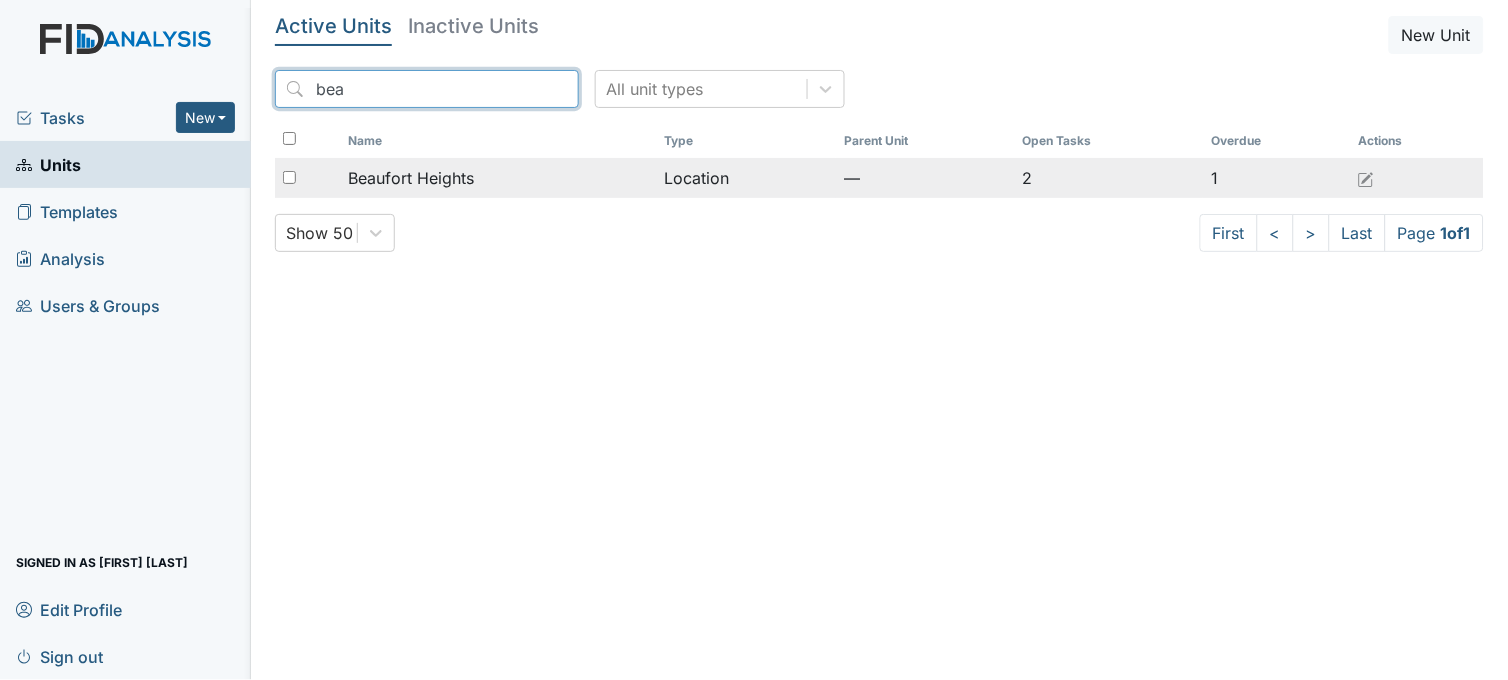 type on "bea" 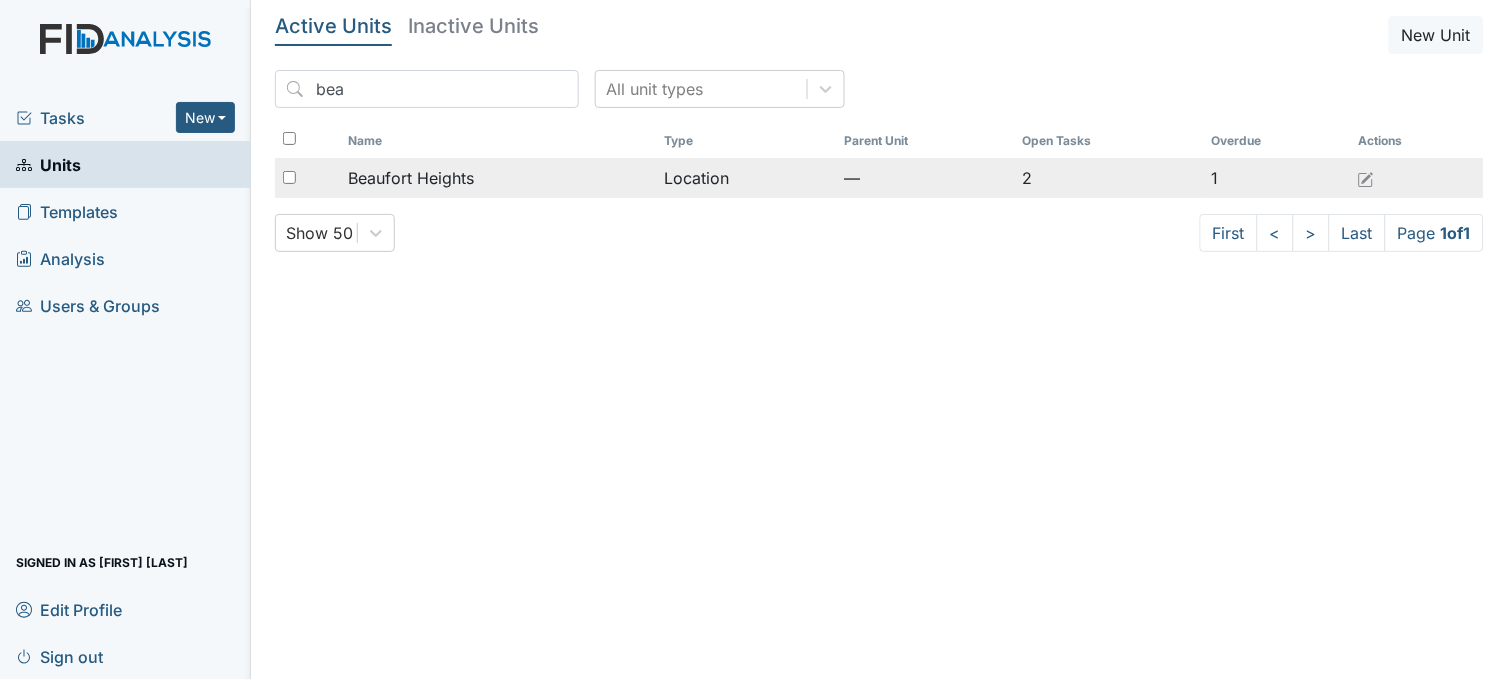 click on "Beaufort Heights" at bounding box center [498, 178] 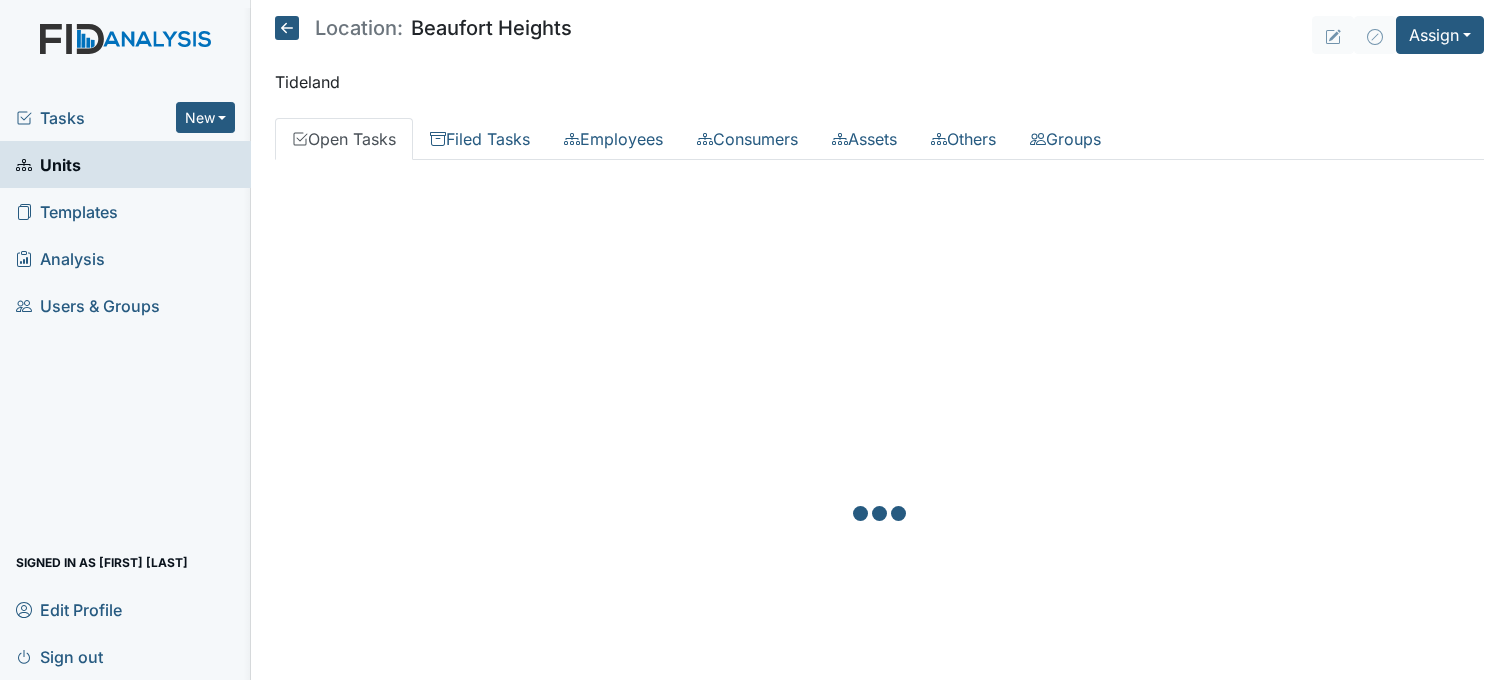 scroll, scrollTop: 0, scrollLeft: 0, axis: both 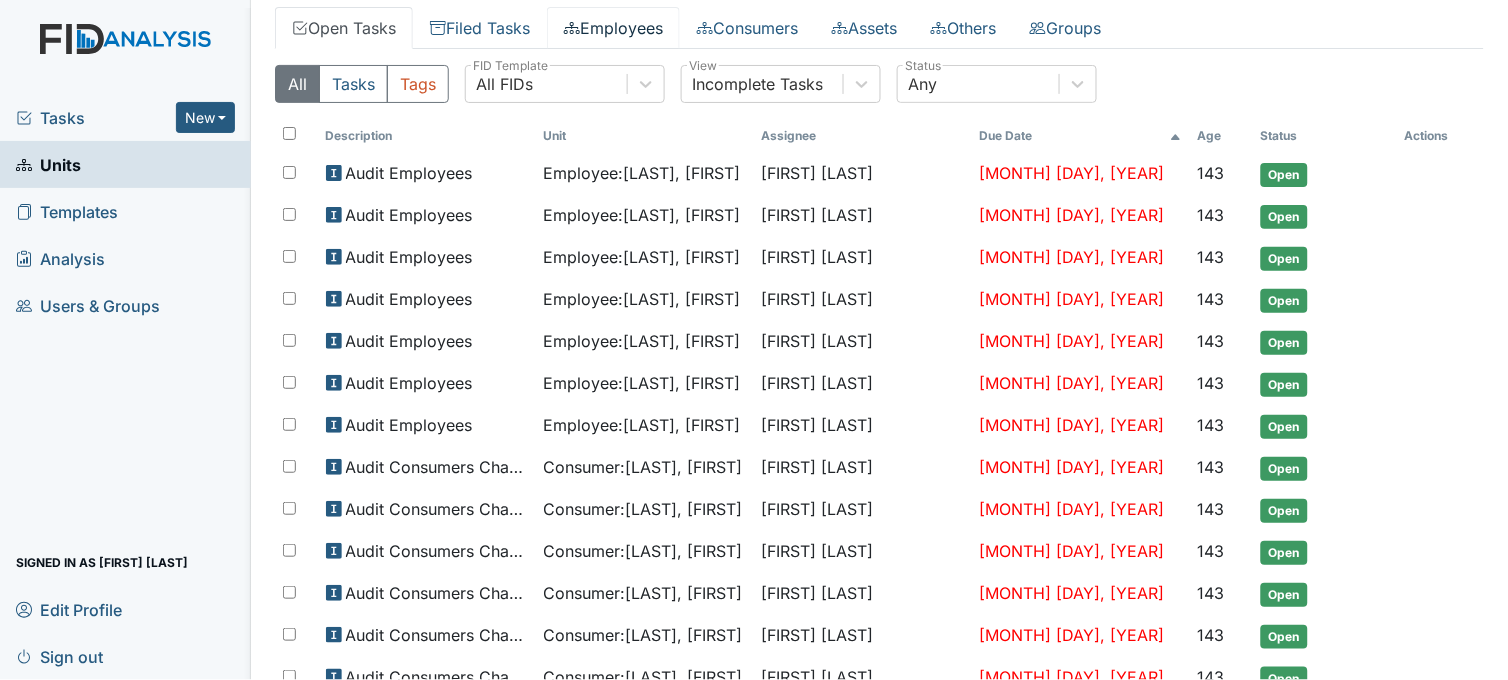 click on "Employees" at bounding box center [613, 28] 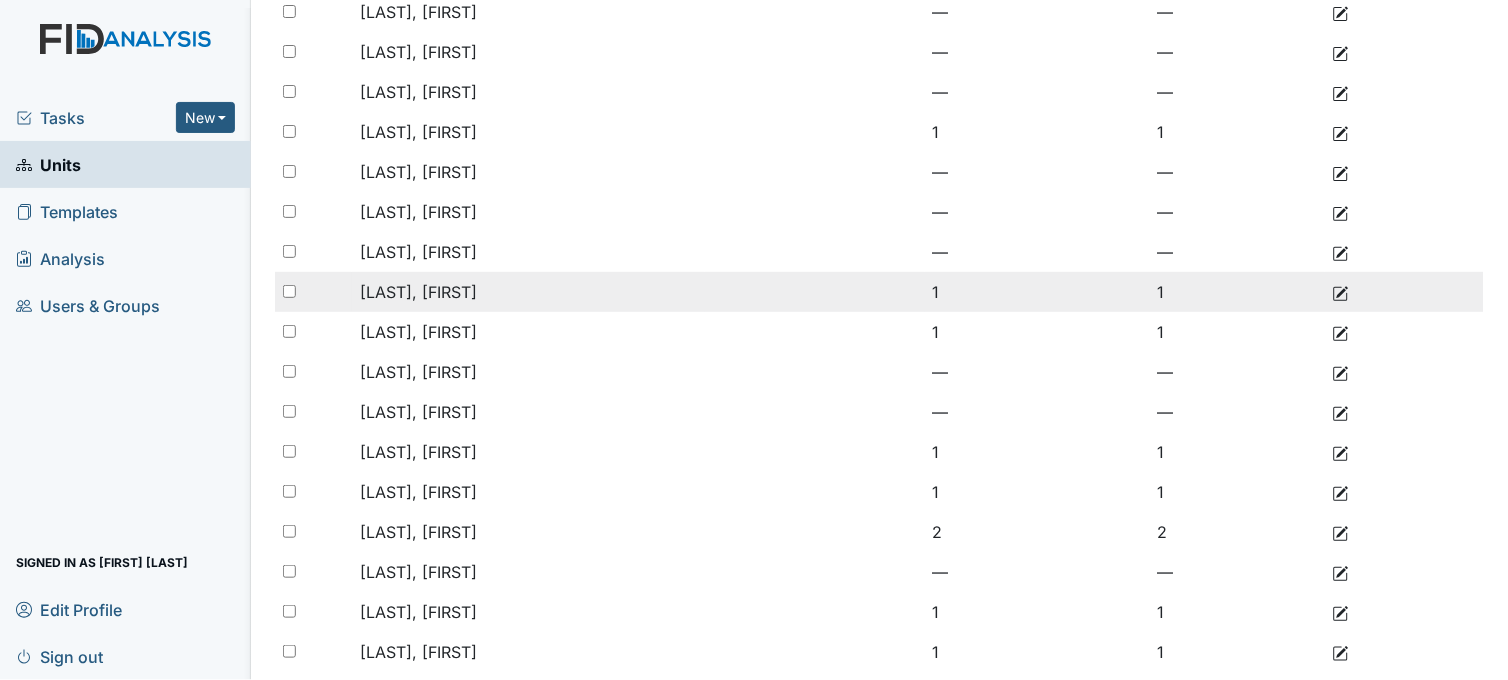scroll, scrollTop: 306, scrollLeft: 0, axis: vertical 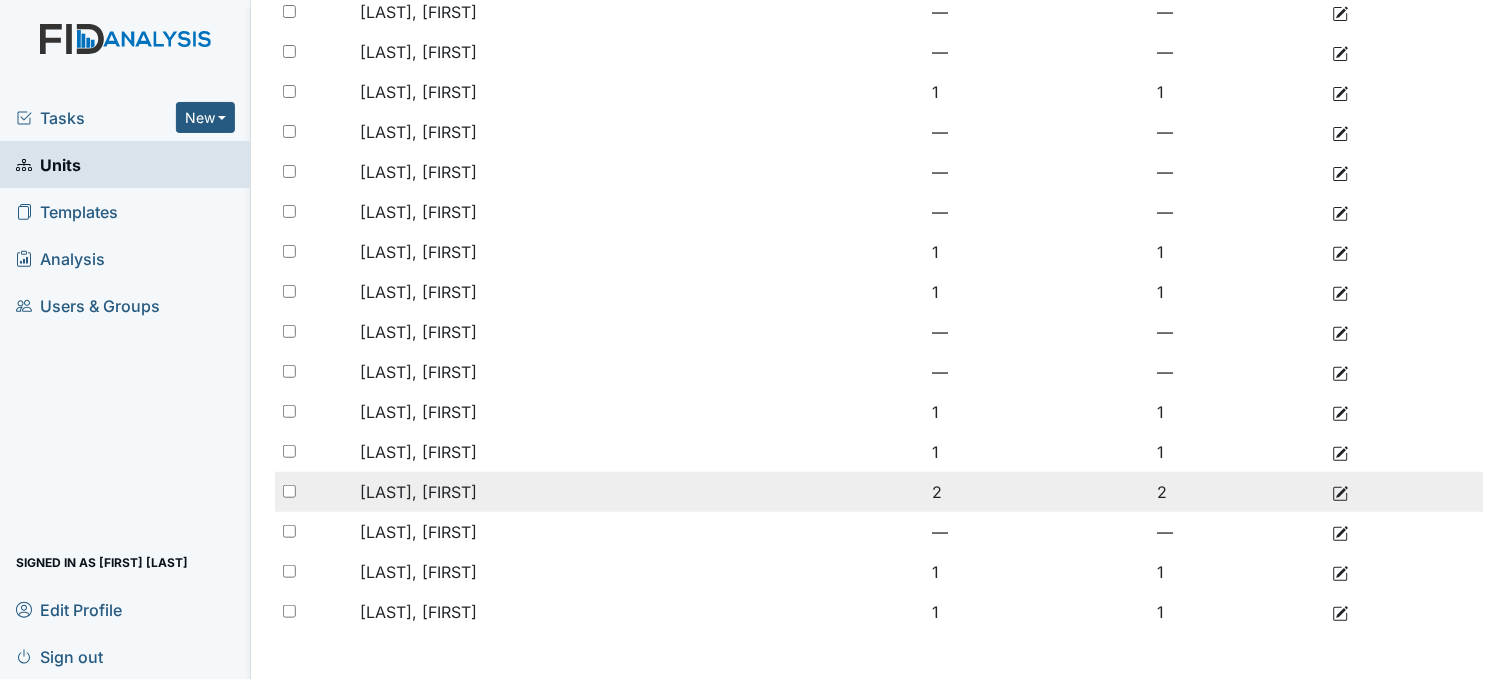 click on "[NAME], [NAME]" at bounding box center (418, 492) 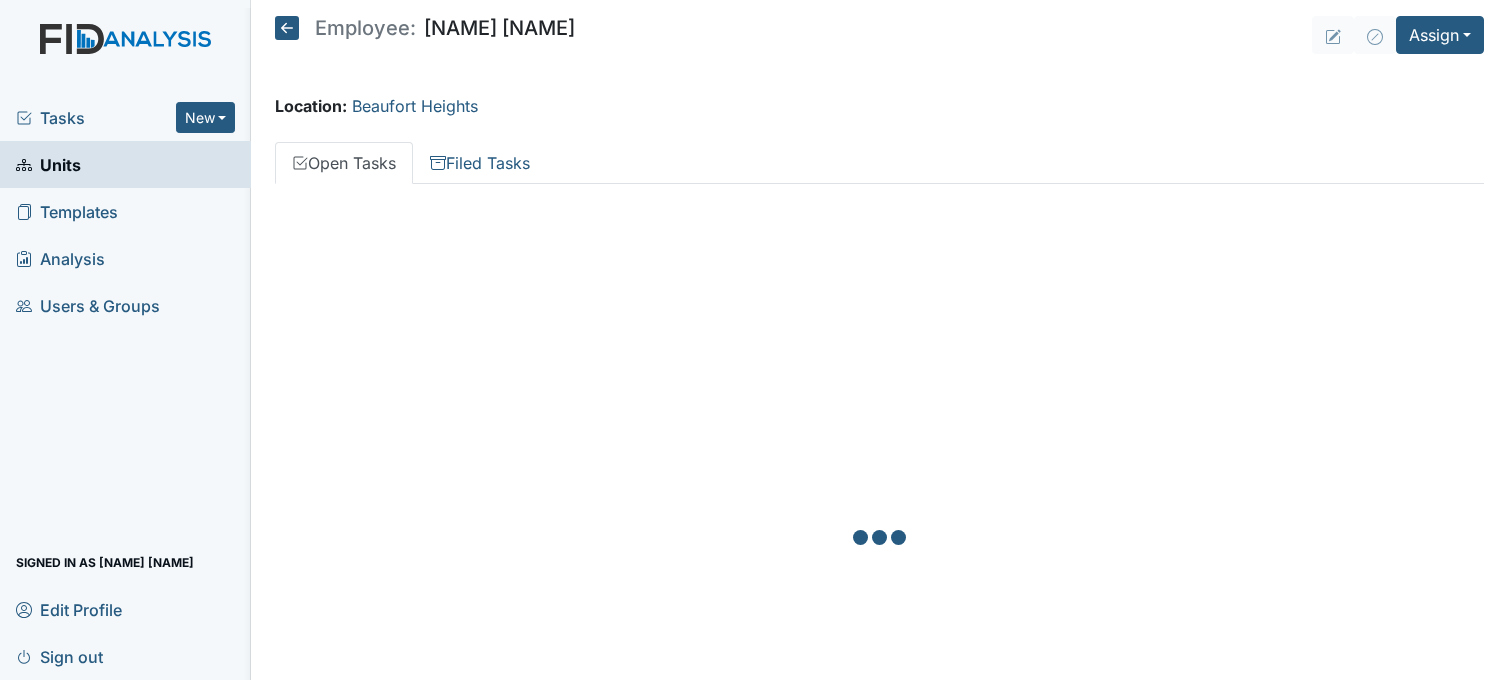 scroll, scrollTop: 0, scrollLeft: 0, axis: both 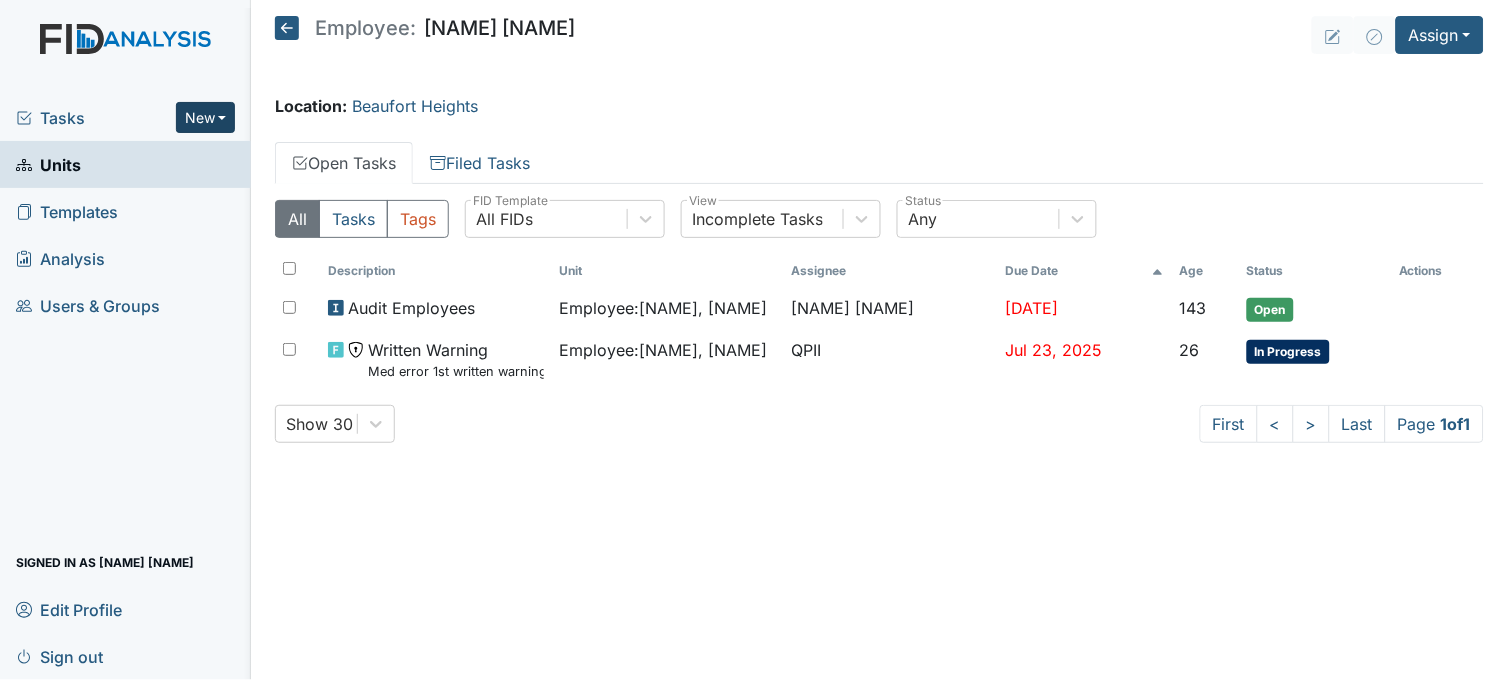click on "New" at bounding box center (206, 117) 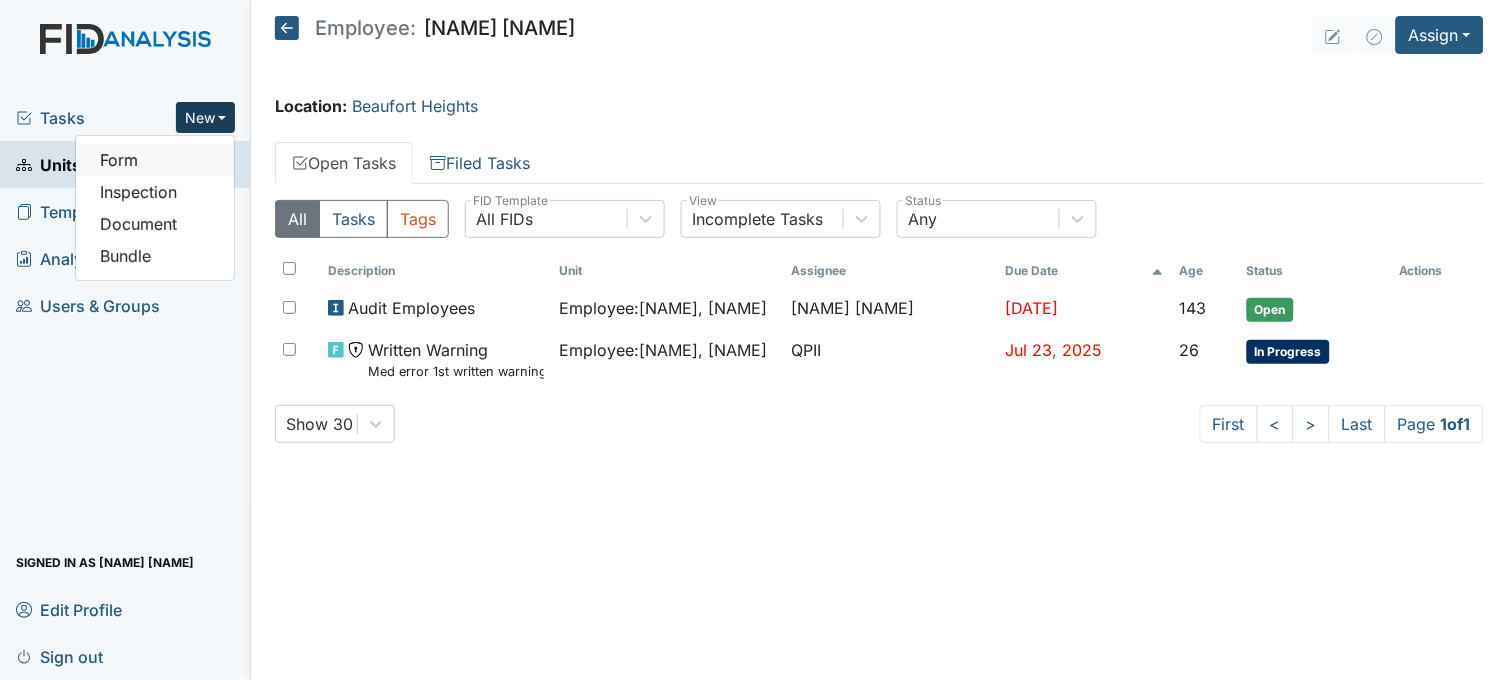click on "Form" at bounding box center [155, 160] 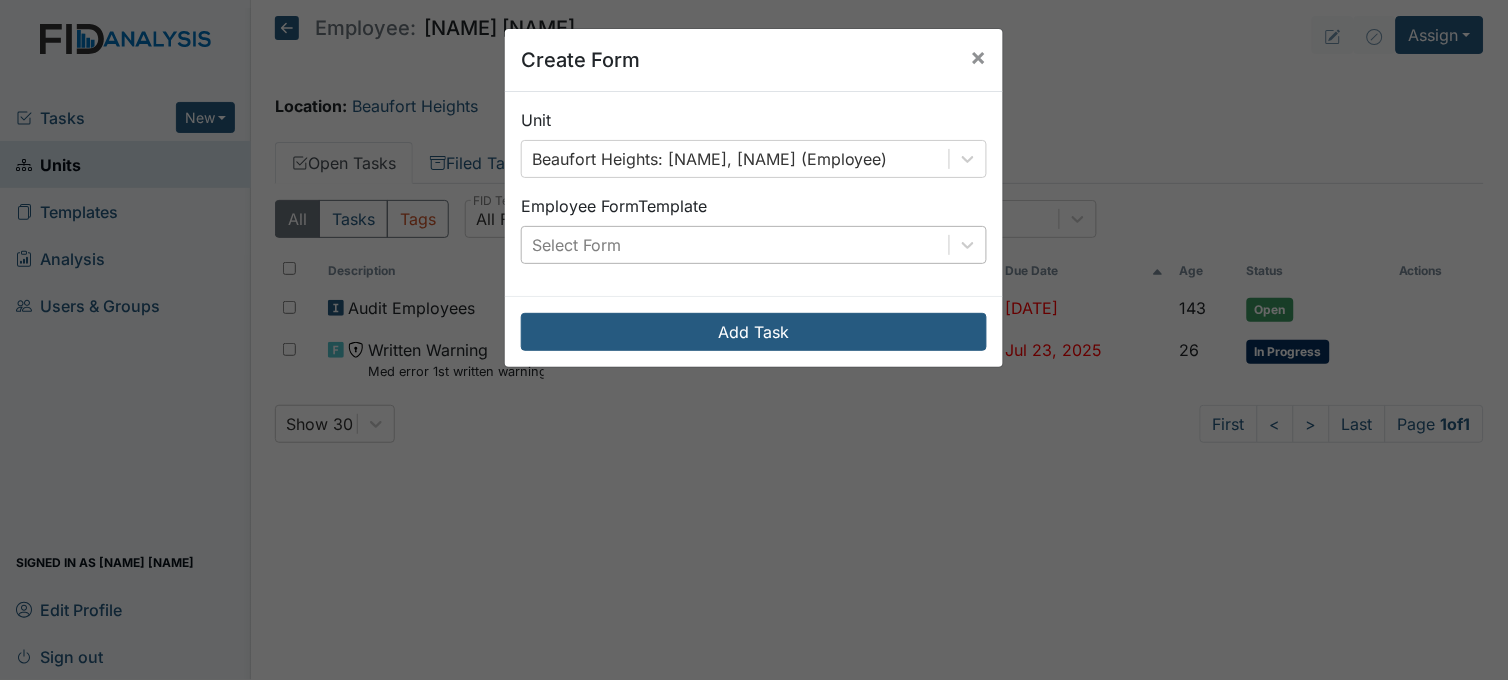 click on "Select Form" at bounding box center (754, 245) 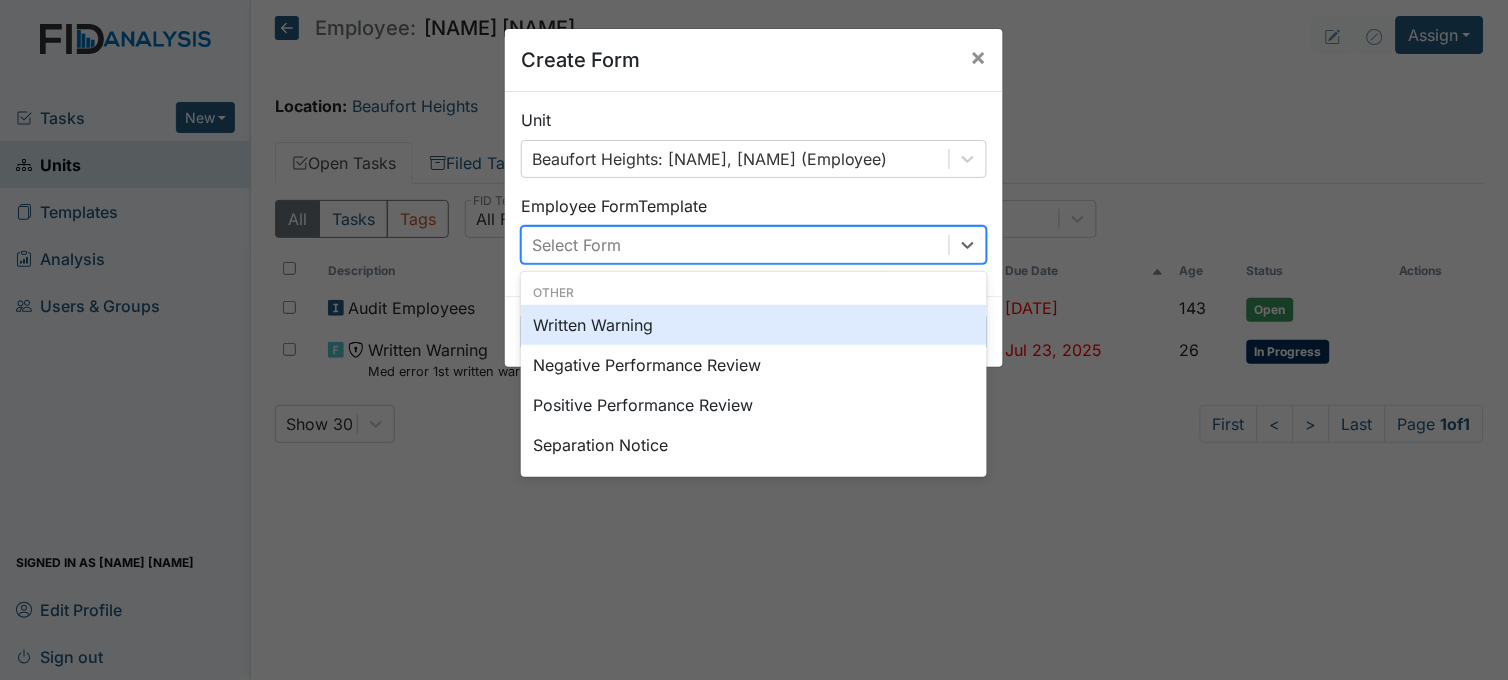 click on "Written Warning" at bounding box center (754, 325) 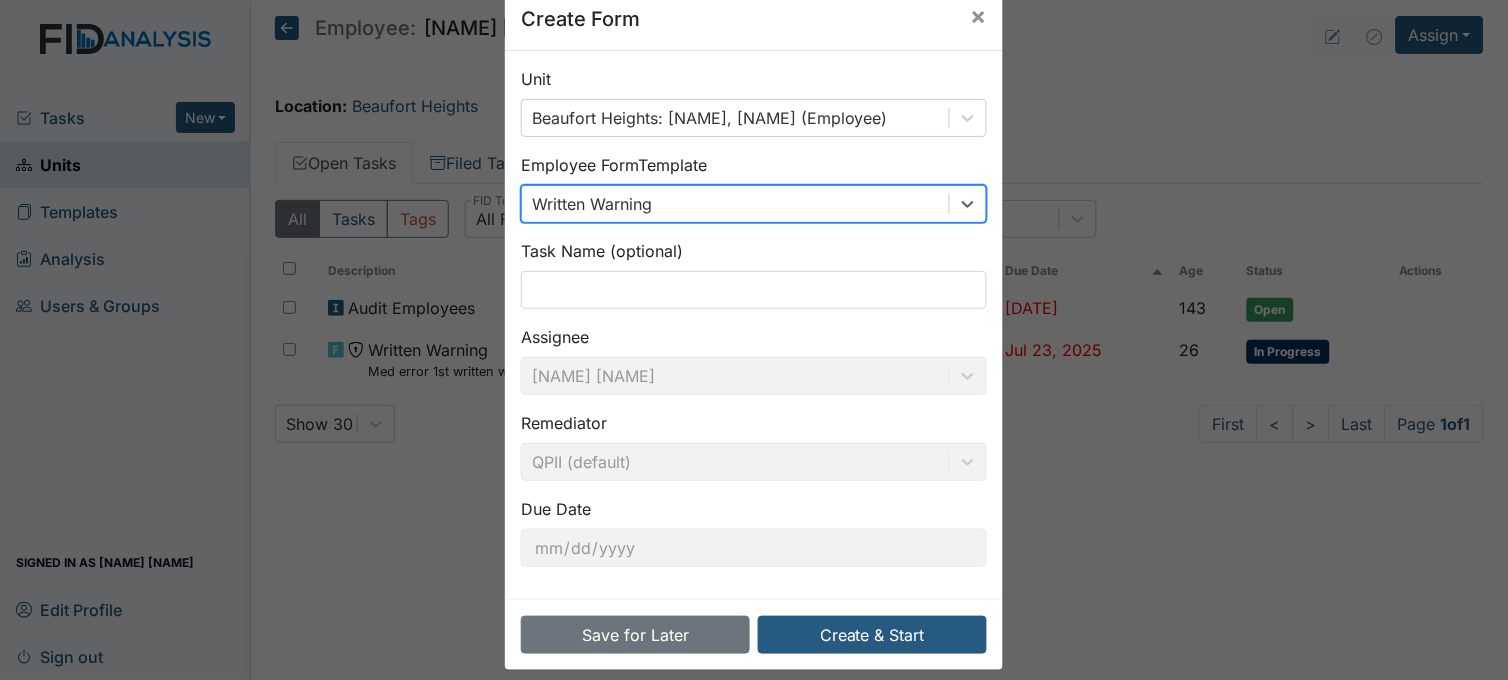 scroll, scrollTop: 61, scrollLeft: 0, axis: vertical 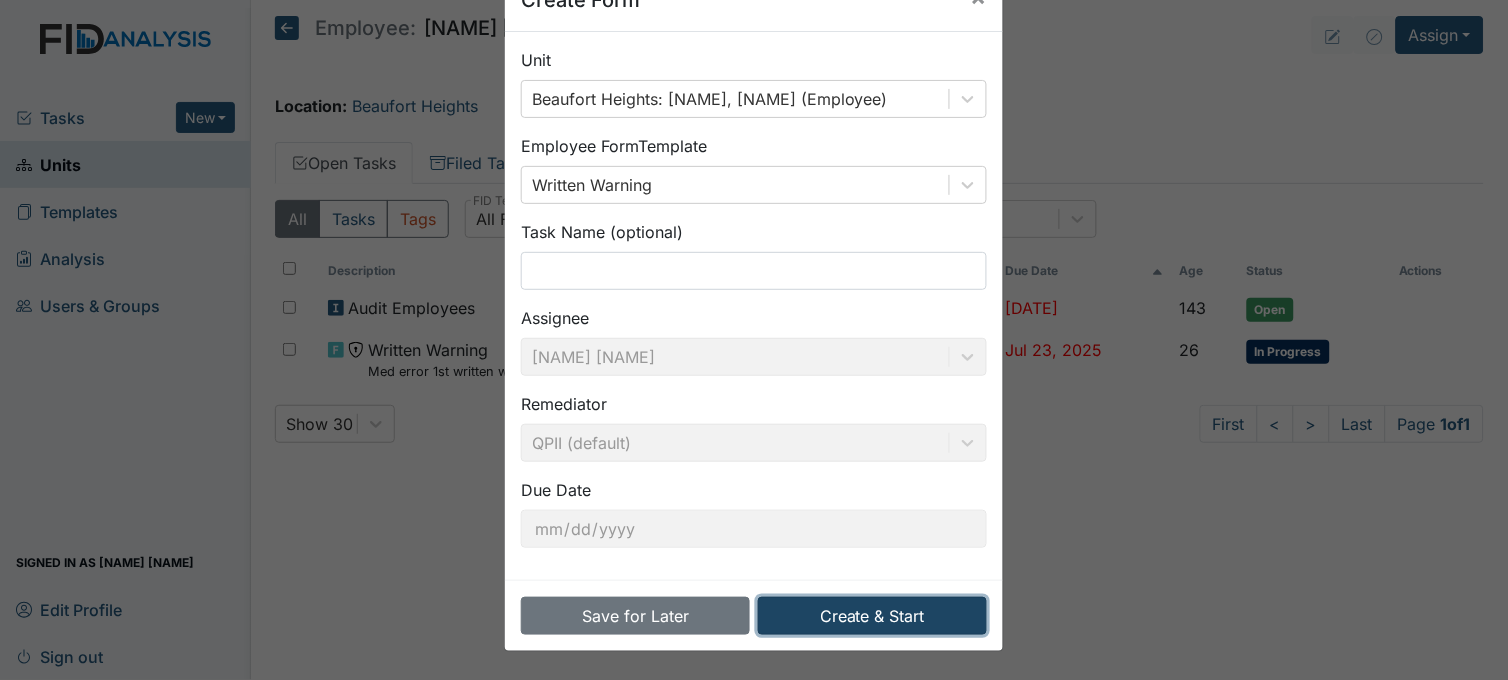 click on "Create & Start" at bounding box center [872, 616] 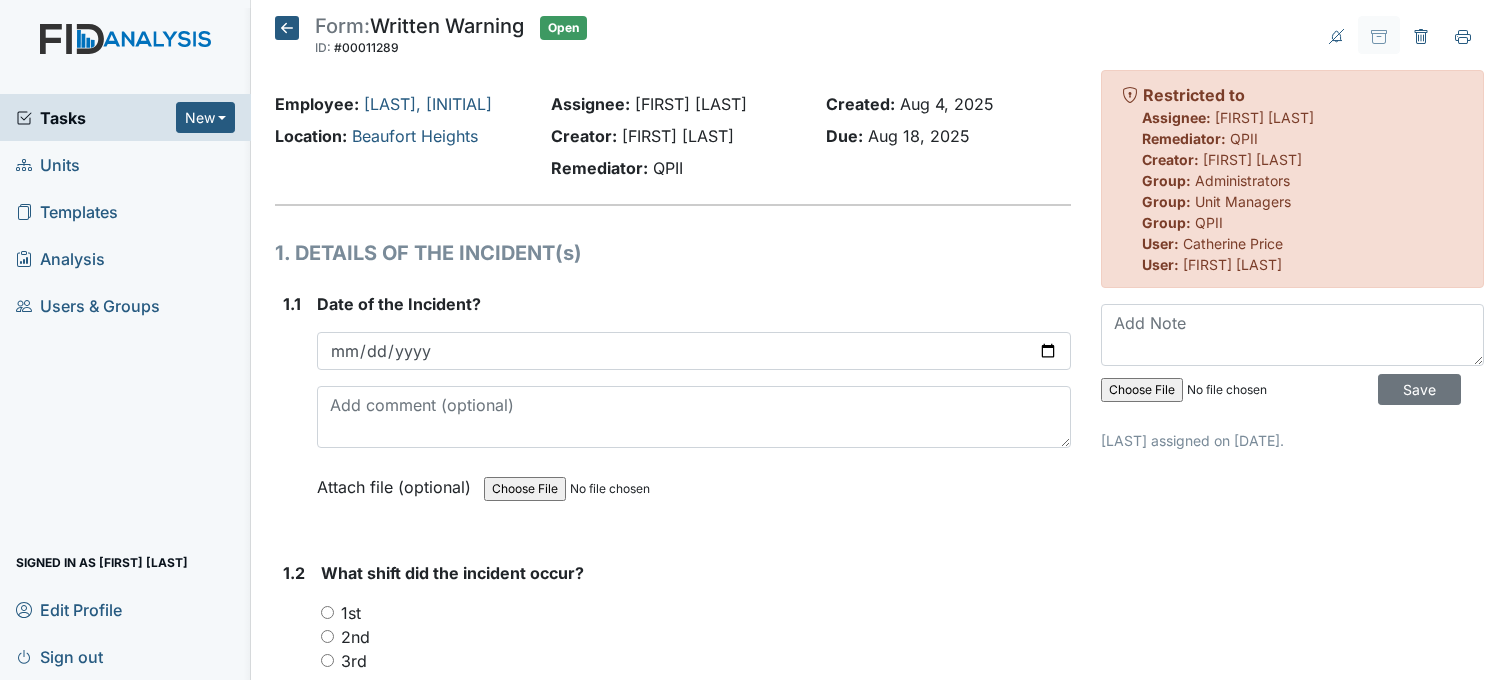 scroll, scrollTop: 0, scrollLeft: 0, axis: both 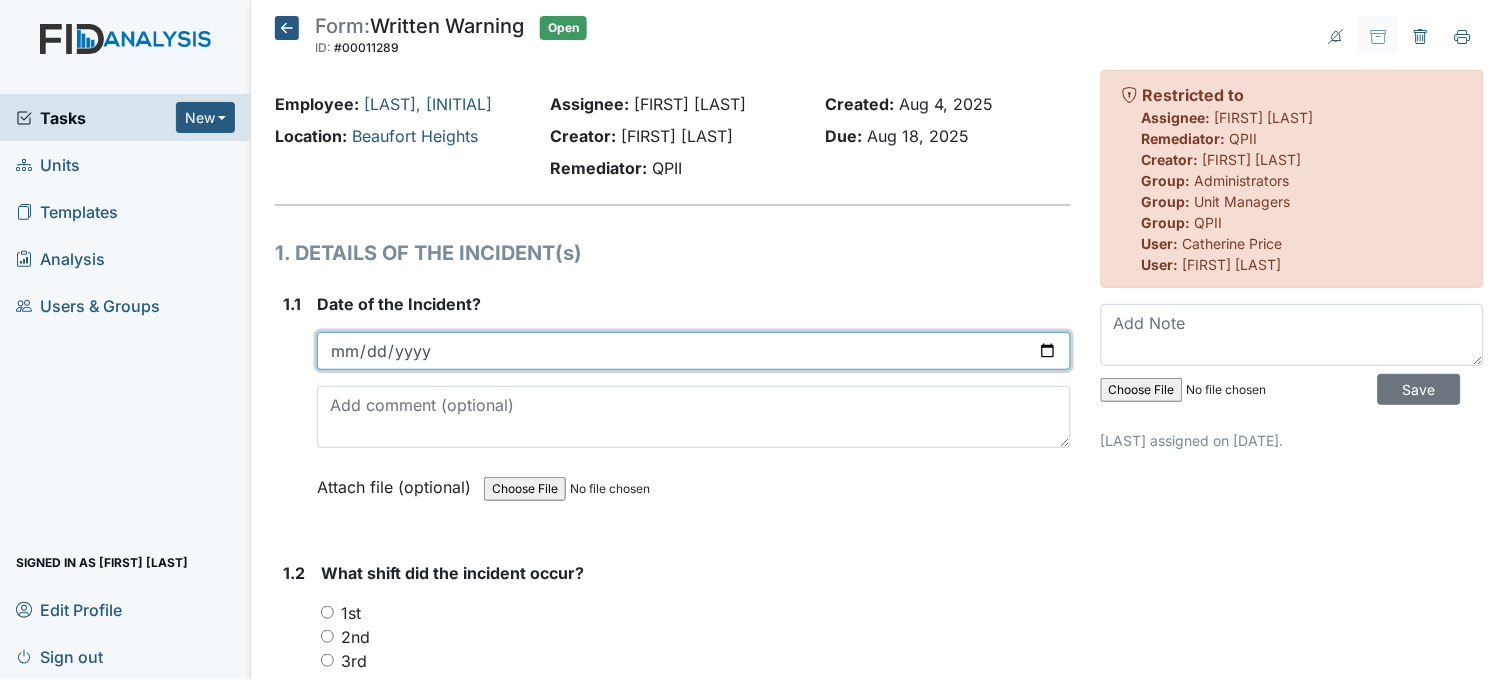 click at bounding box center [694, 351] 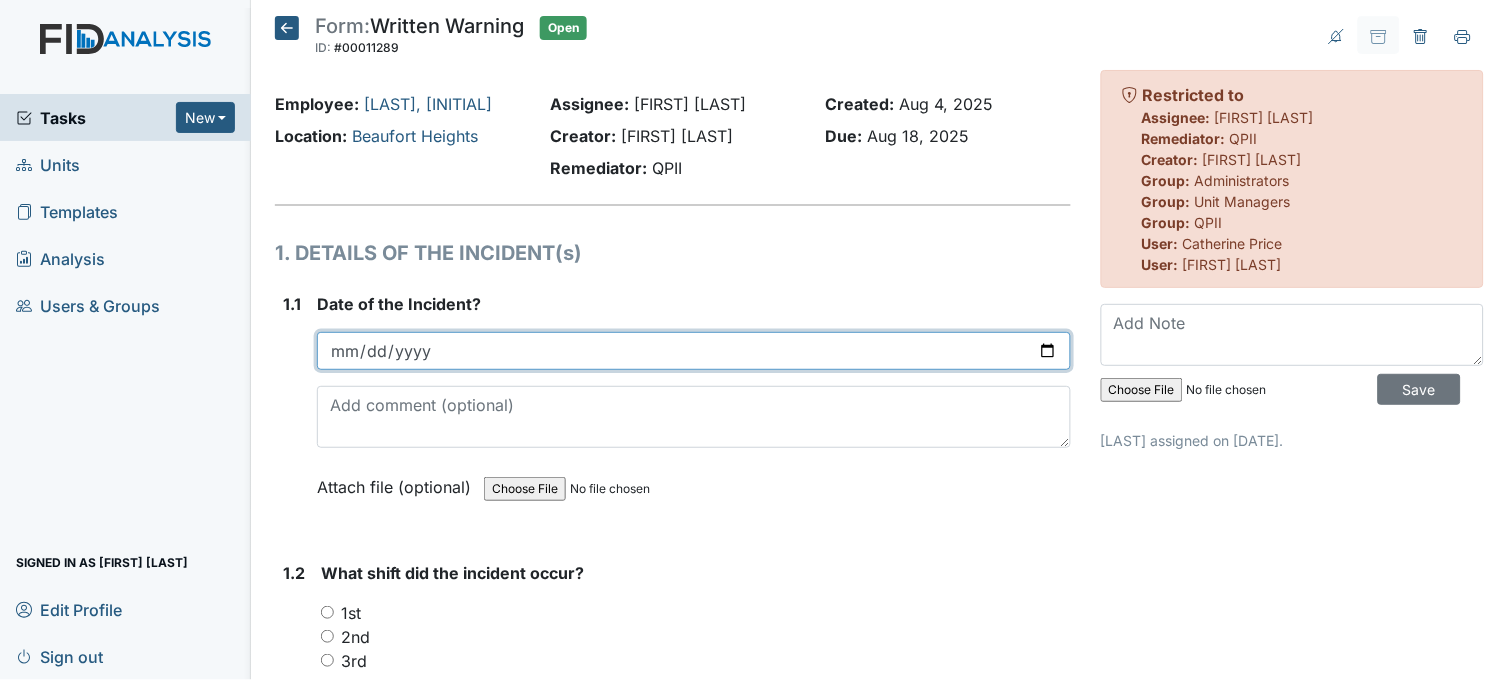 type on "2025-08-04" 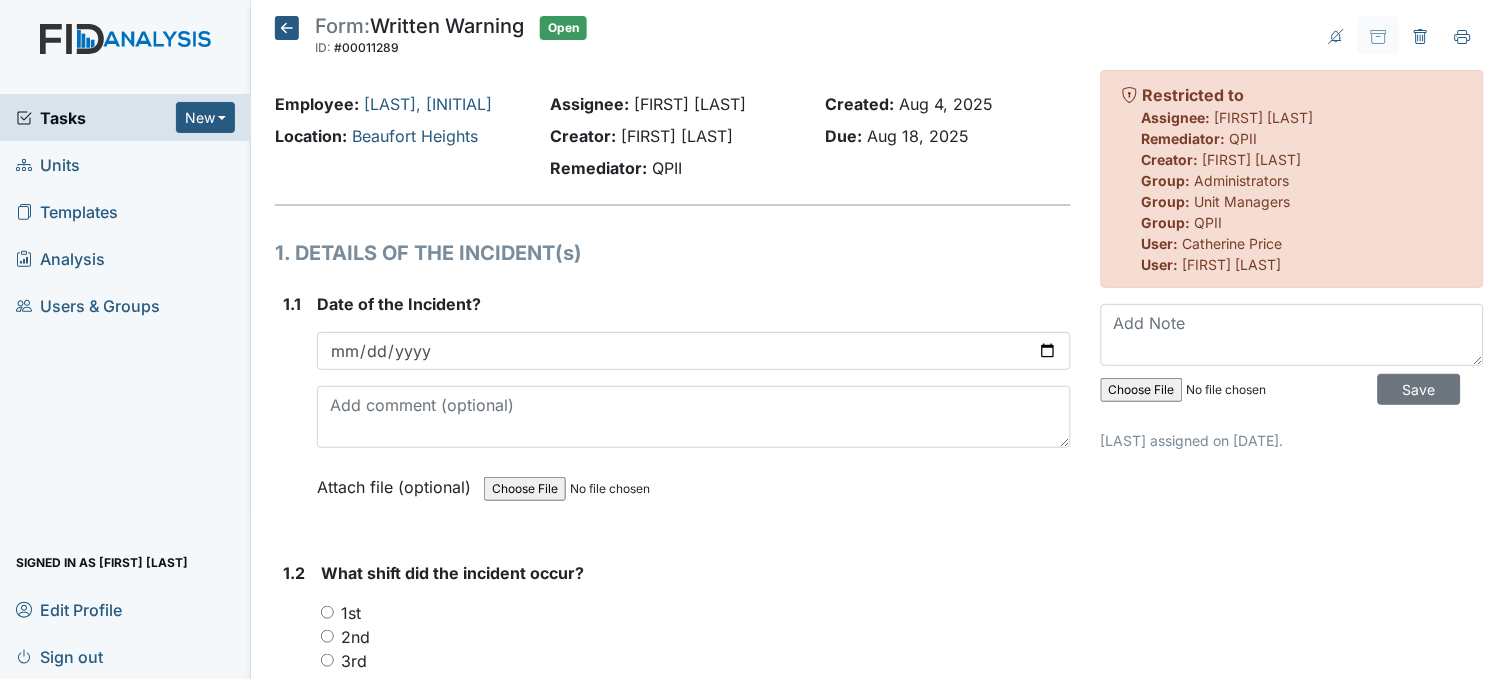click on "Attach file (optional)
You can upload .pdf, .txt, .jpg, .jpeg, .png, .csv, .xls, or .doc files under 100MB." at bounding box center (694, 488) 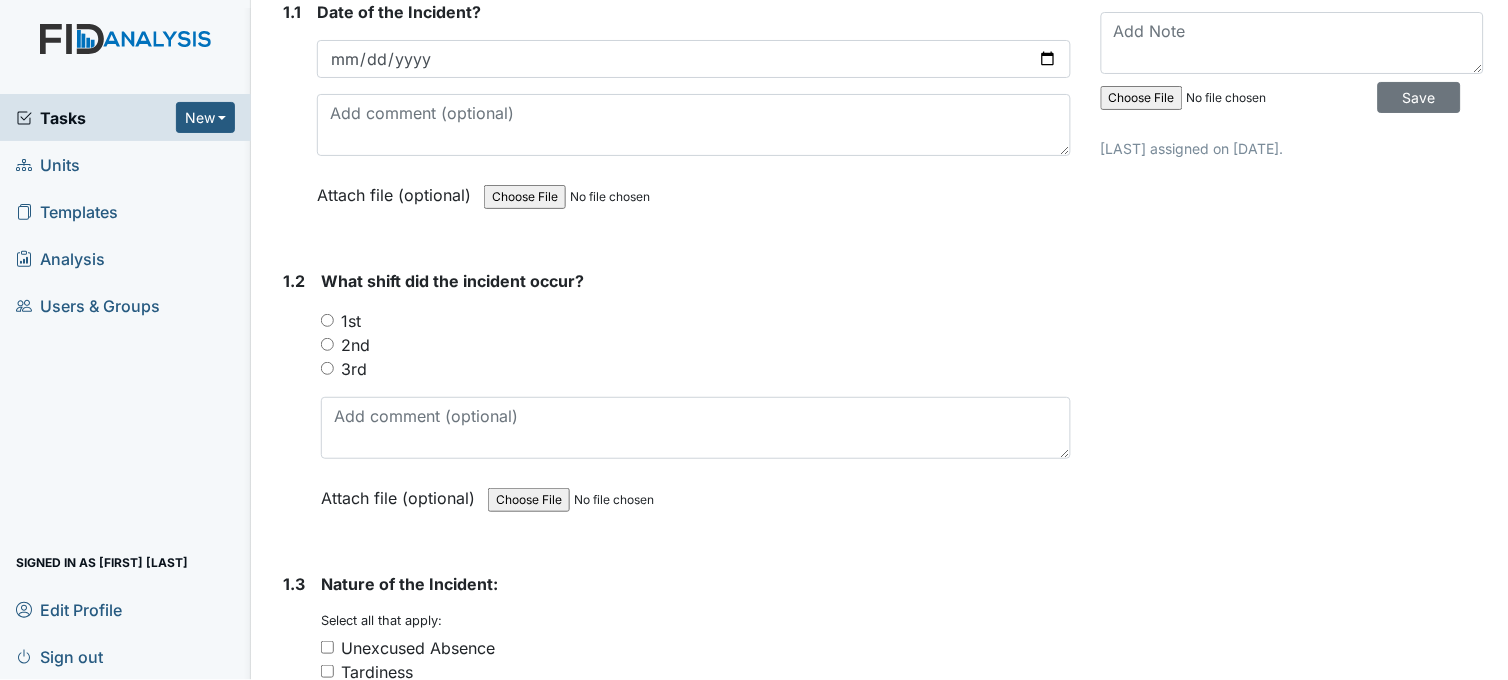 scroll, scrollTop: 333, scrollLeft: 0, axis: vertical 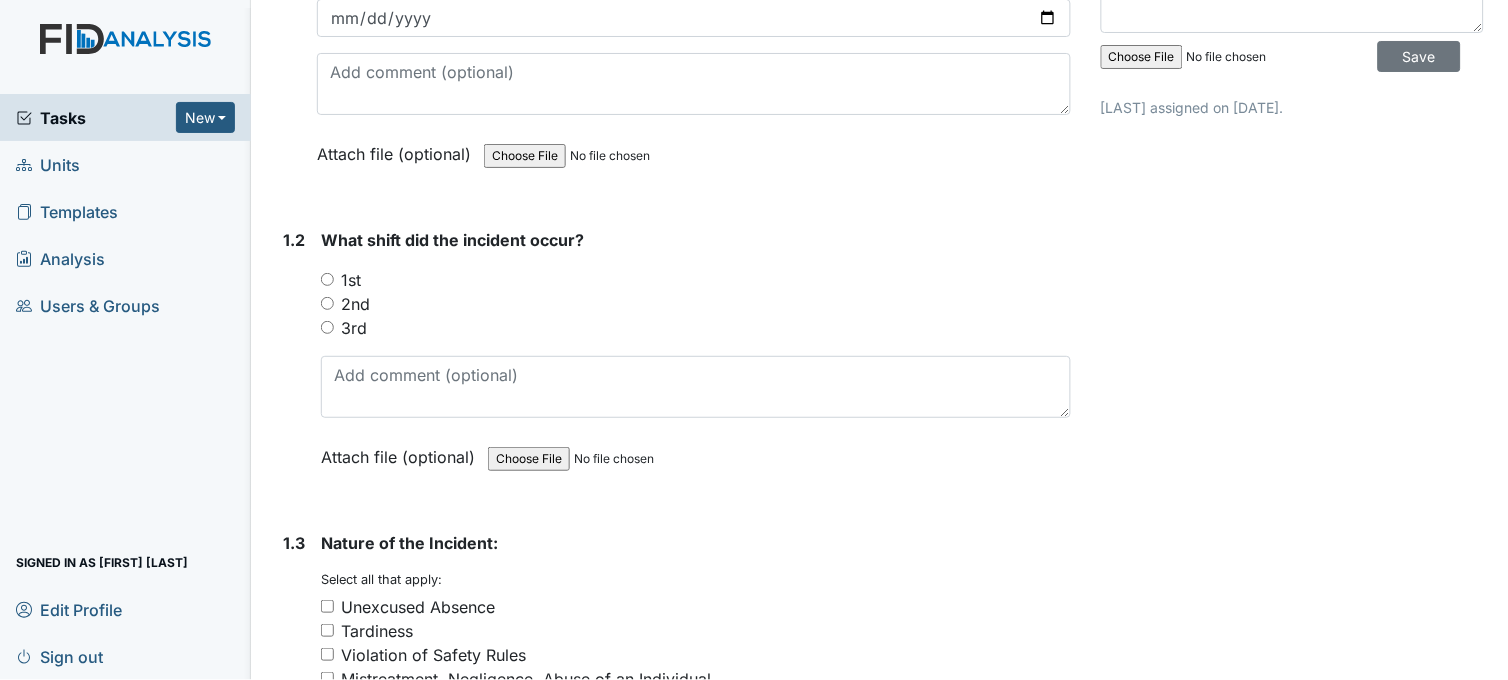 click on "1st" at bounding box center (327, 279) 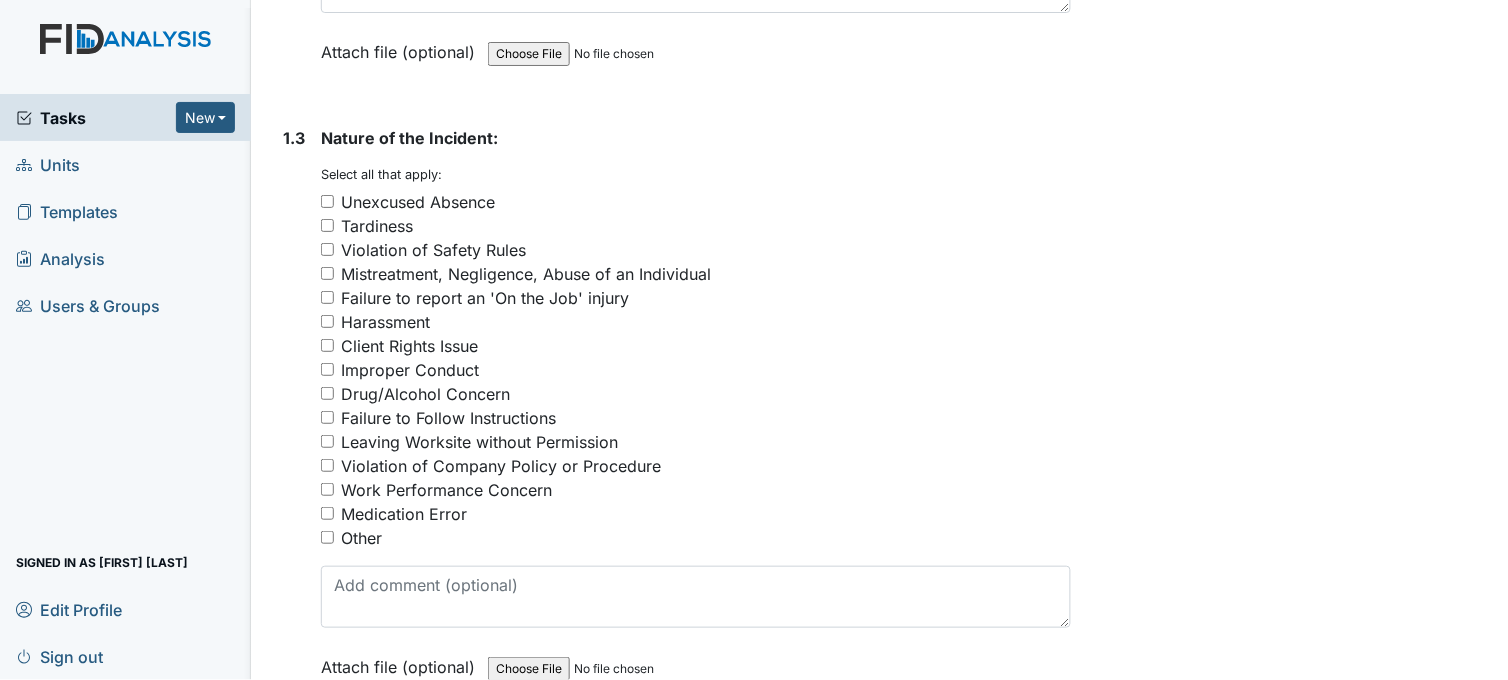 scroll, scrollTop: 777, scrollLeft: 0, axis: vertical 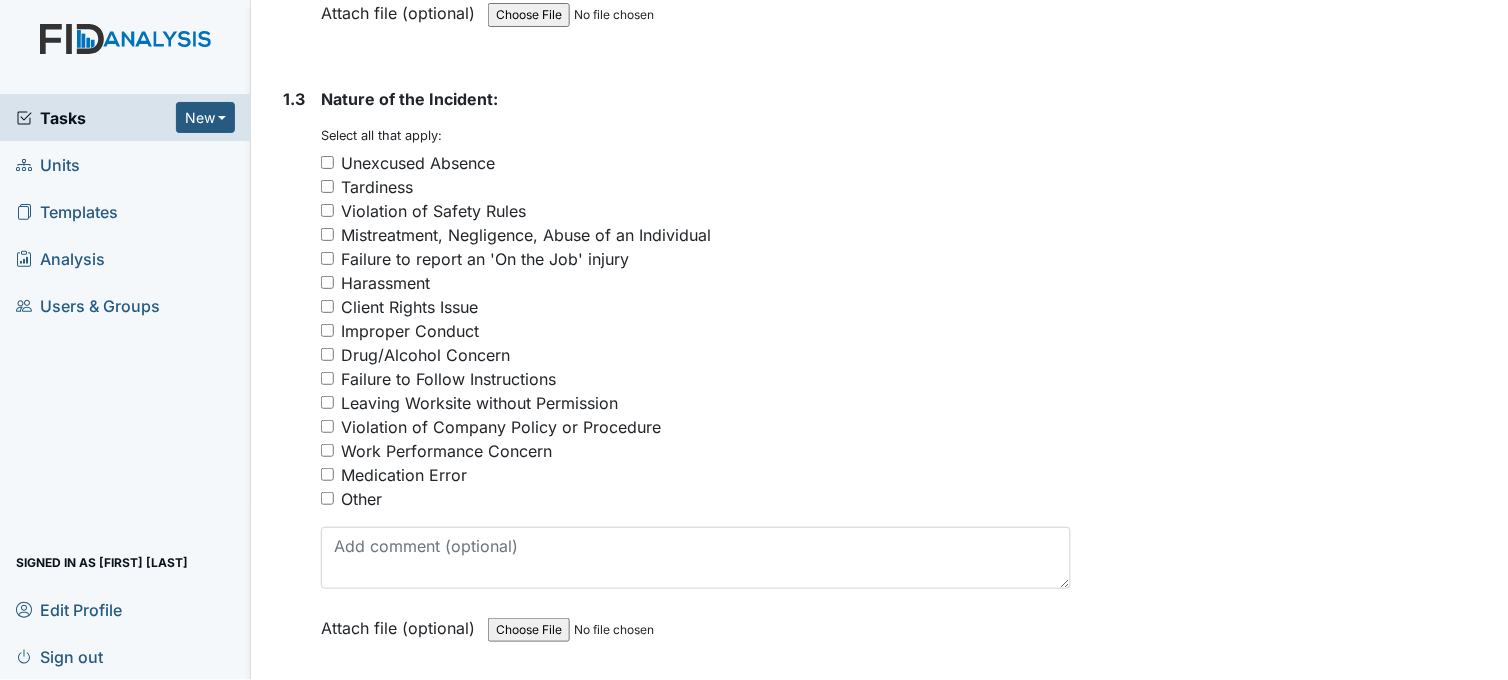 click on "Improper Conduct" at bounding box center [327, 330] 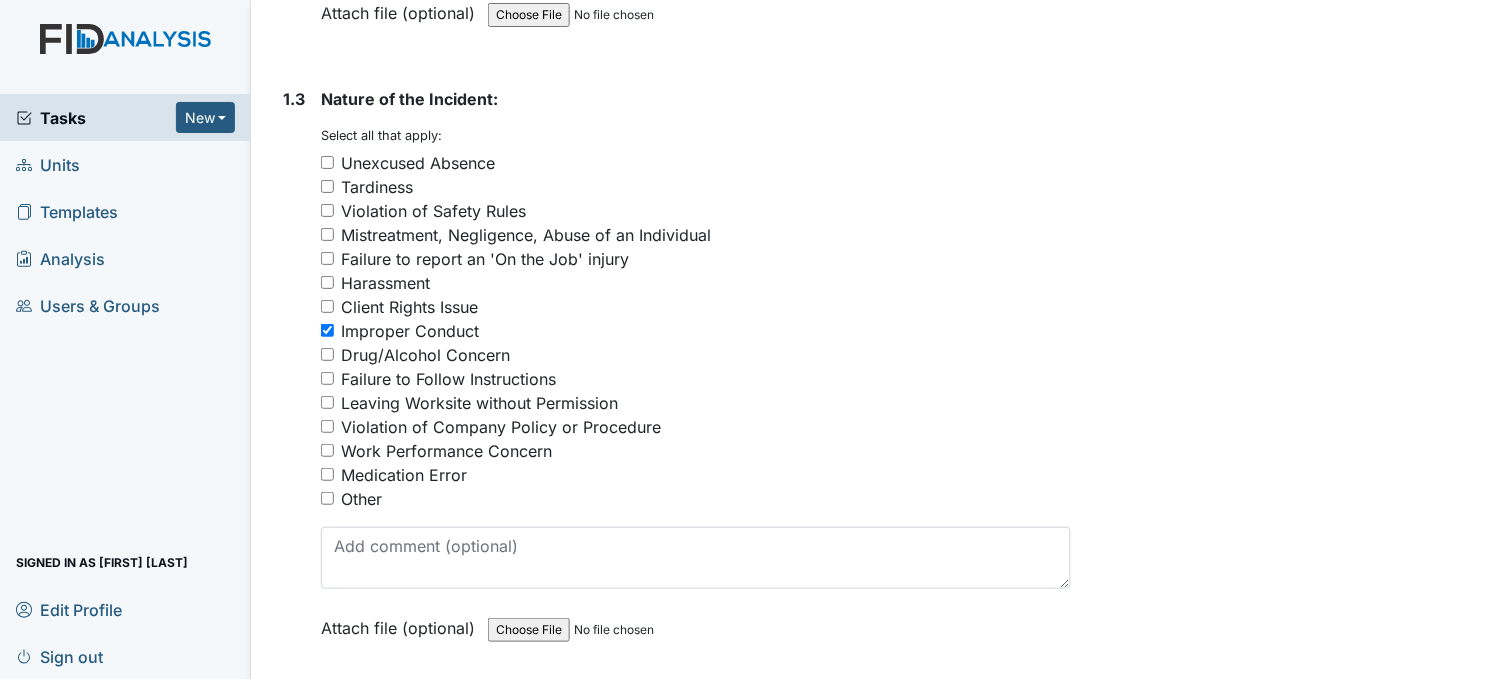 click on "Failure to Follow Instructions" at bounding box center (327, 378) 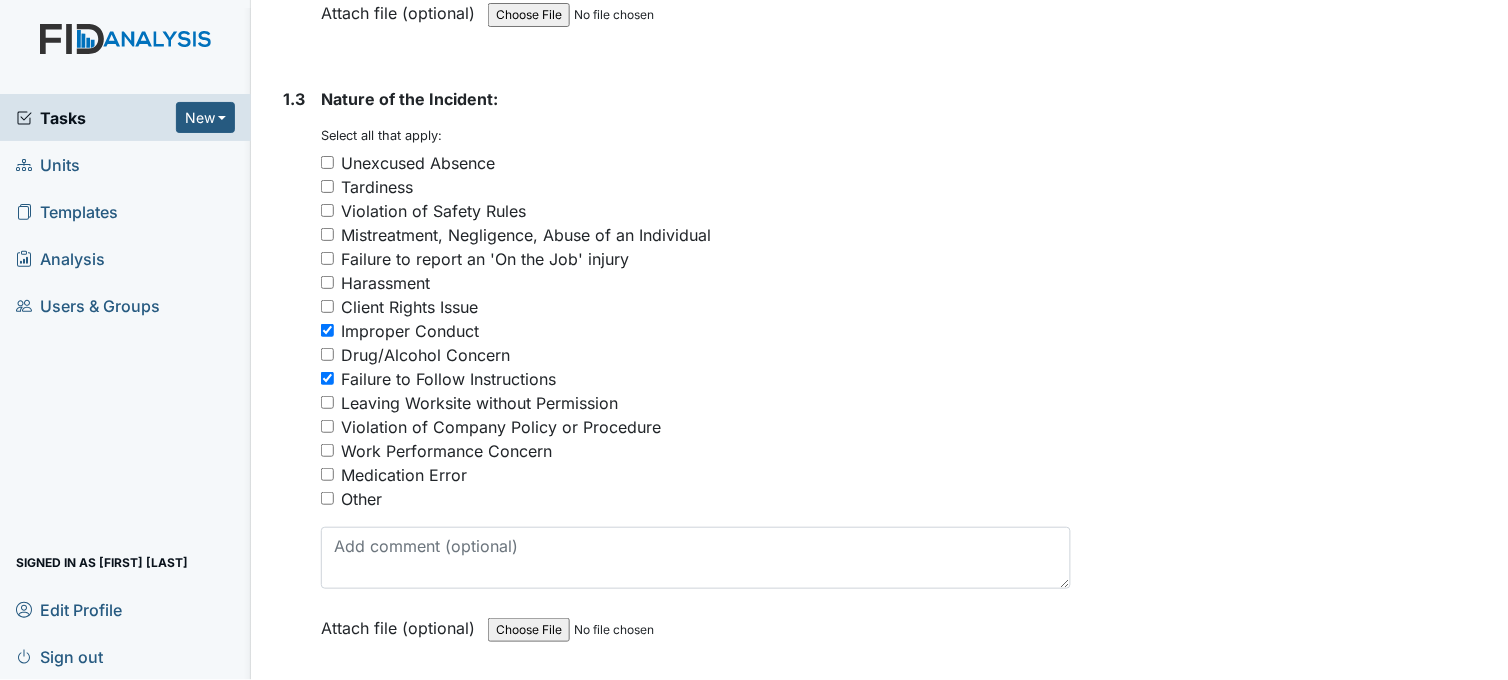 click on "Work Performance Concern" at bounding box center (327, 450) 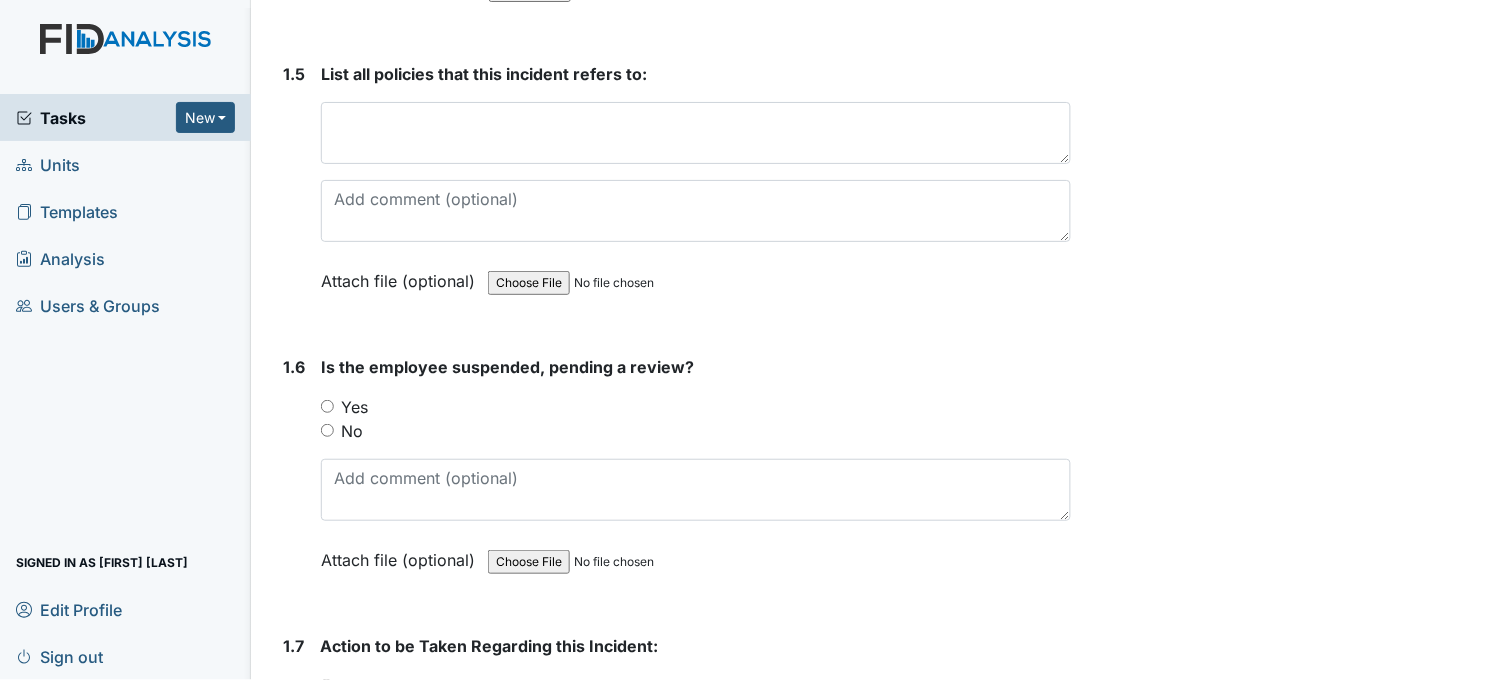 scroll, scrollTop: 1666, scrollLeft: 0, axis: vertical 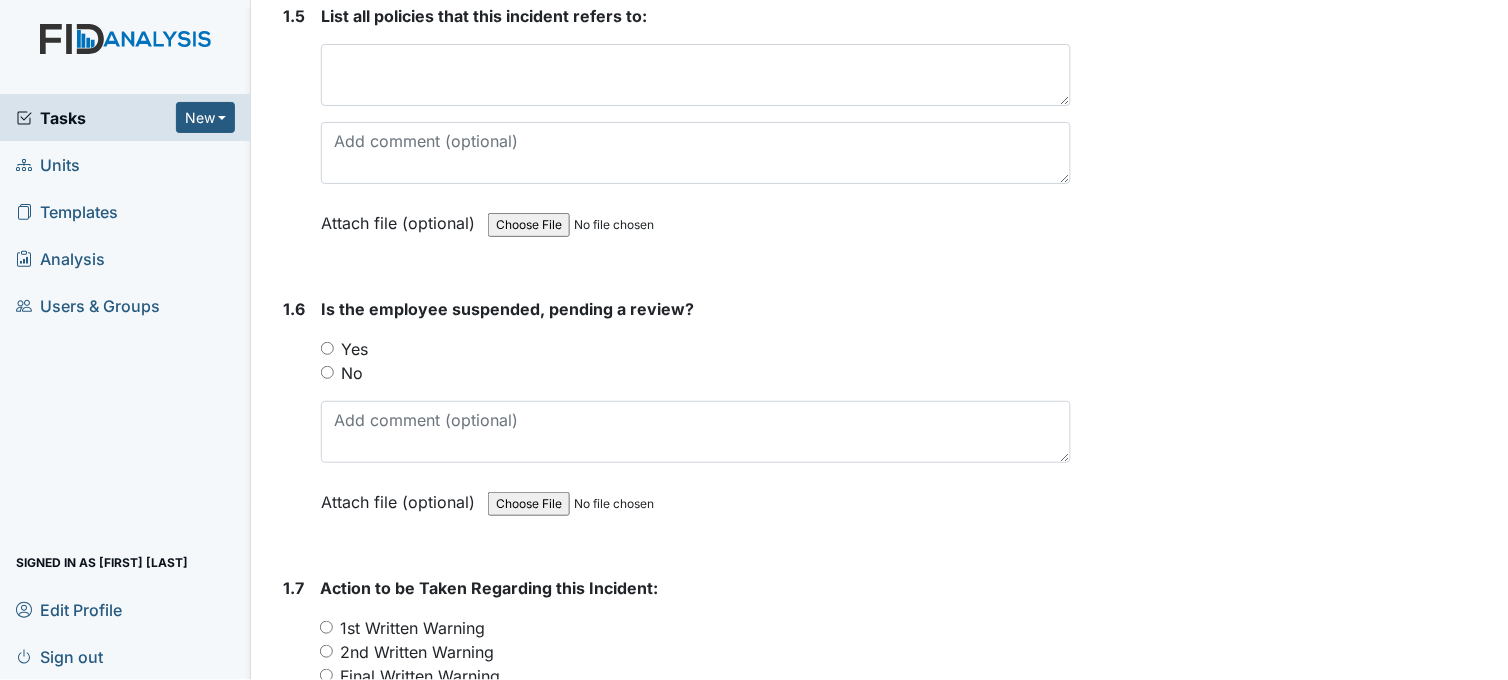 click on "No" at bounding box center (327, 372) 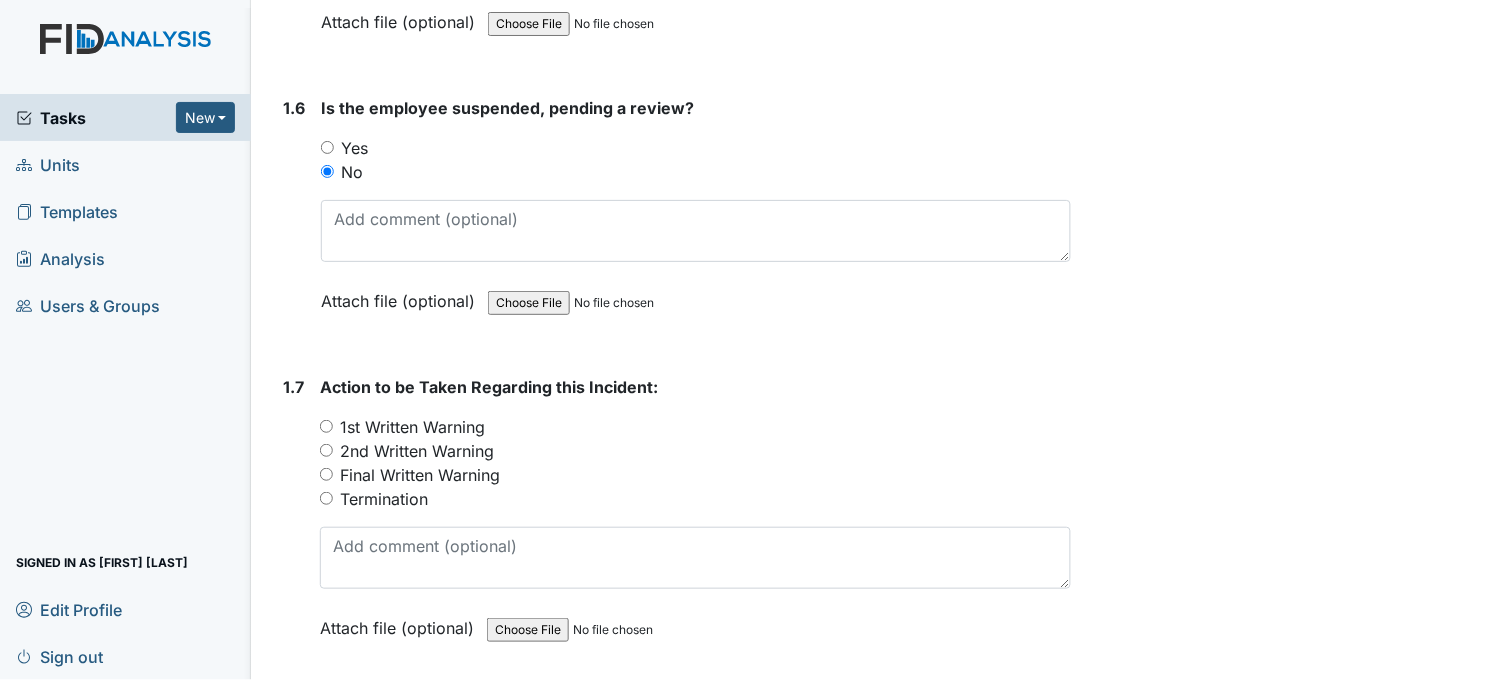scroll, scrollTop: 2000, scrollLeft: 0, axis: vertical 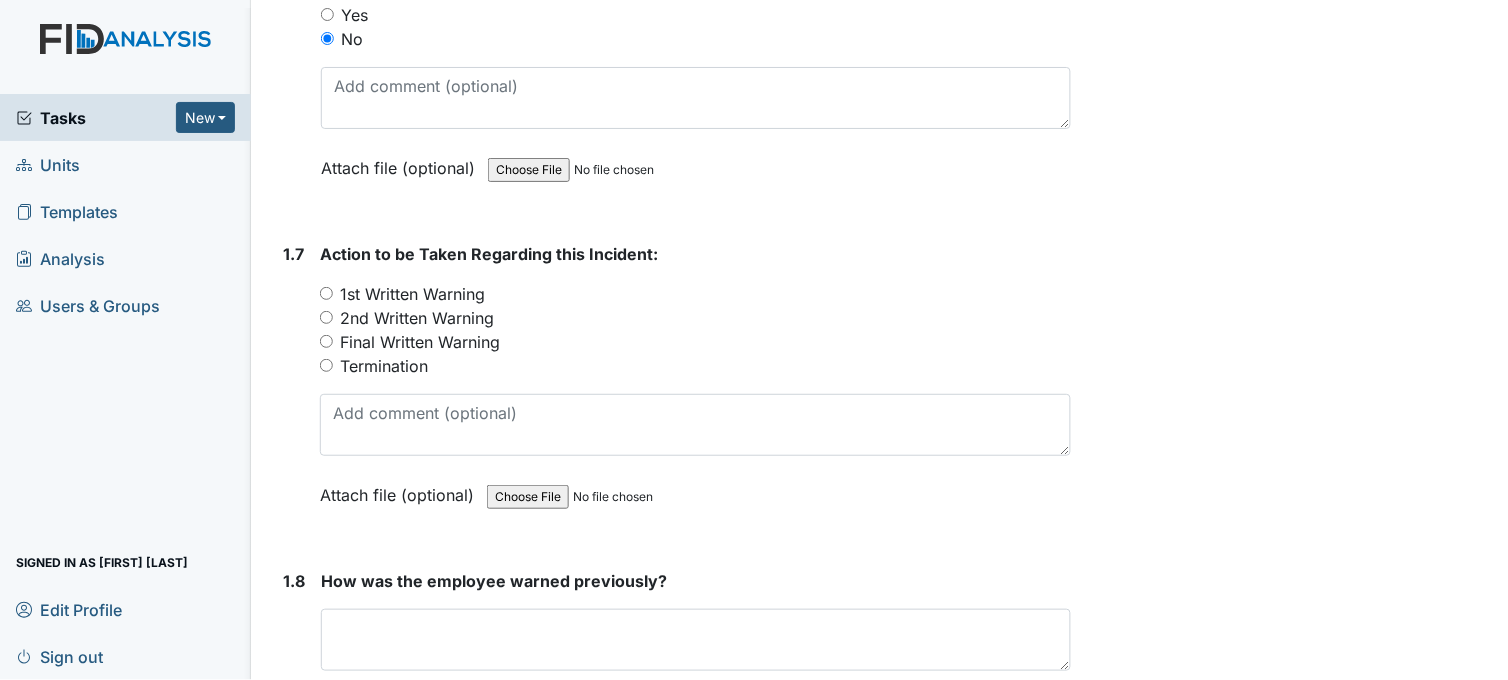 click on "2nd Written Warning" at bounding box center (326, 317) 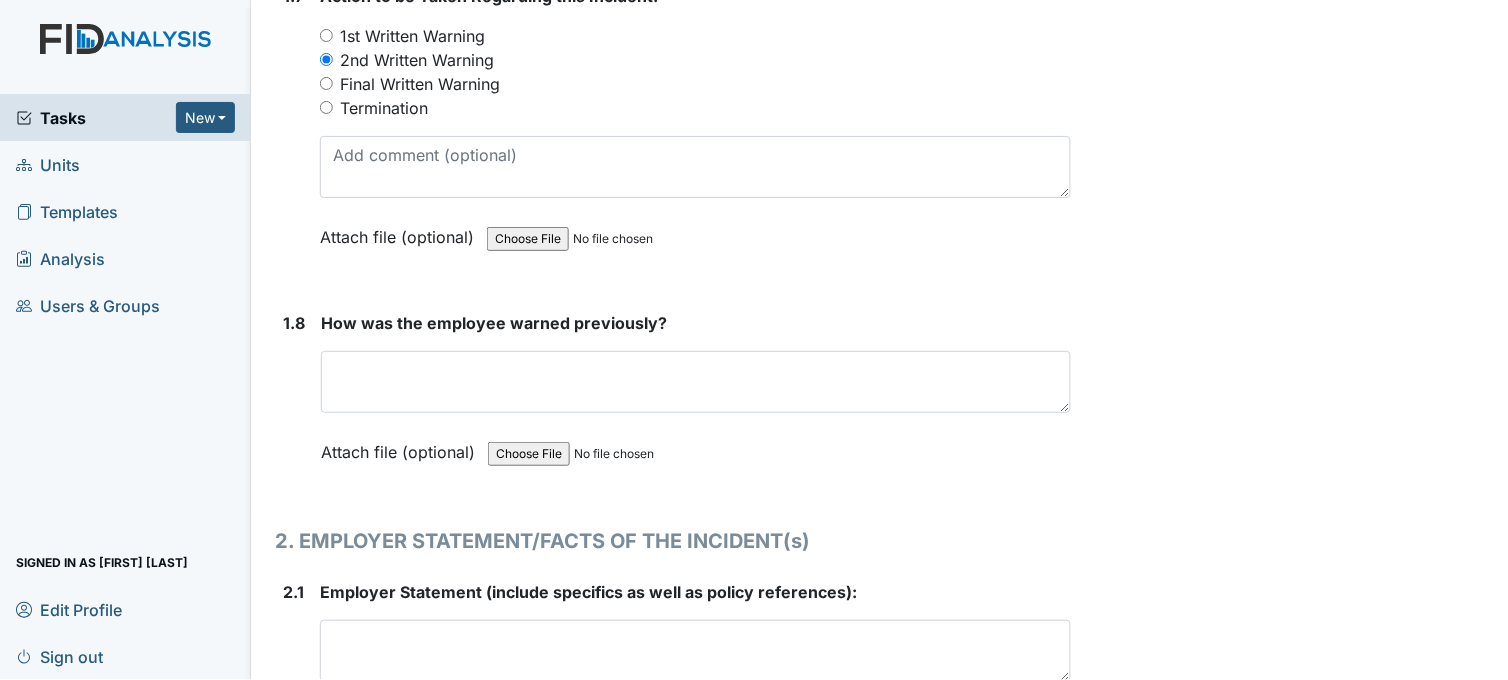 scroll, scrollTop: 2222, scrollLeft: 0, axis: vertical 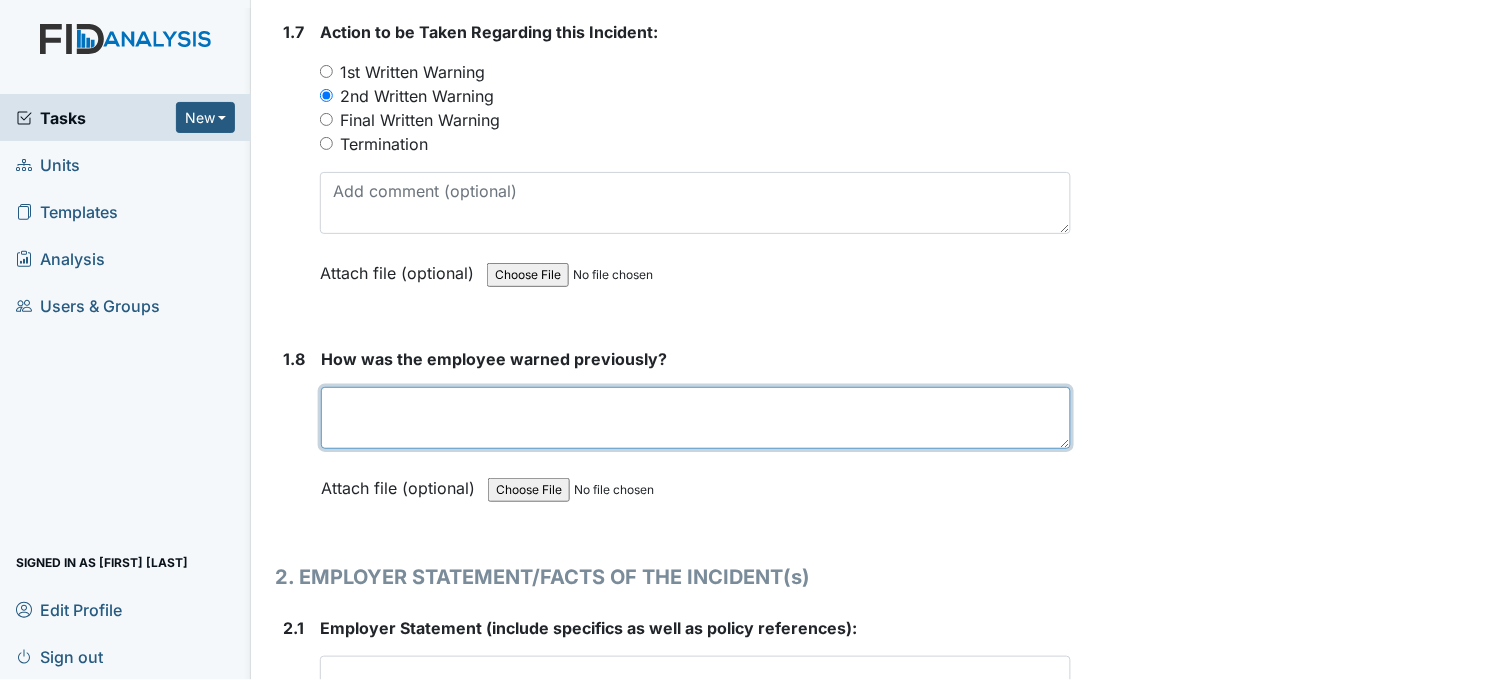 click at bounding box center (696, 418) 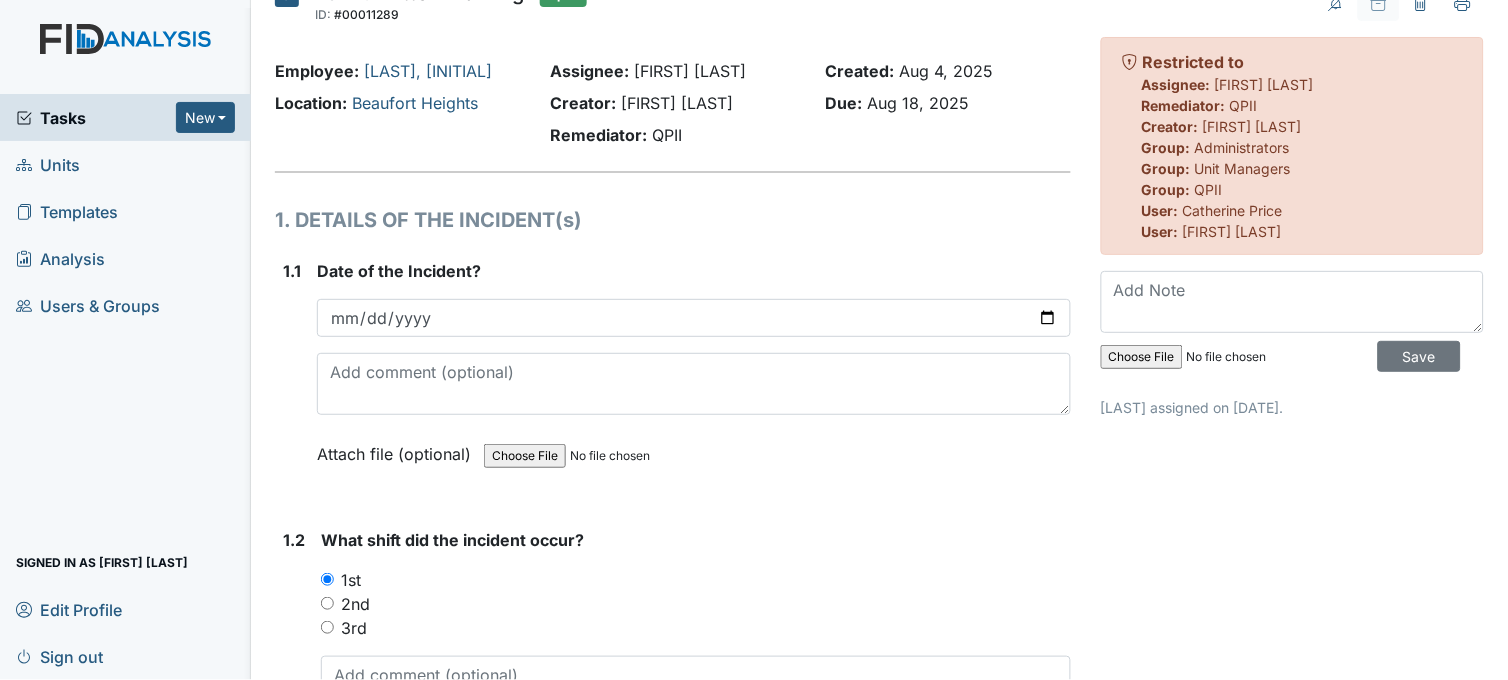 scroll, scrollTop: 0, scrollLeft: 0, axis: both 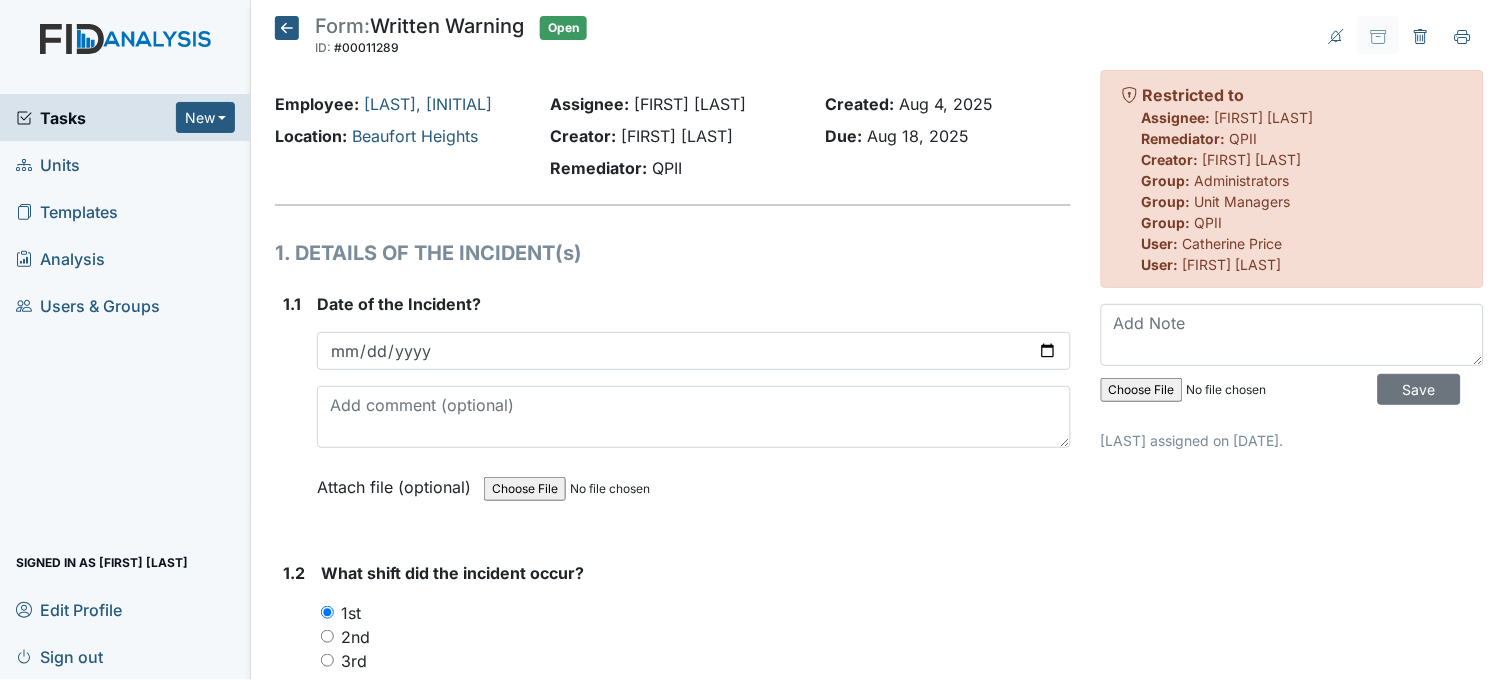 type on "med error" 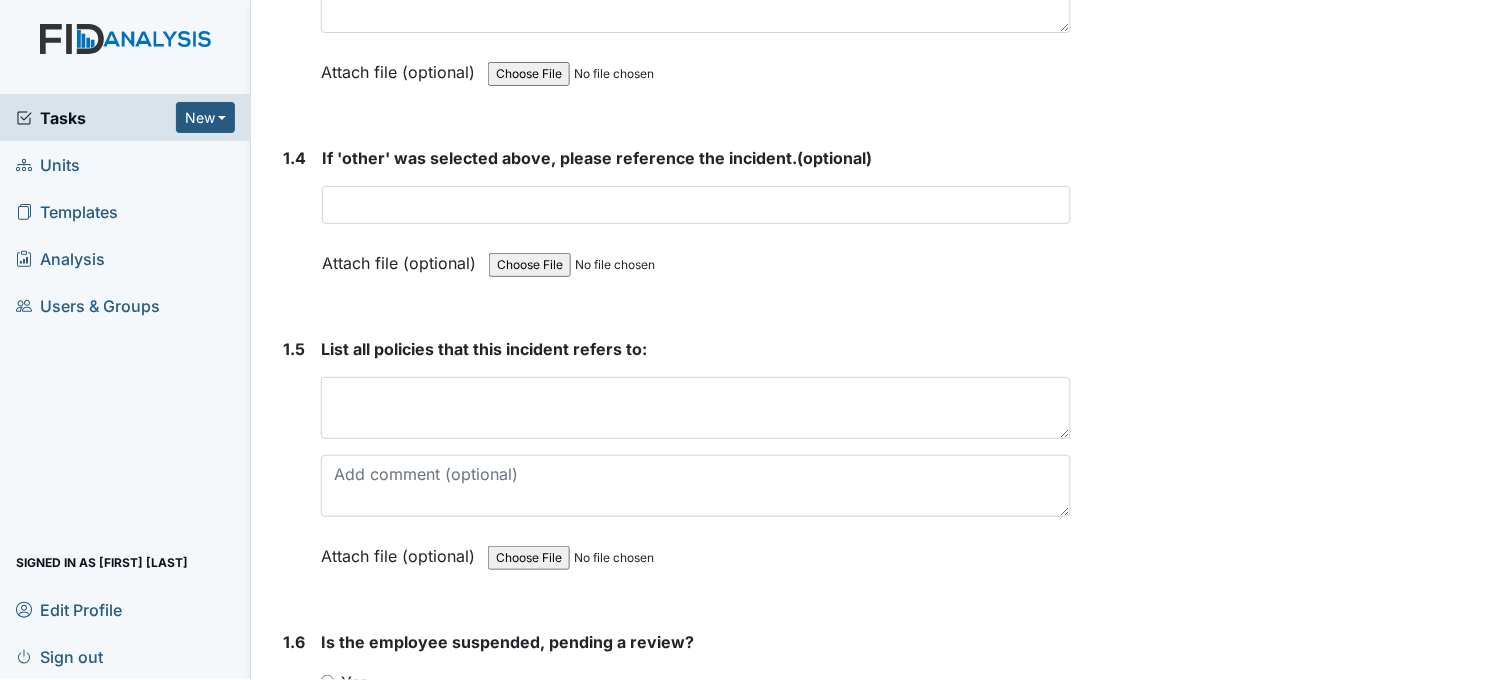 scroll, scrollTop: 1444, scrollLeft: 0, axis: vertical 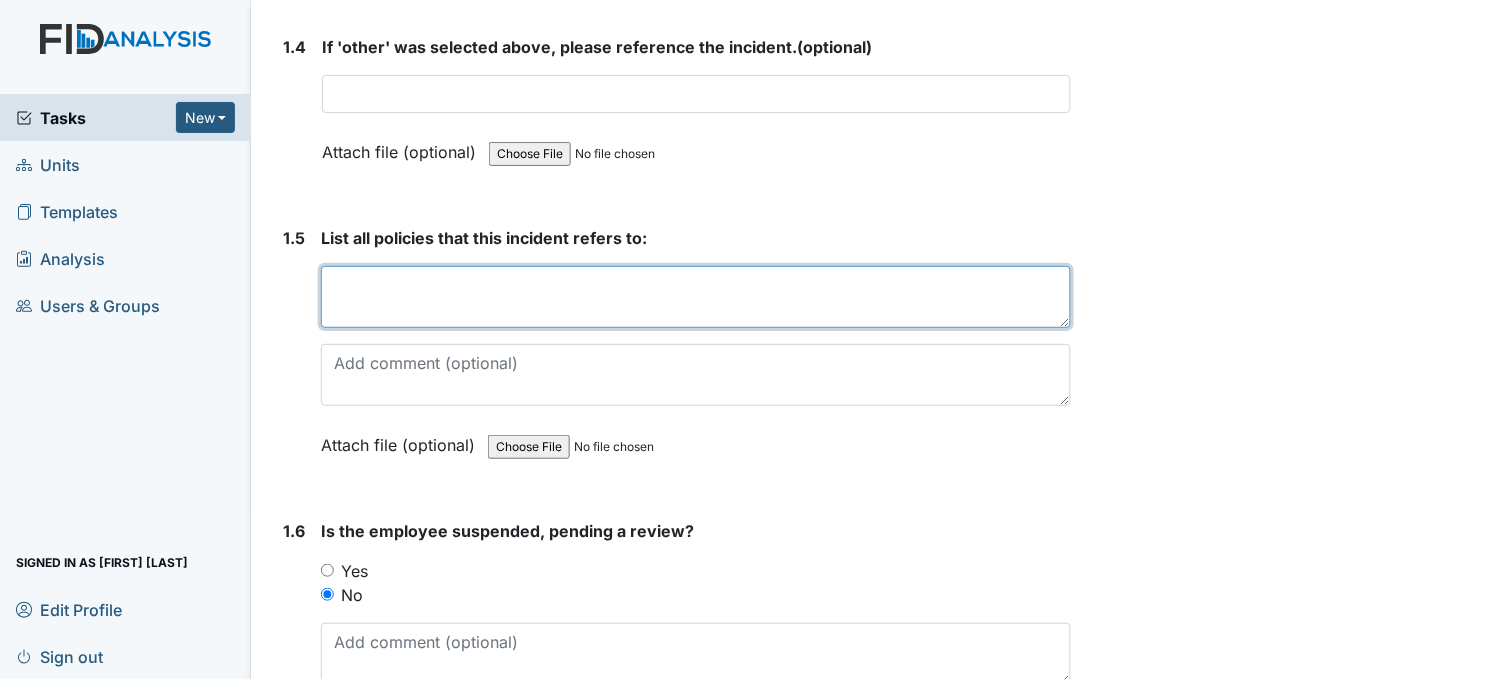 click at bounding box center (696, 297) 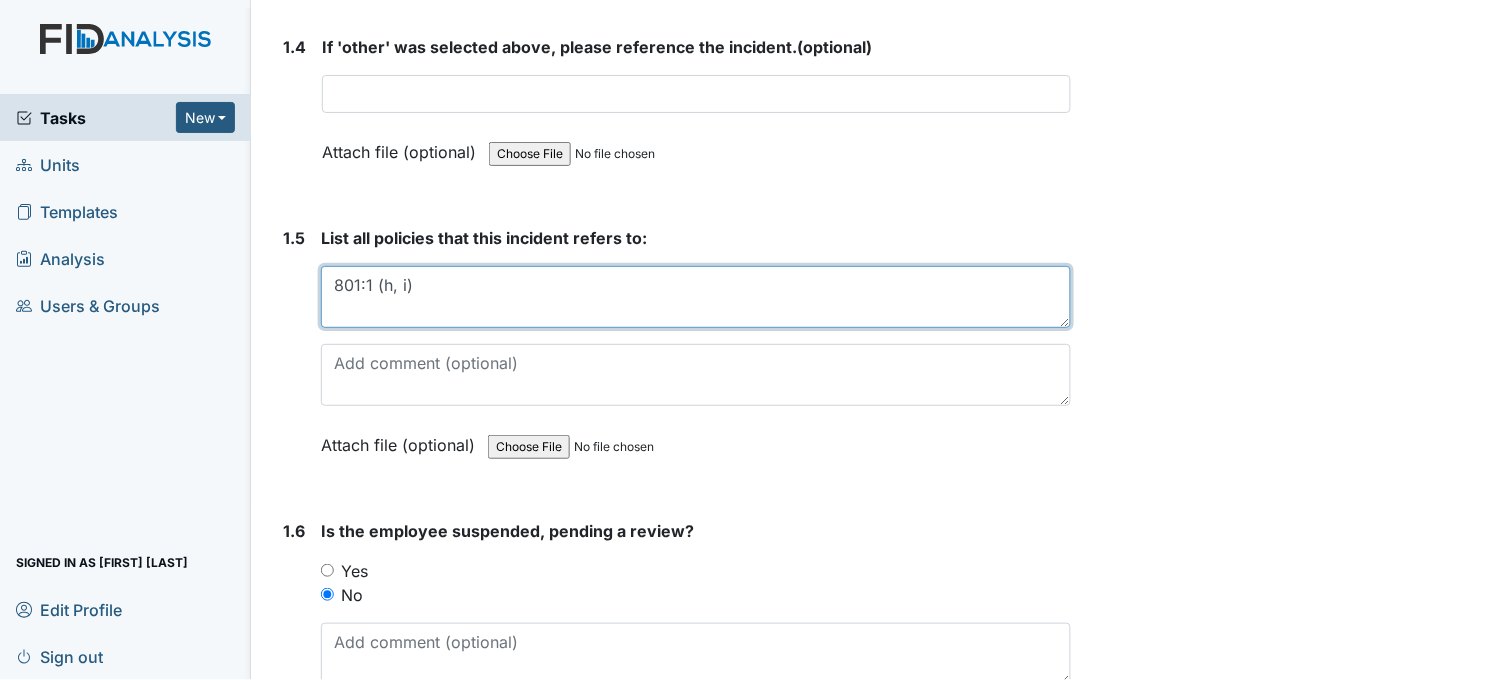 type on "801:1 (h, i)" 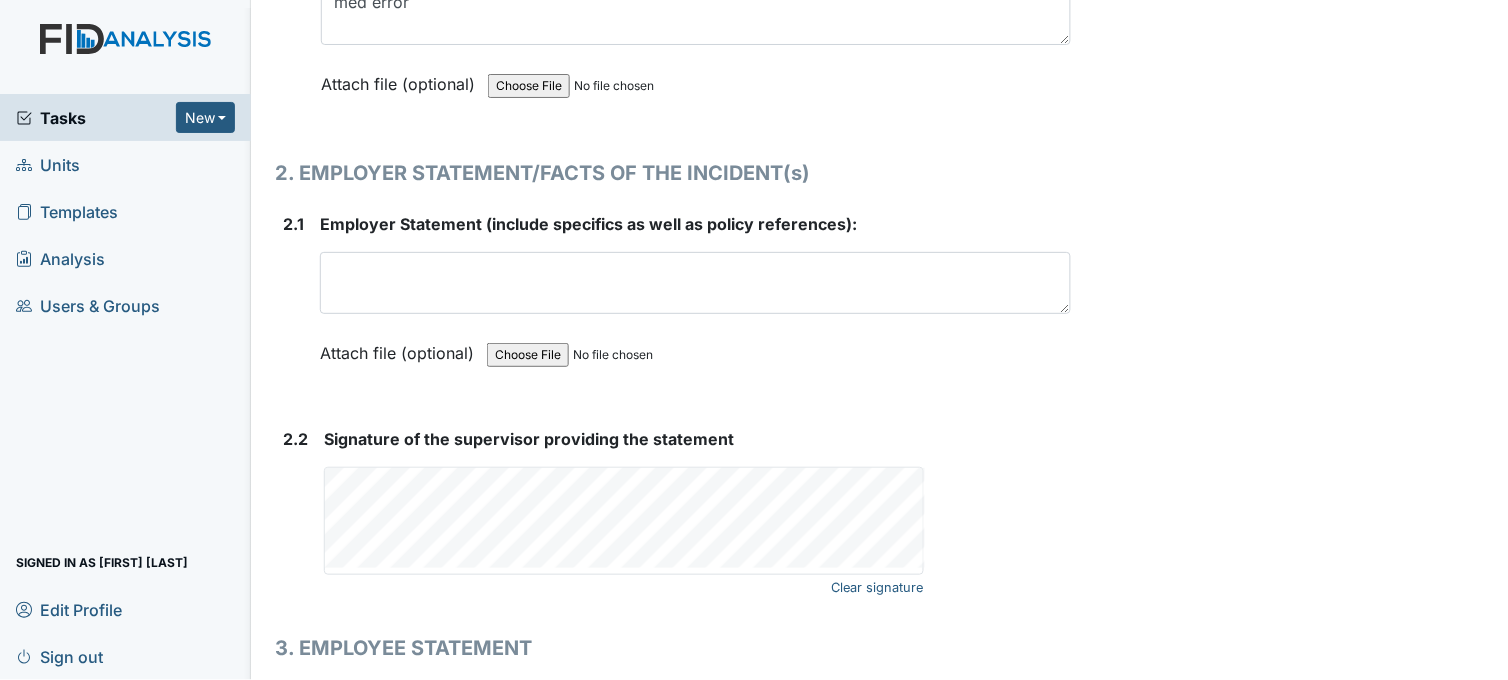 scroll, scrollTop: 2666, scrollLeft: 0, axis: vertical 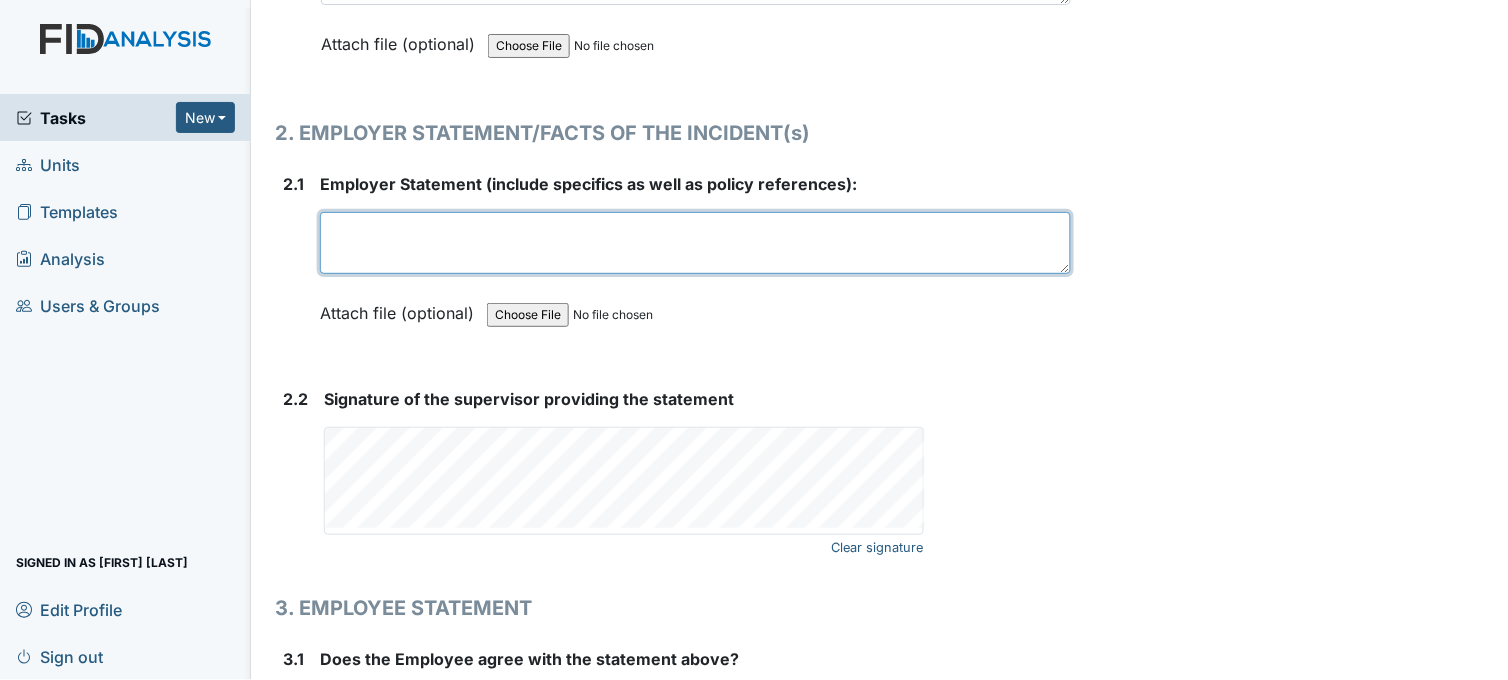 click at bounding box center (695, 243) 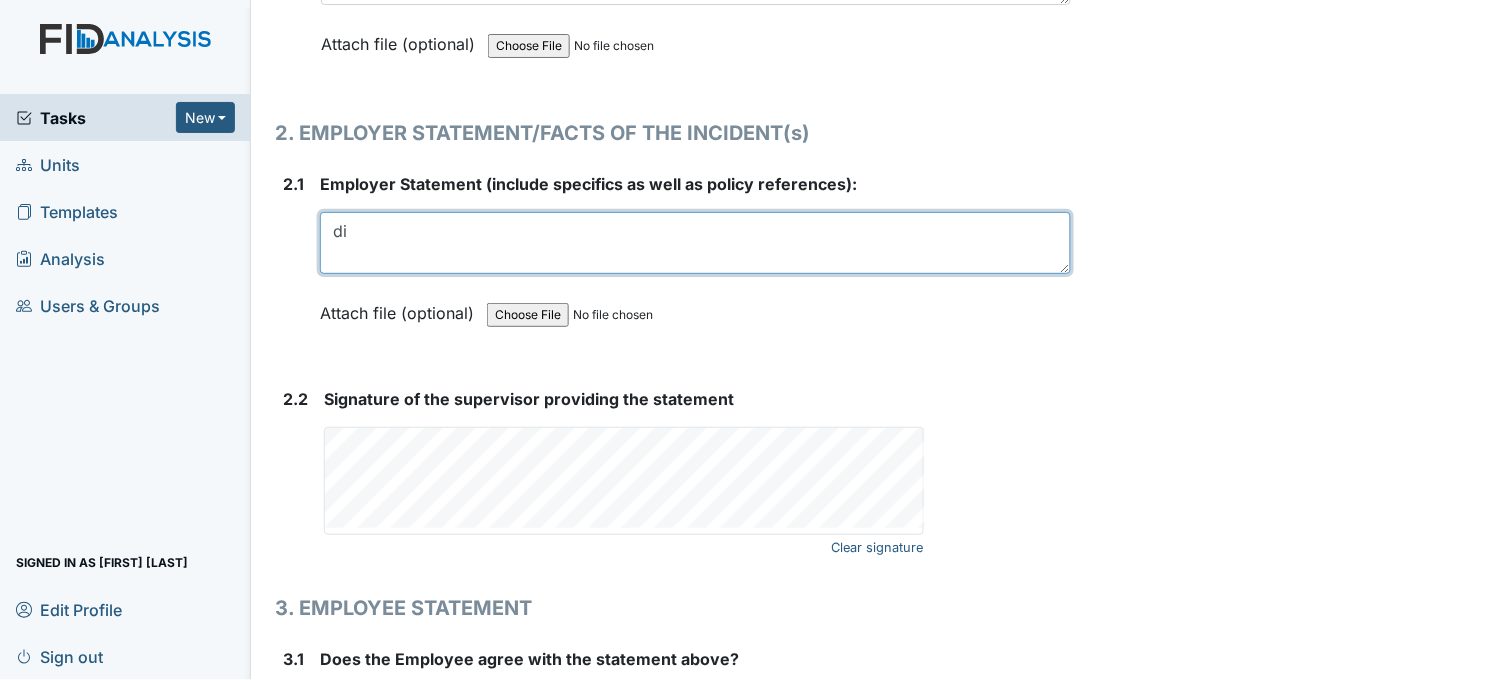 type on "d" 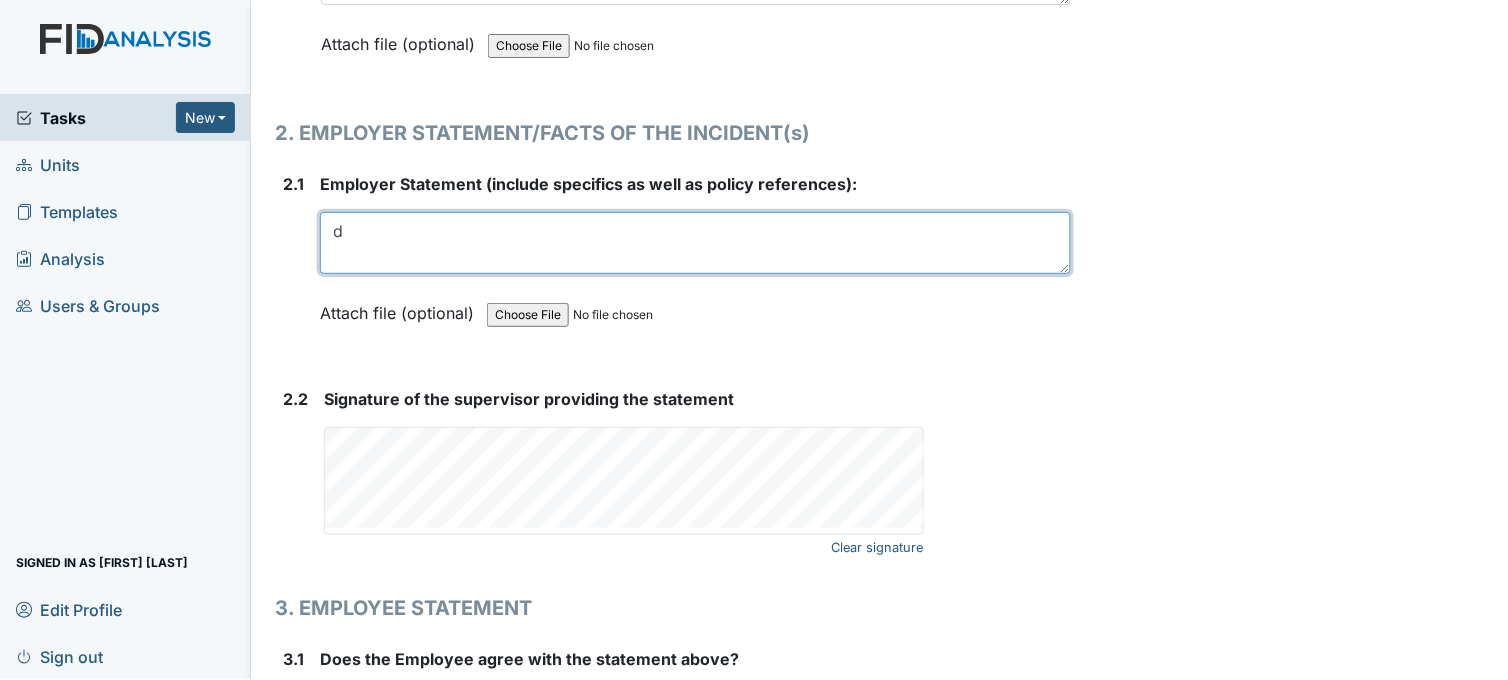 type 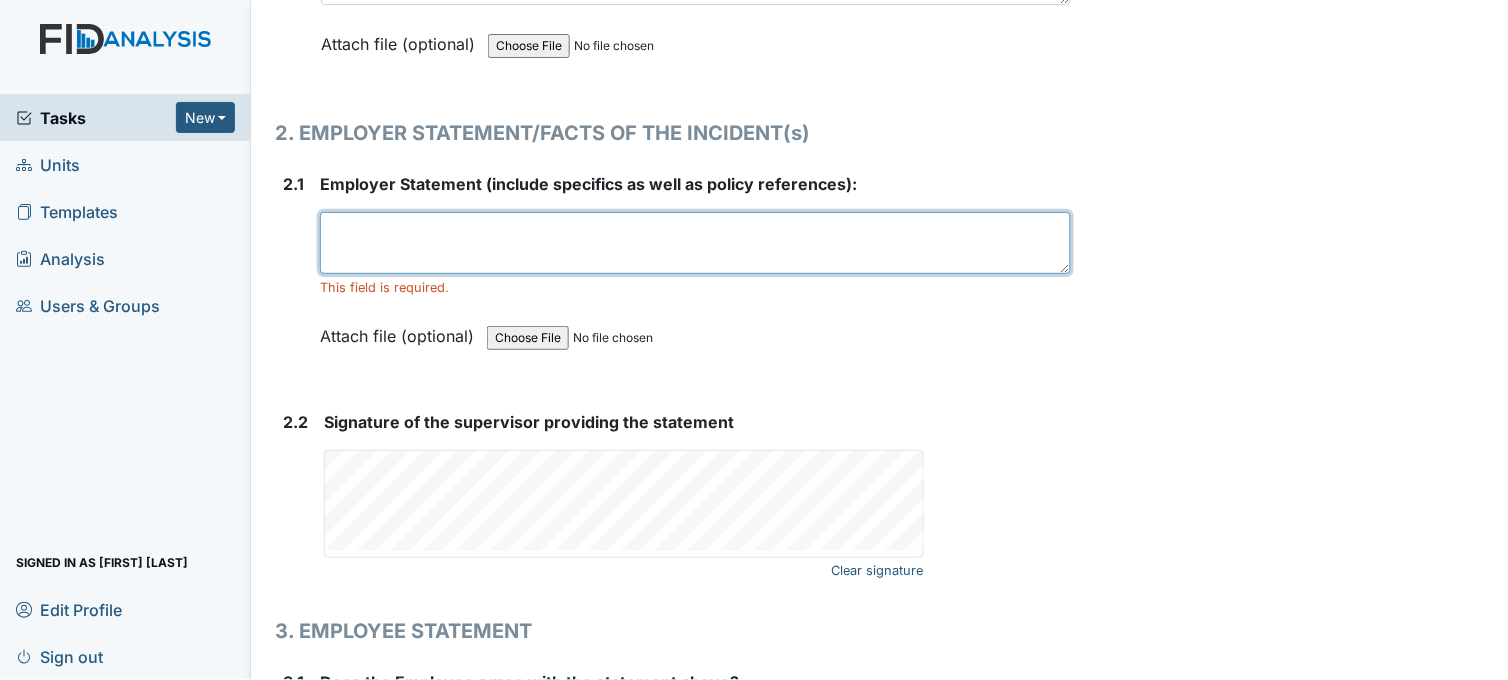 paste on "offensive to clients or fellow employees" 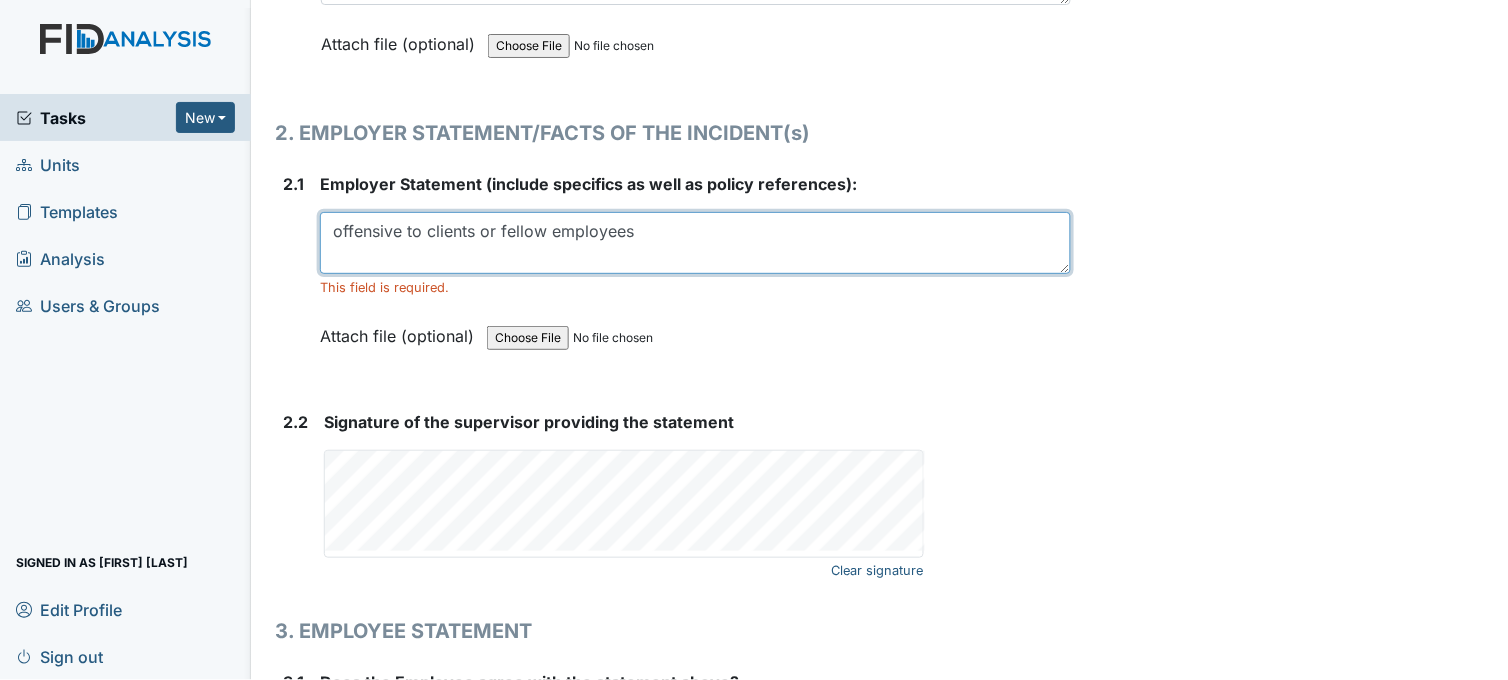 drag, startPoint x: 501, startPoint y: 225, endPoint x: 411, endPoint y: 228, distance: 90.04999 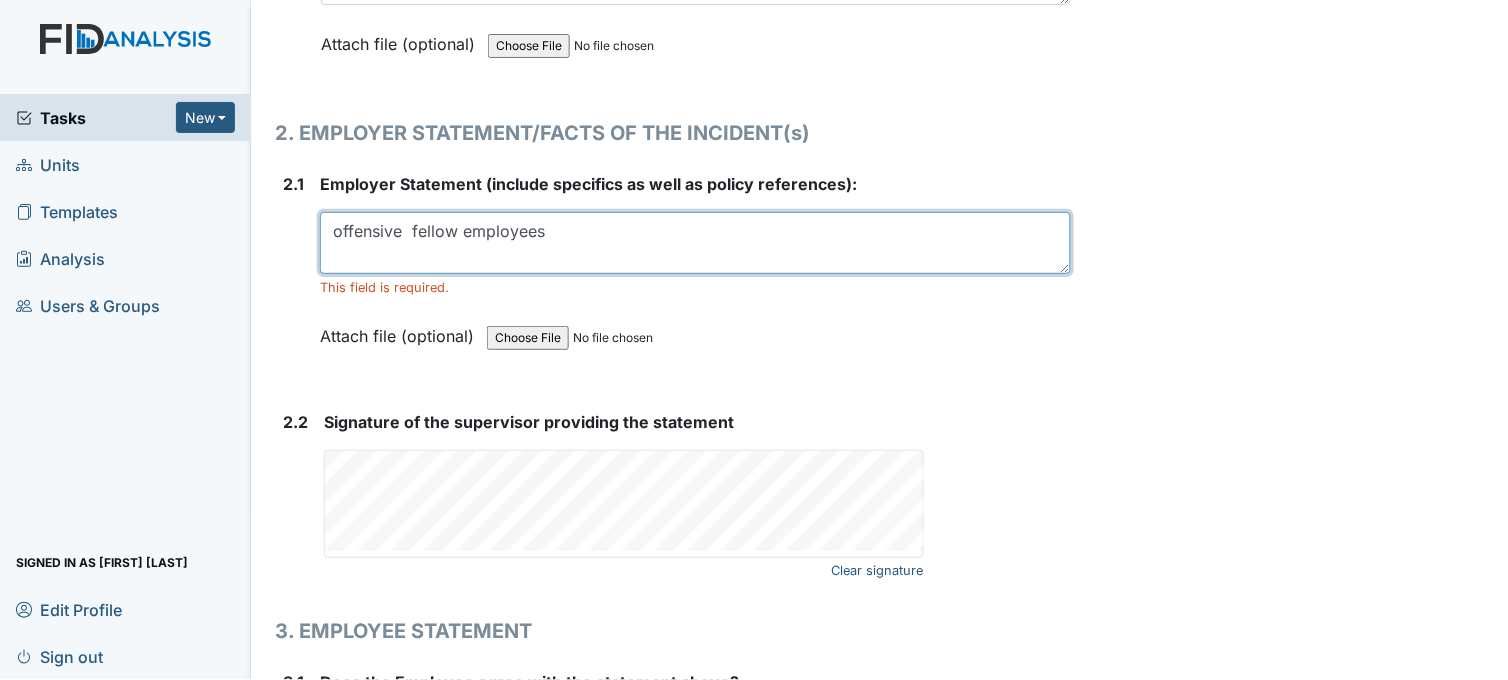 click on "offensive  fellow employees" at bounding box center [695, 243] 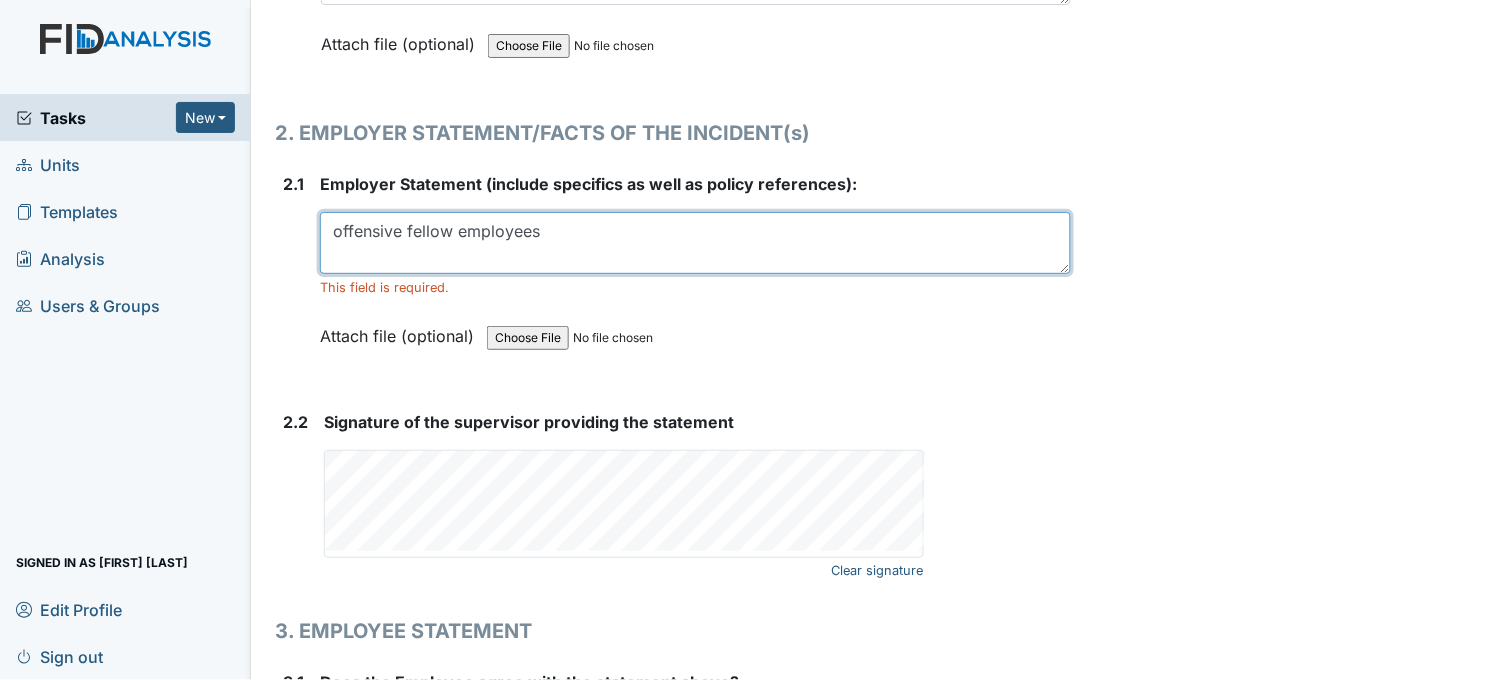 click on "offensive fellow employees" at bounding box center [695, 243] 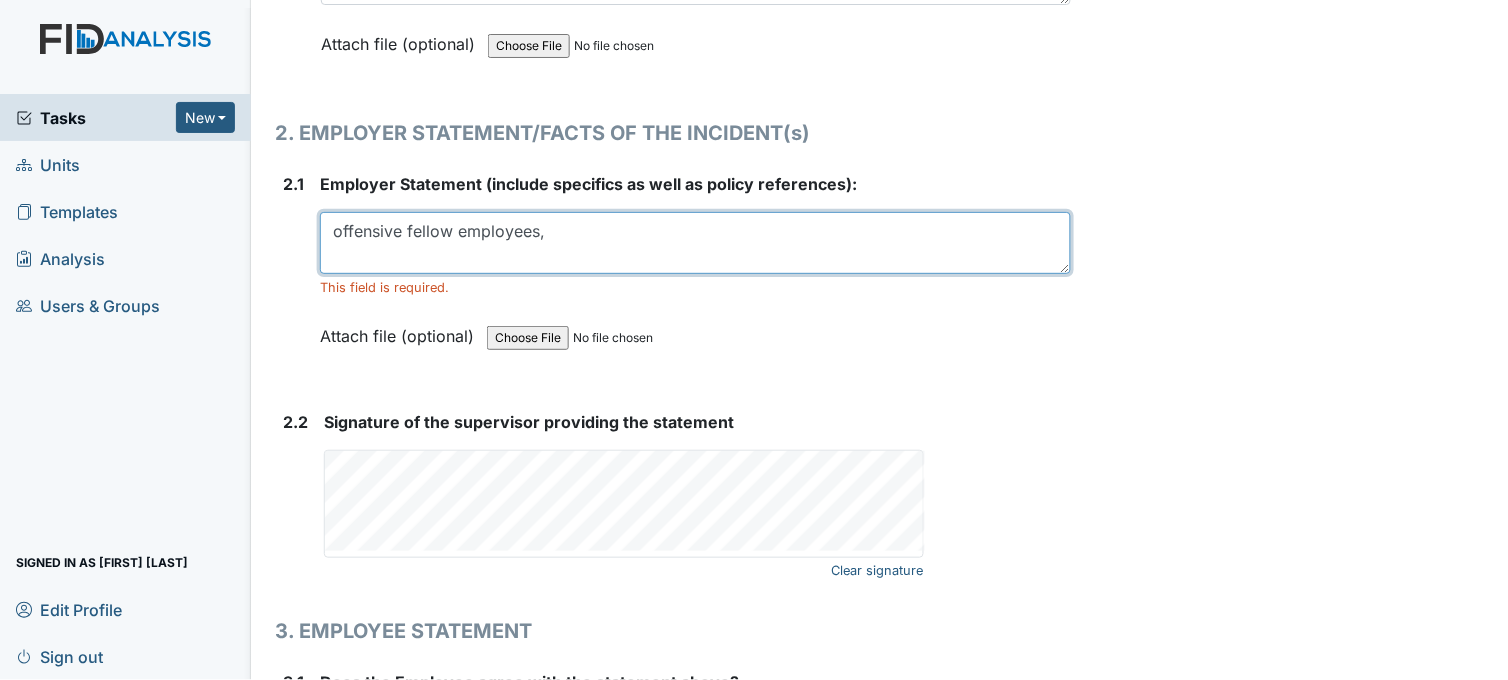paste on "Conduct that
interferes with operations" 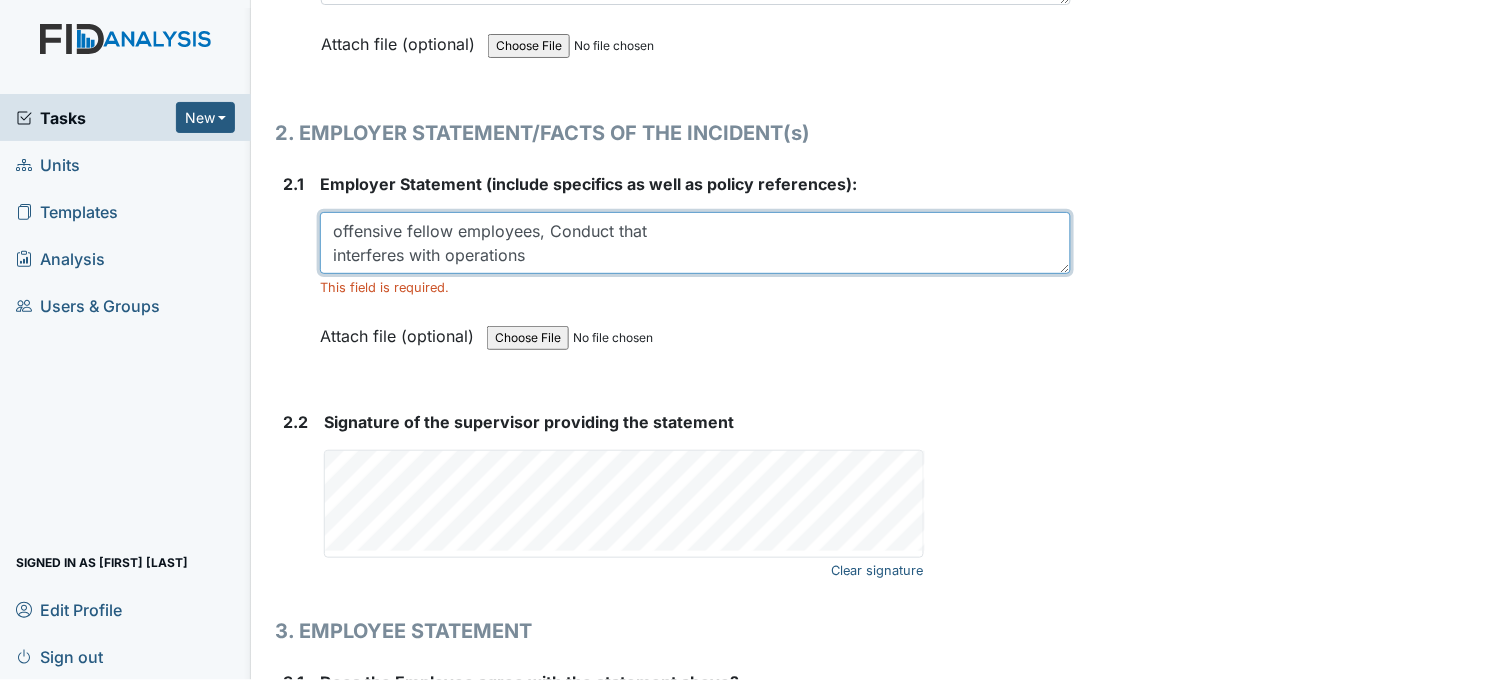 click on "offensive fellow employees, Conduct that
interferes with operations" at bounding box center (695, 243) 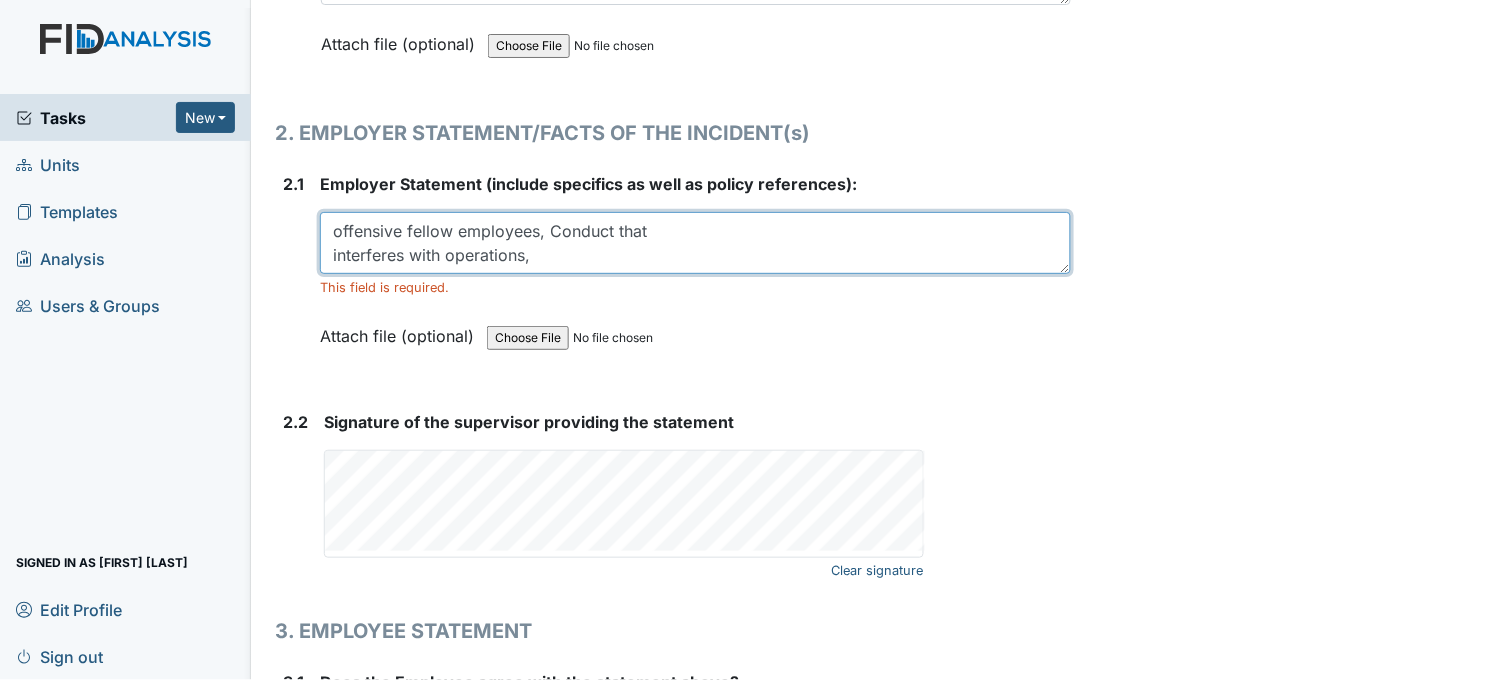 paste on "Treating all clients, visitors, the general public and fellow employees in a courteous
manner;" 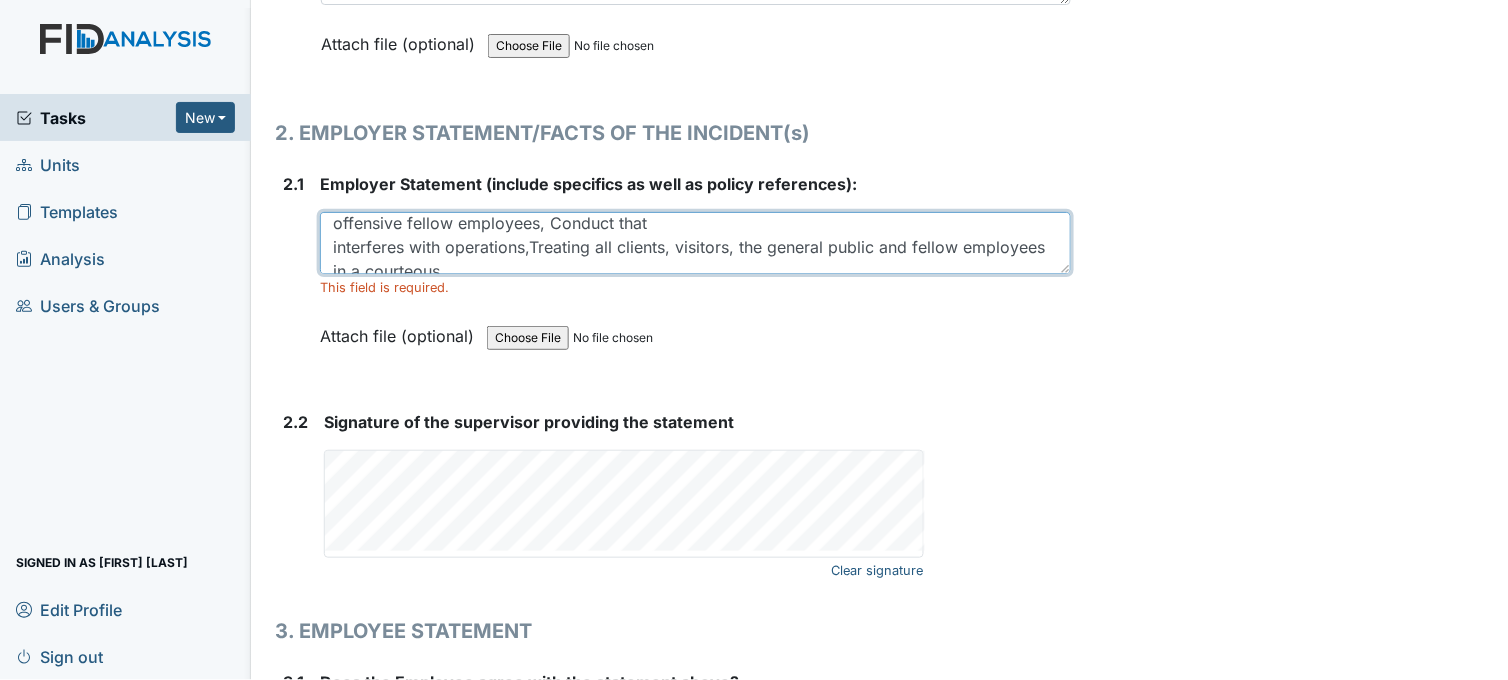 scroll, scrollTop: 0, scrollLeft: 0, axis: both 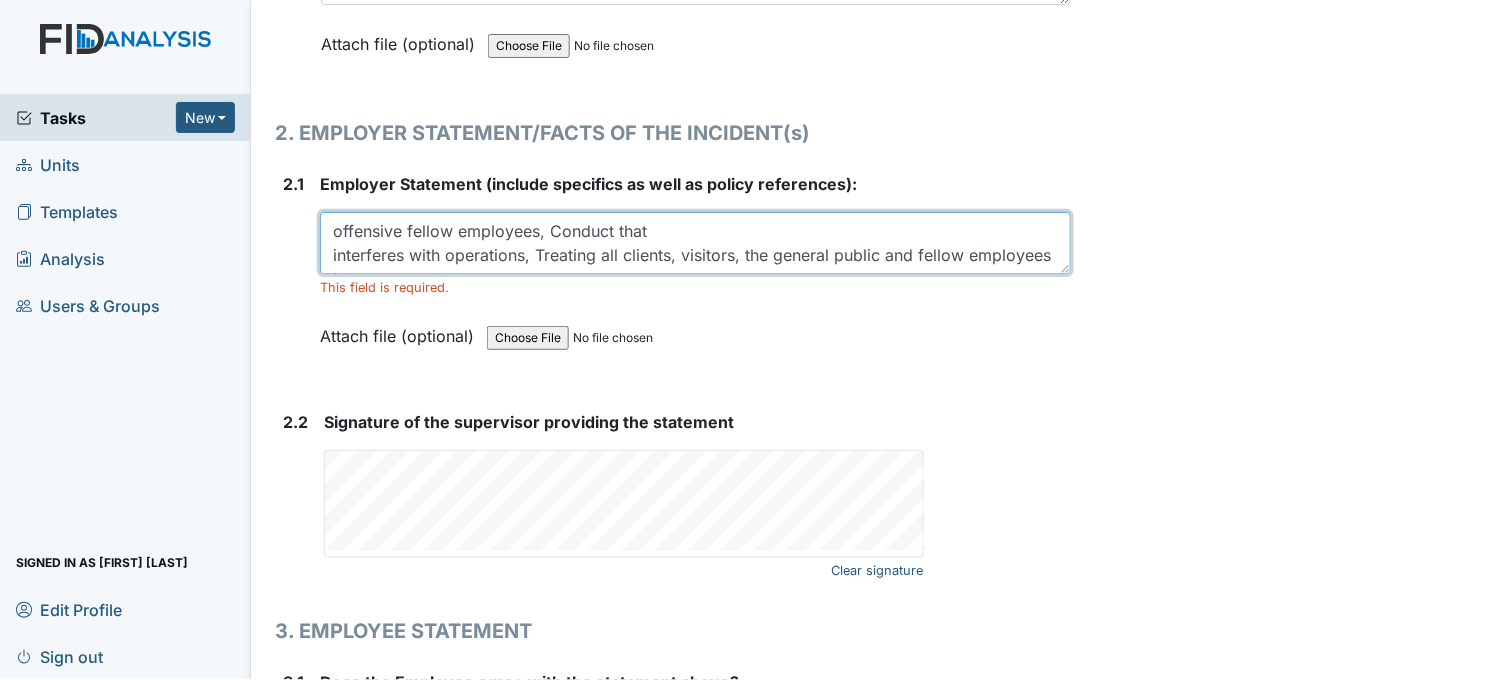 click on "offensive fellow employees, Conduct that
interferes with operations, Treating all clients, visitors, the general public and fellow employees in a courteous
manner;" at bounding box center [695, 243] 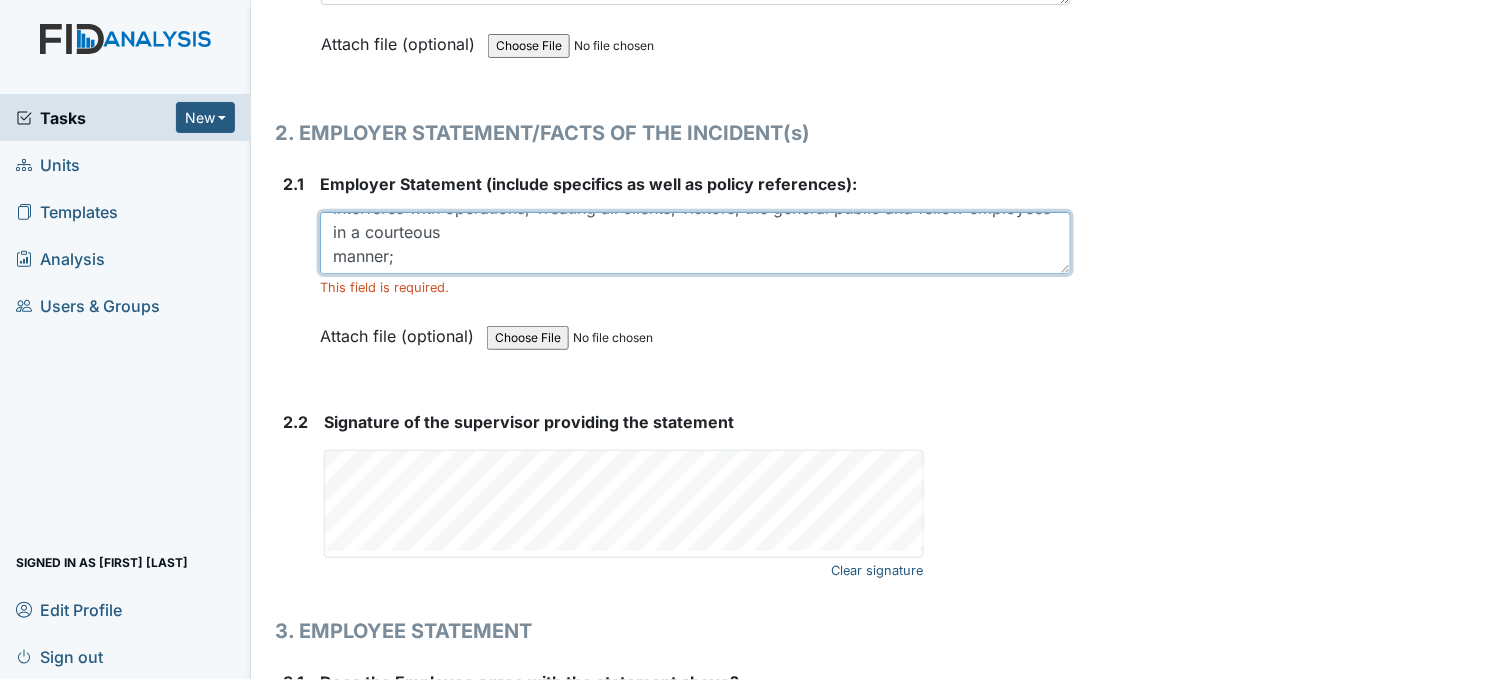 scroll, scrollTop: 0, scrollLeft: 0, axis: both 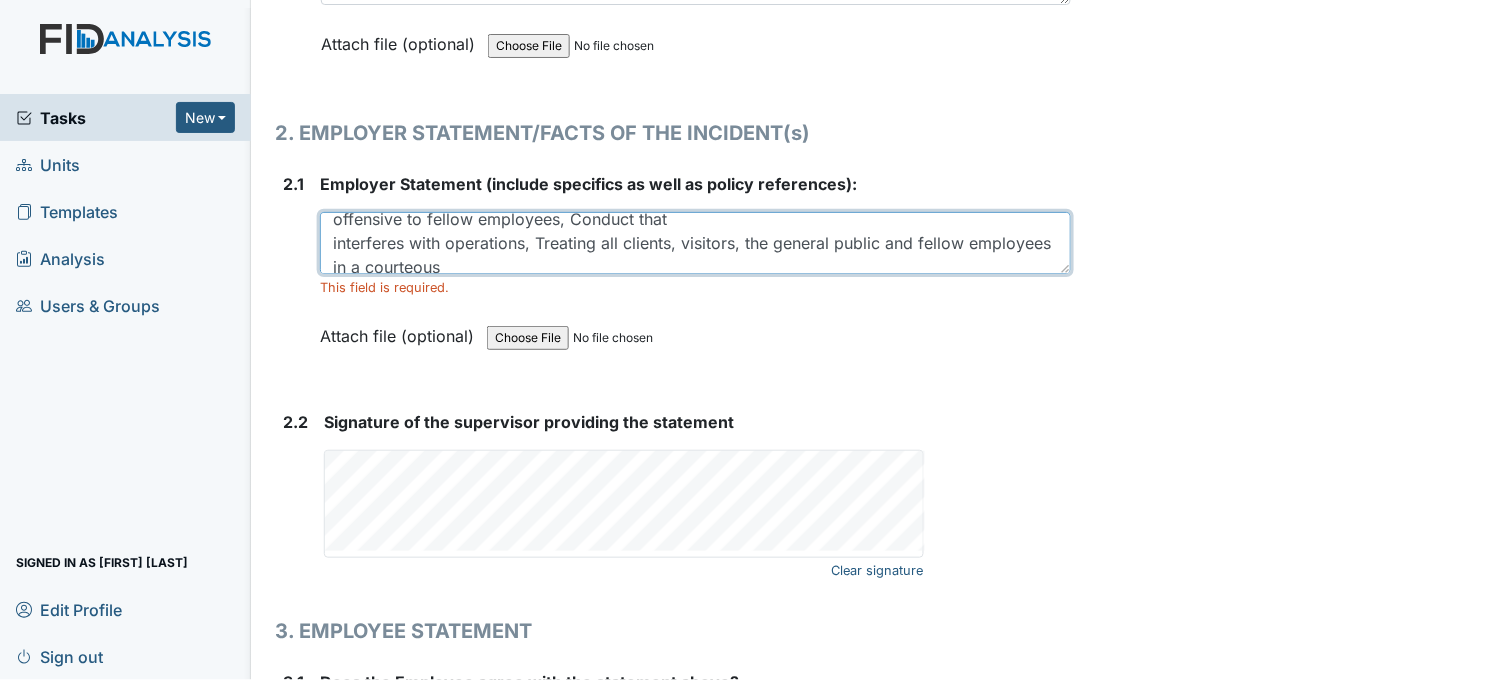drag, startPoint x: 908, startPoint y: 251, endPoint x: 605, endPoint y: 244, distance: 303.08084 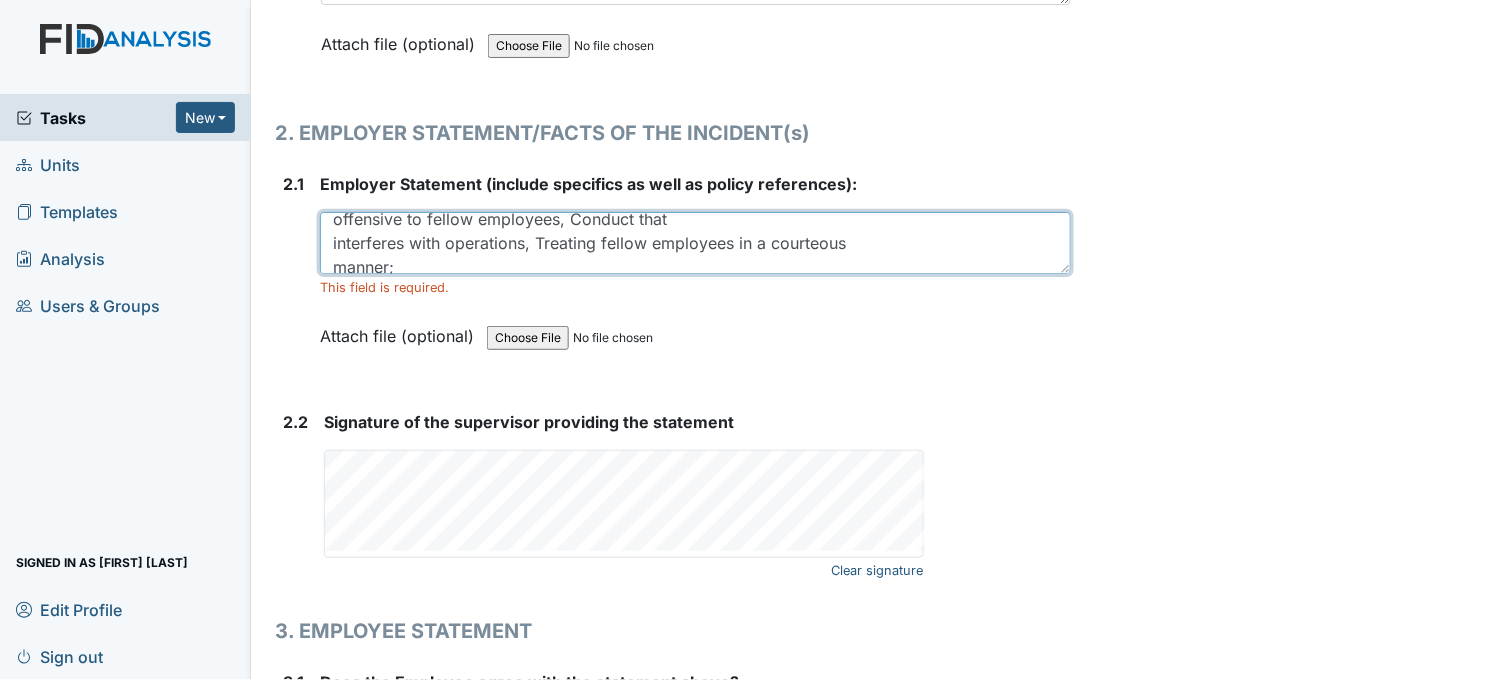 click on "offensive to fellow employees, Conduct that
interferes with operations, Treating fellow employees in a courteous
manner;" at bounding box center (695, 243) 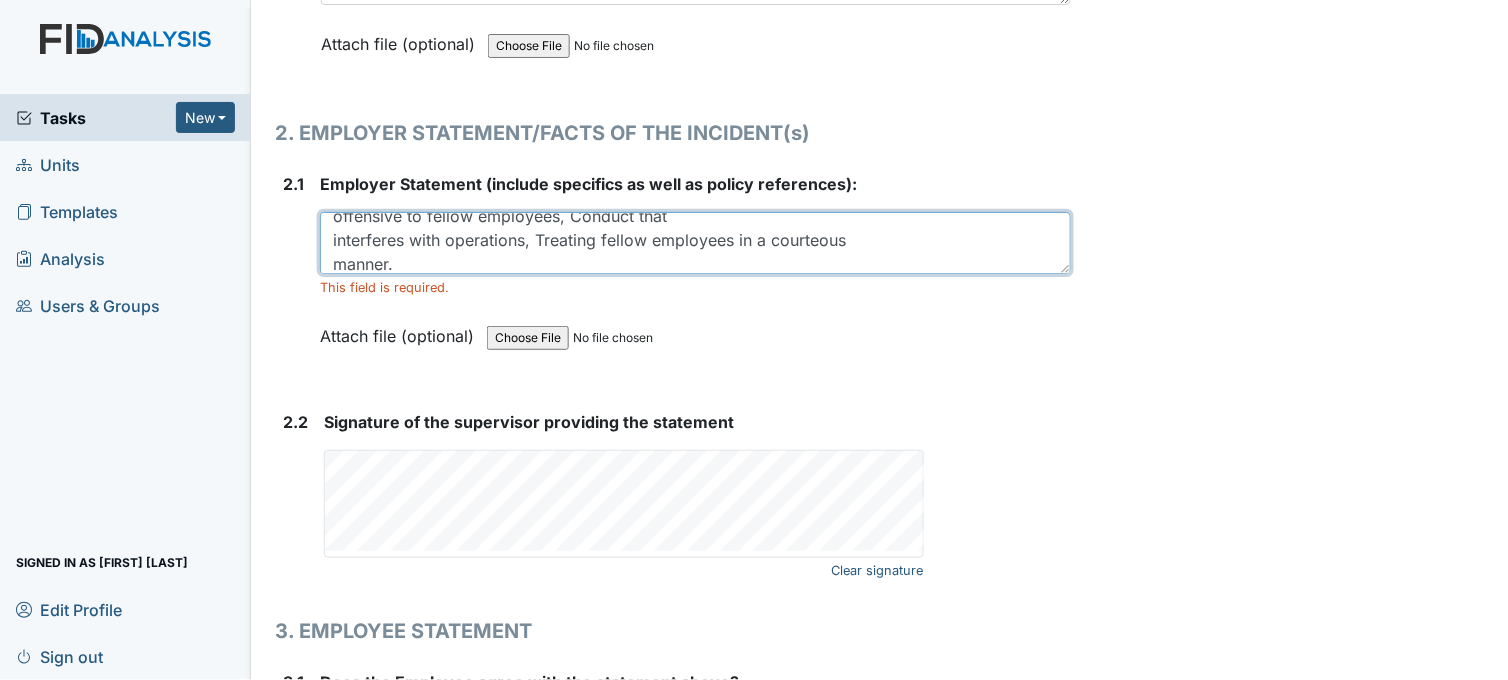 scroll, scrollTop: 0, scrollLeft: 0, axis: both 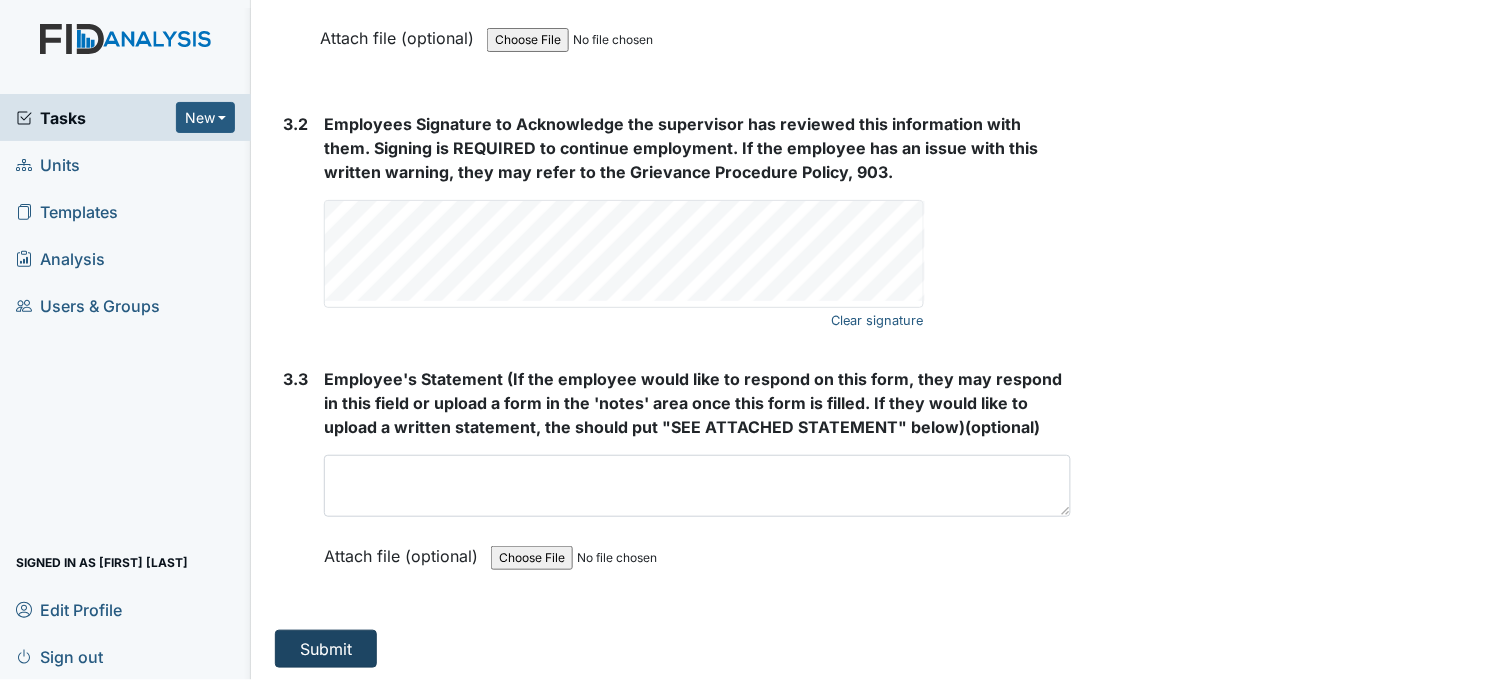 type on "offensive to fellow employees, Conduct that
interferes with operations, Treating fellow employees in a courteous
manner." 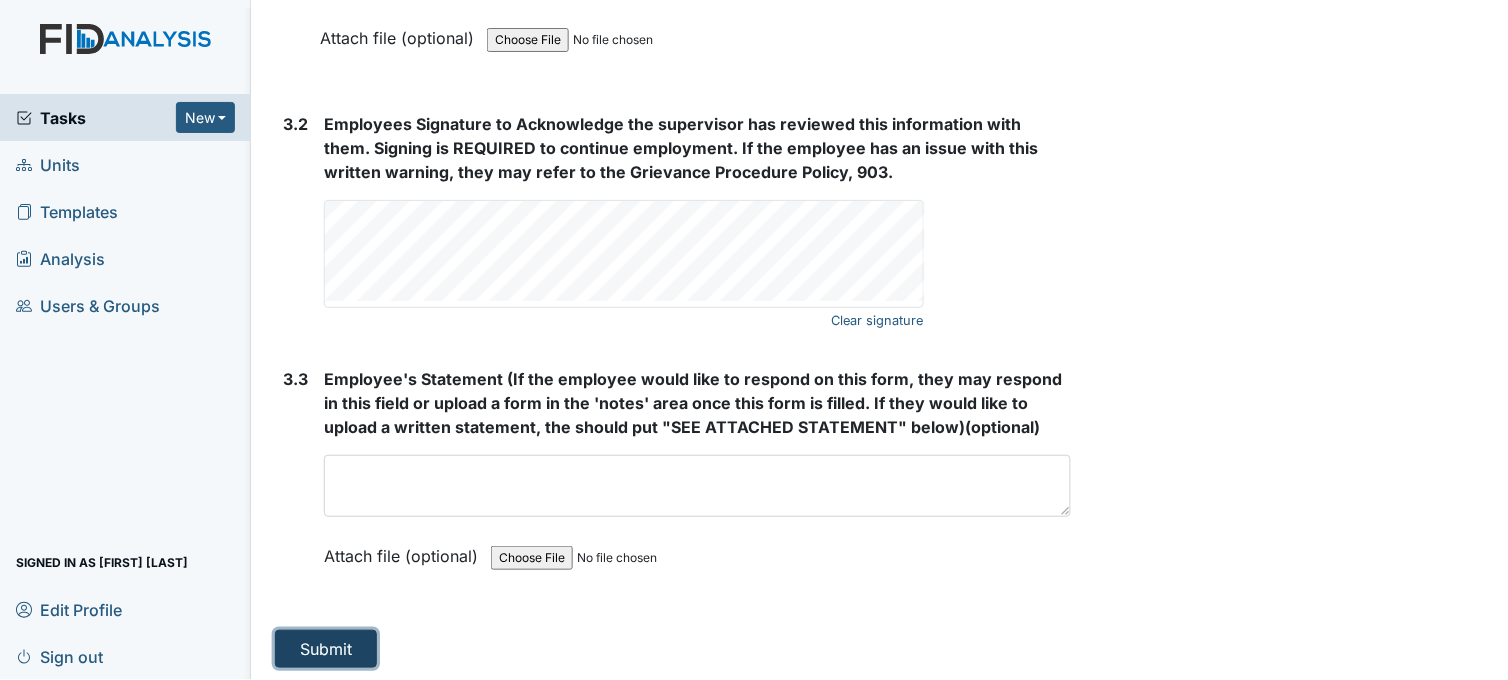 click on "Submit" at bounding box center (326, 649) 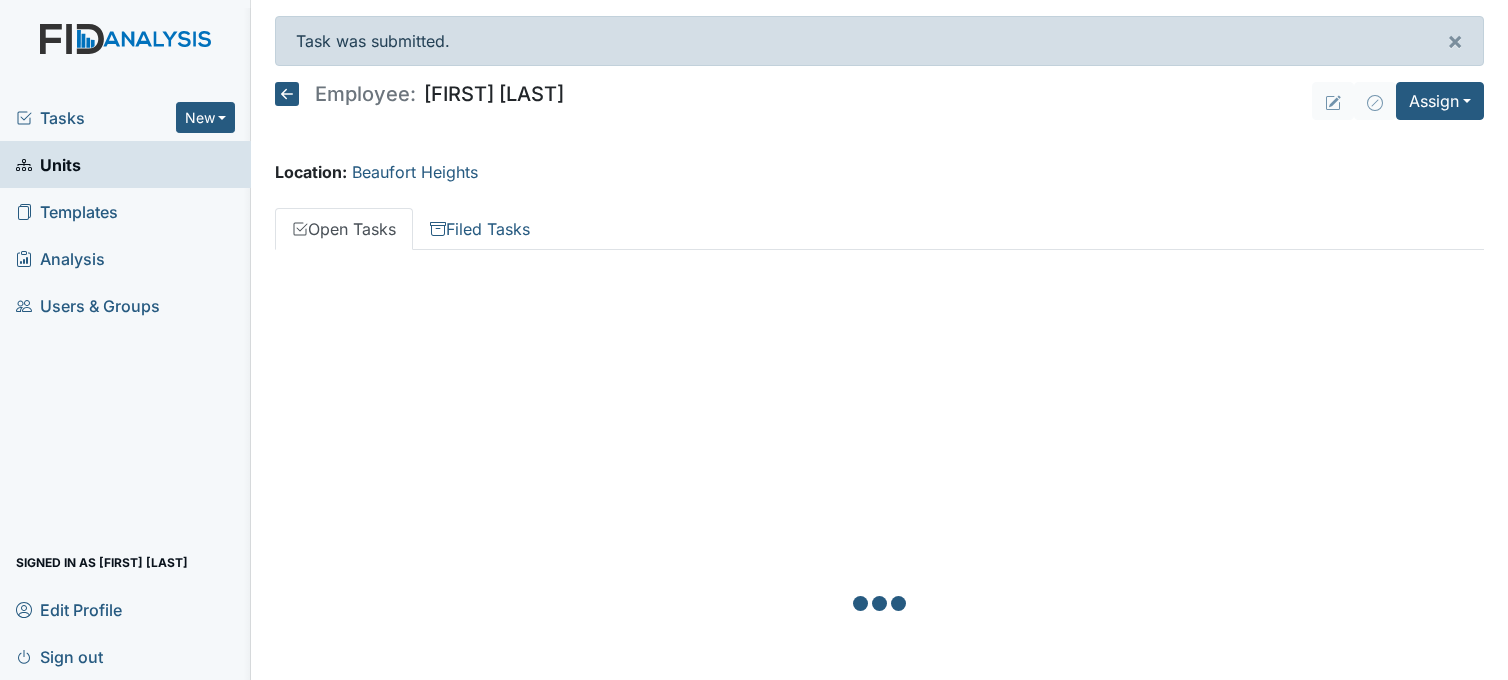 scroll, scrollTop: 0, scrollLeft: 0, axis: both 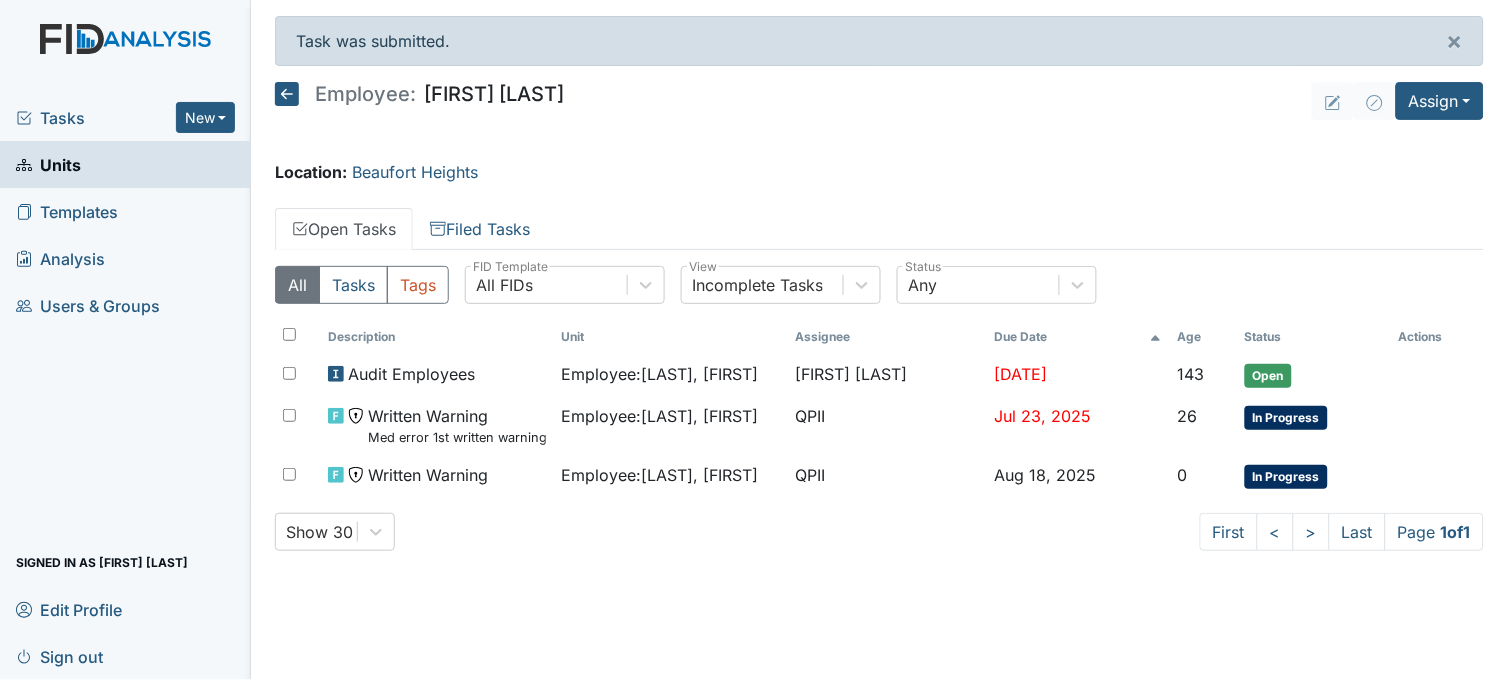 click on "Tasks" at bounding box center [96, 118] 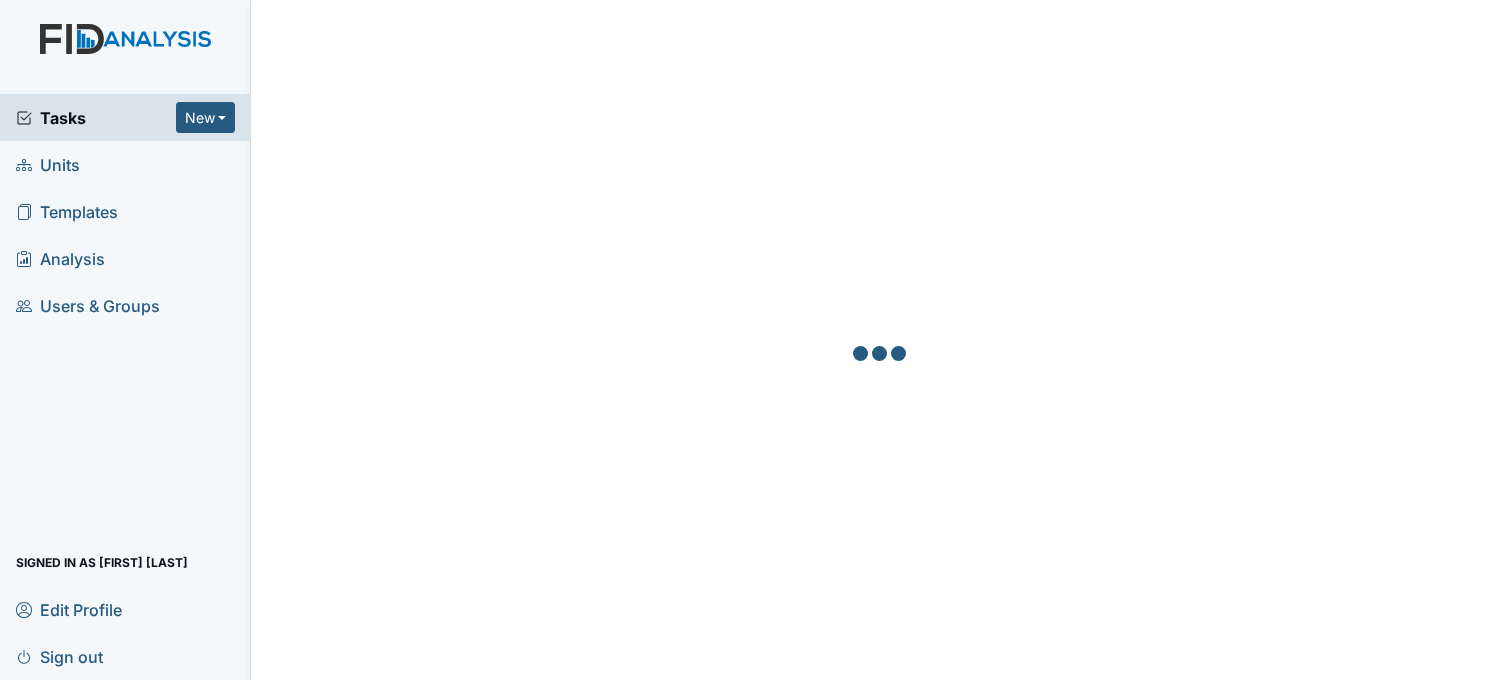 scroll, scrollTop: 0, scrollLeft: 0, axis: both 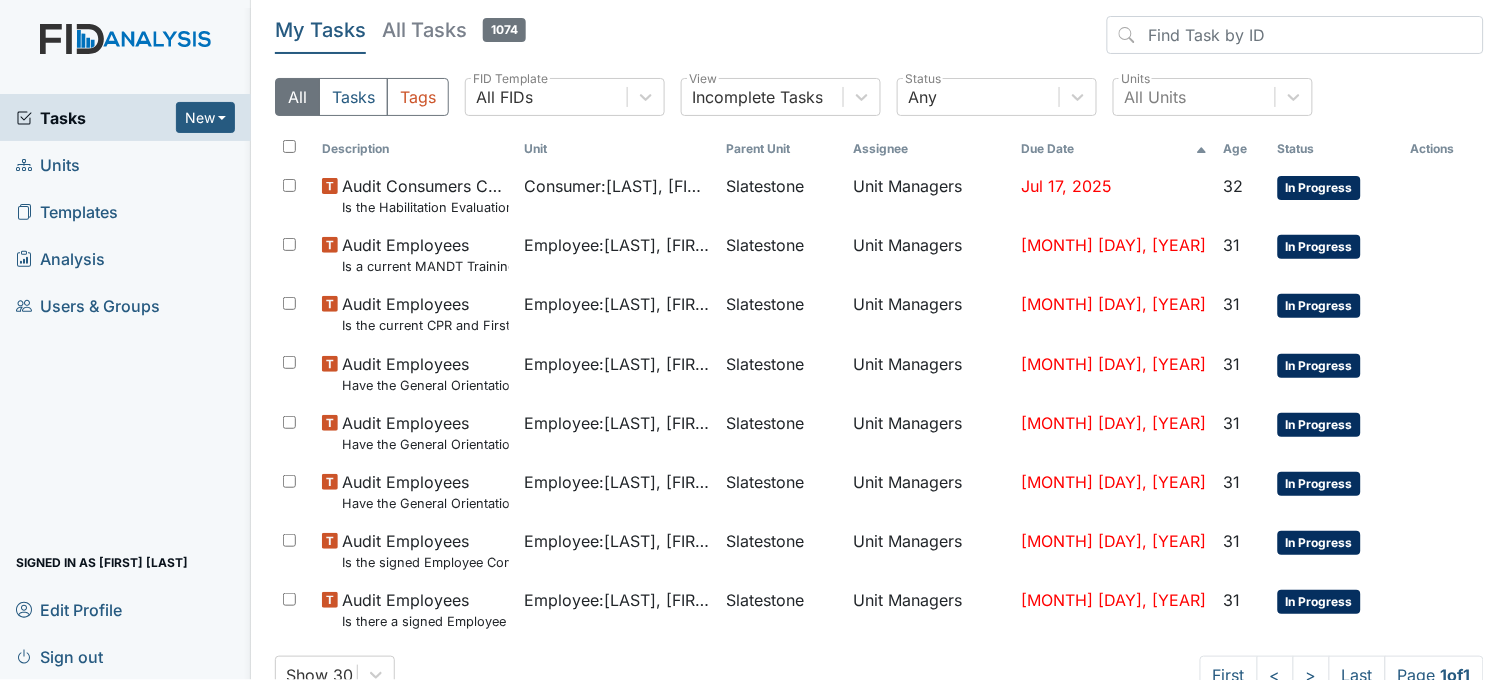 click on "All Tasks   1074" at bounding box center [454, 30] 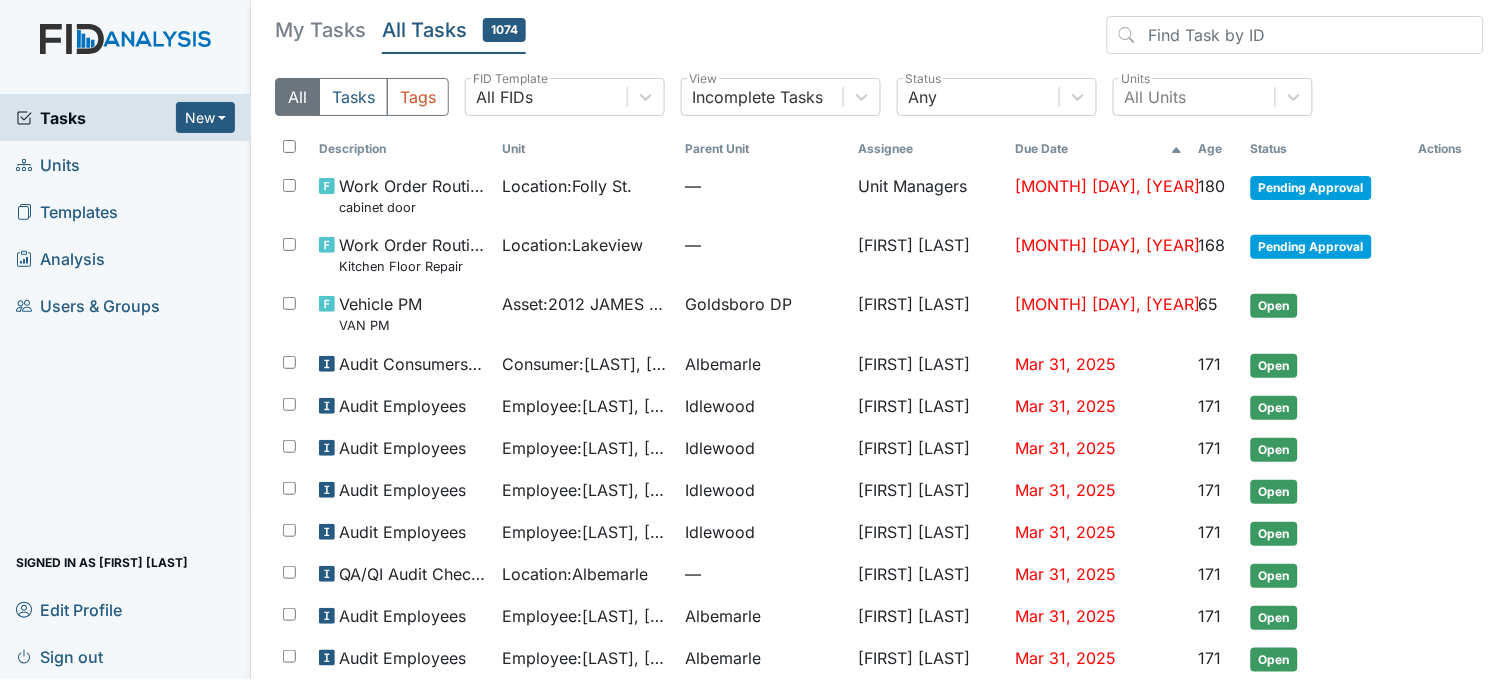 click on "Tasks" at bounding box center (96, 118) 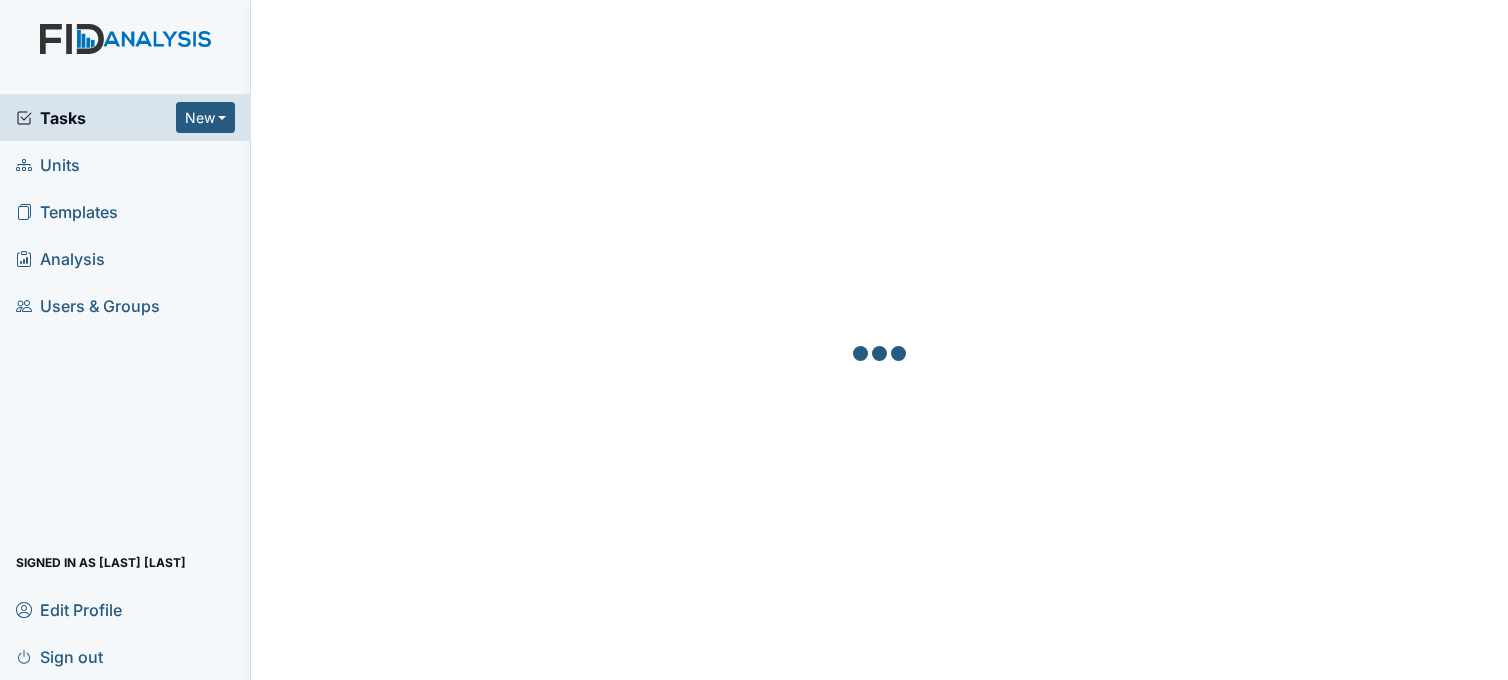 scroll, scrollTop: 0, scrollLeft: 0, axis: both 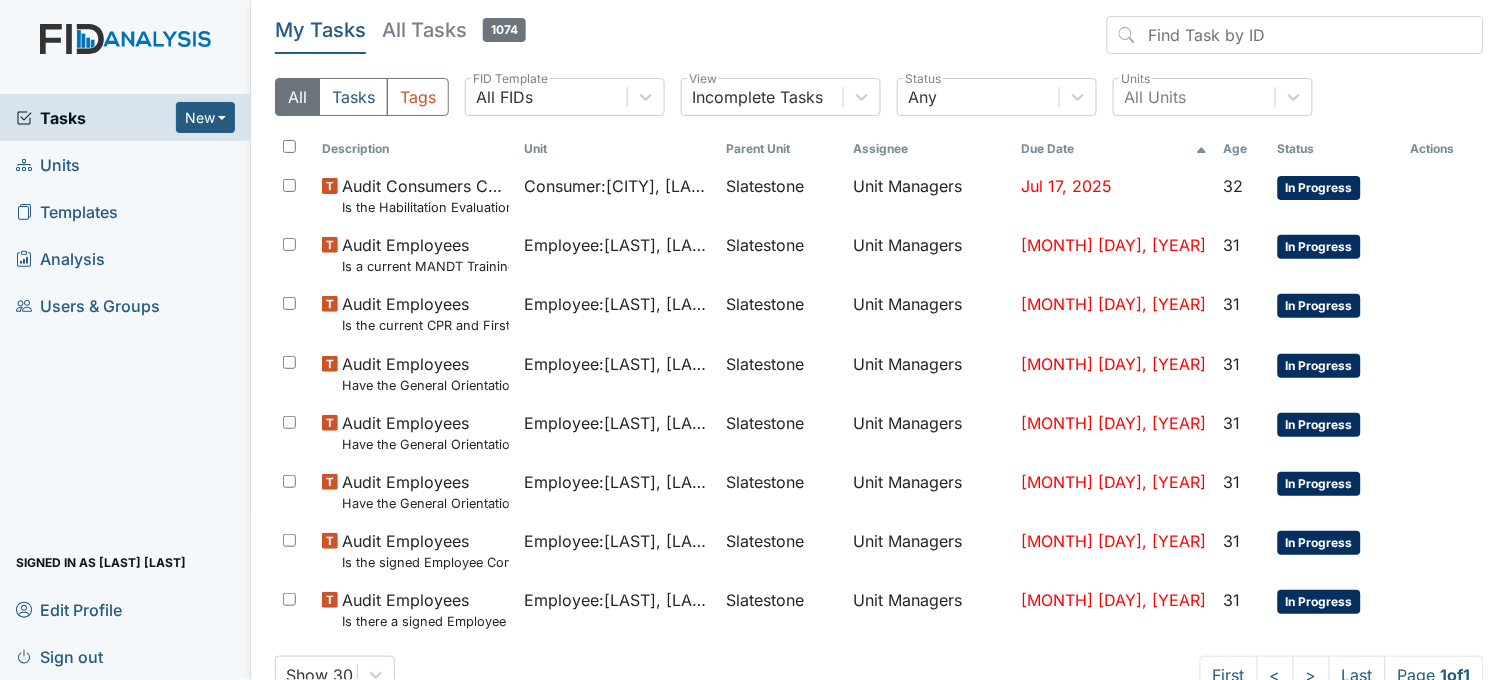 click on "My Tasks" at bounding box center (320, 30) 